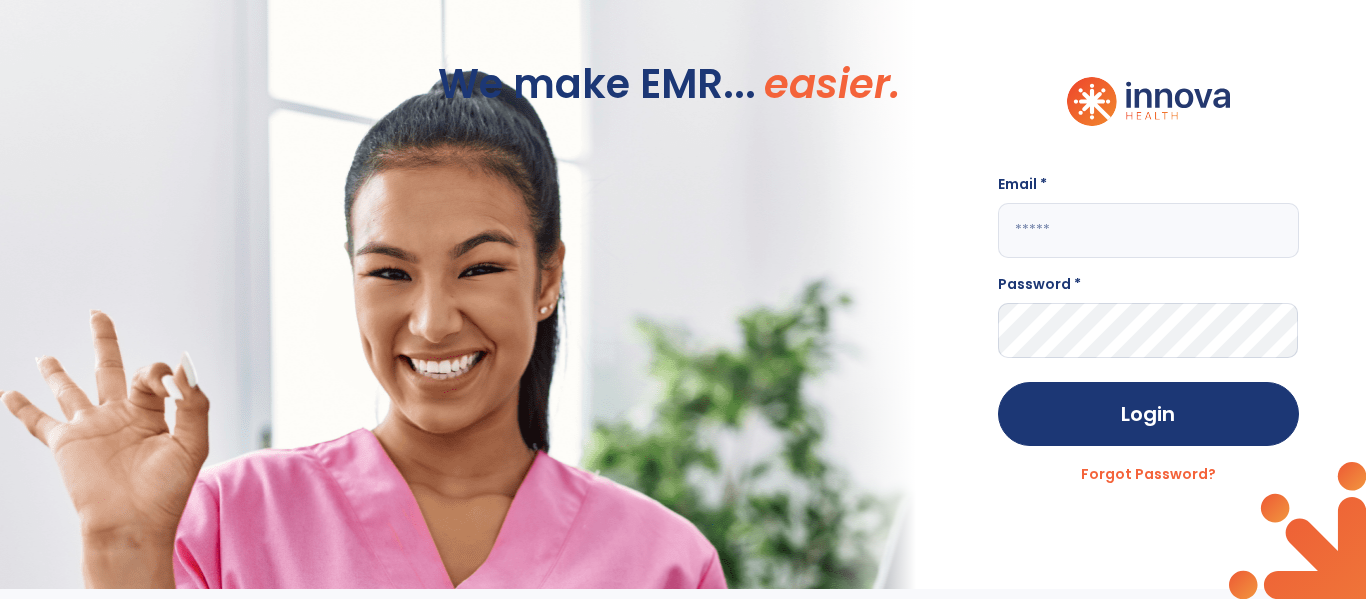 scroll, scrollTop: 0, scrollLeft: 0, axis: both 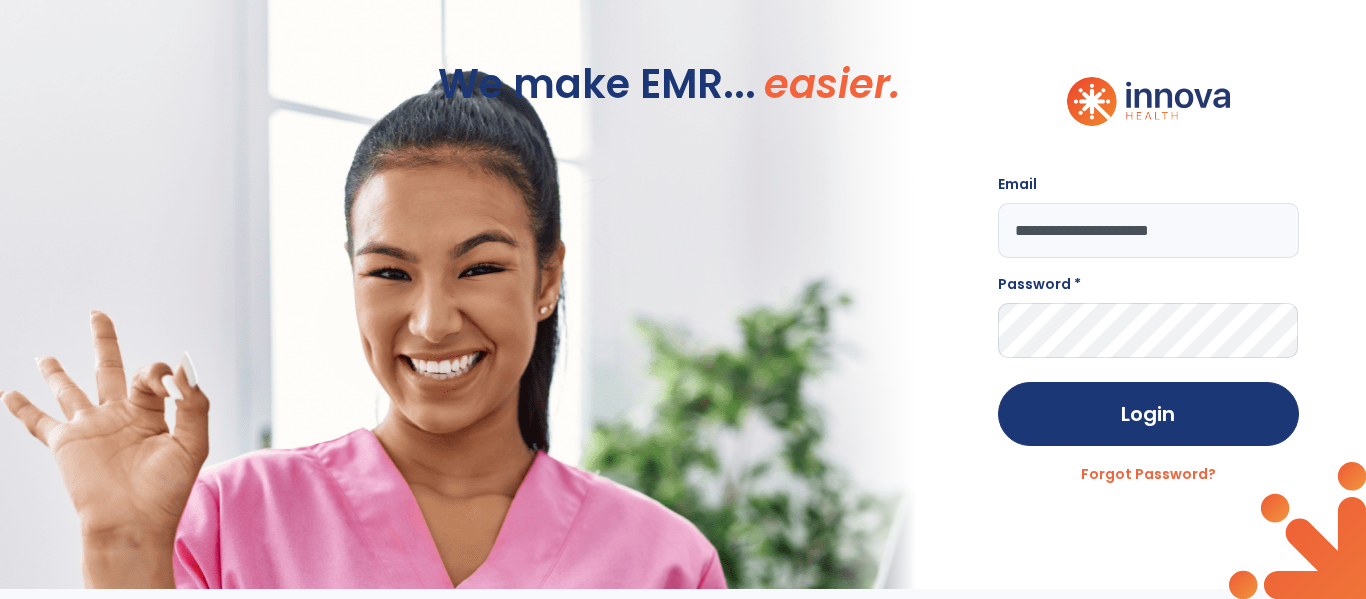 type on "**********" 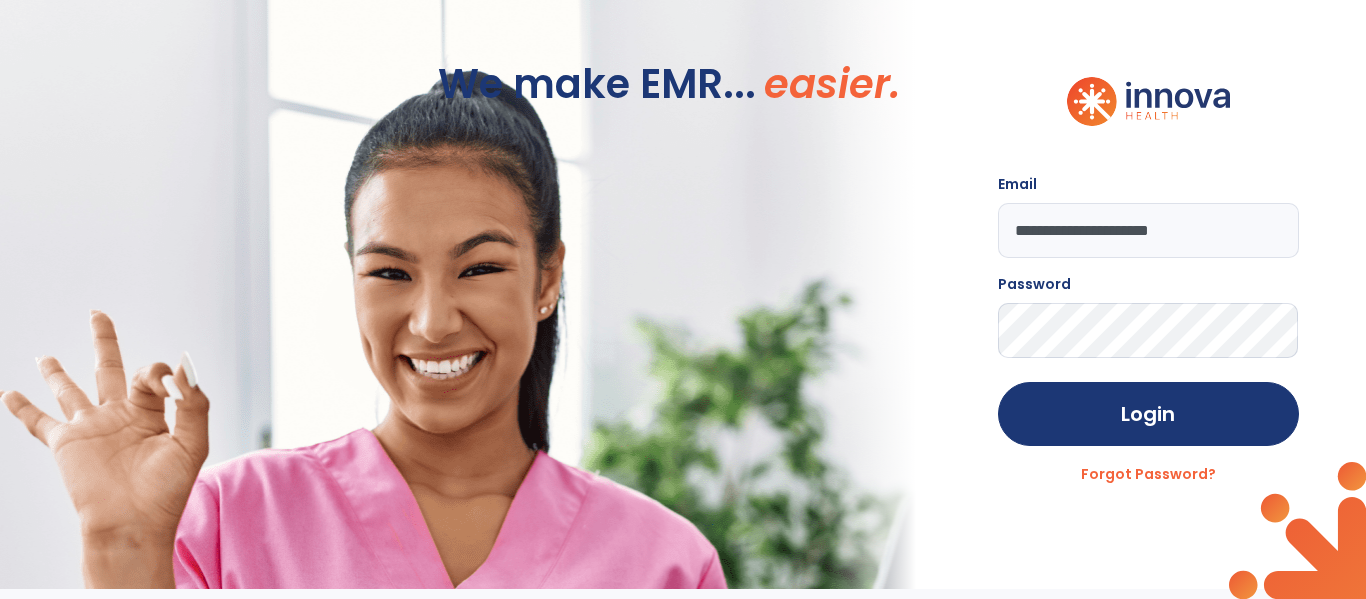 click on "Login" 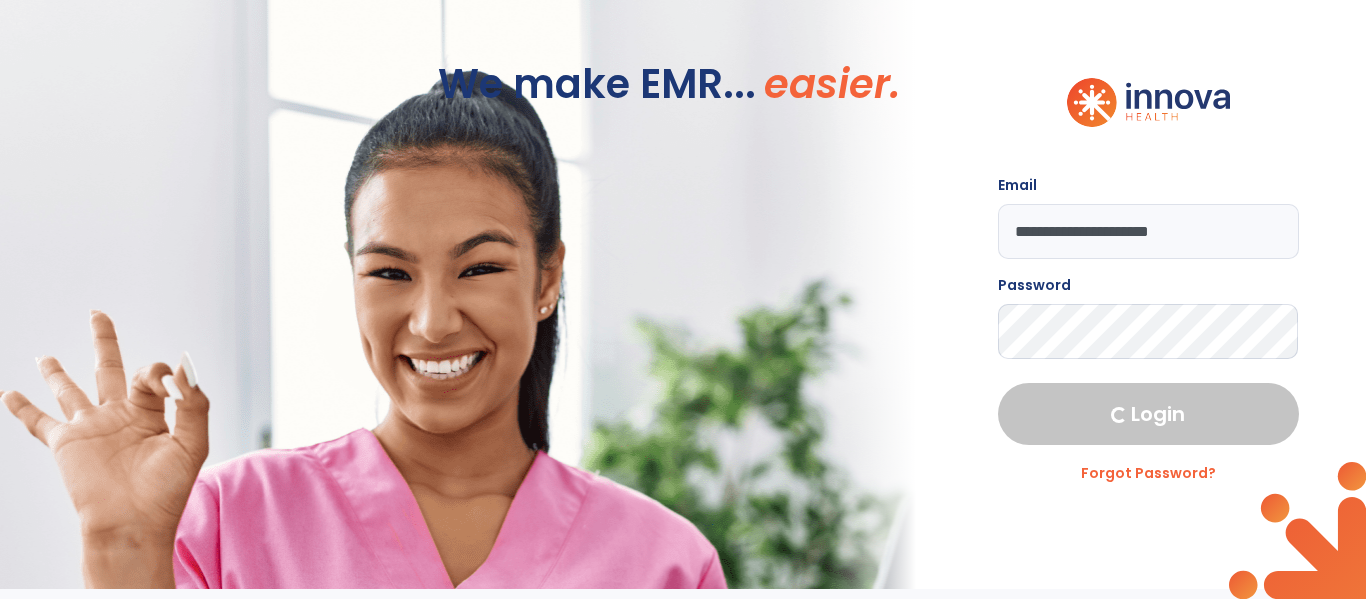 select on "****" 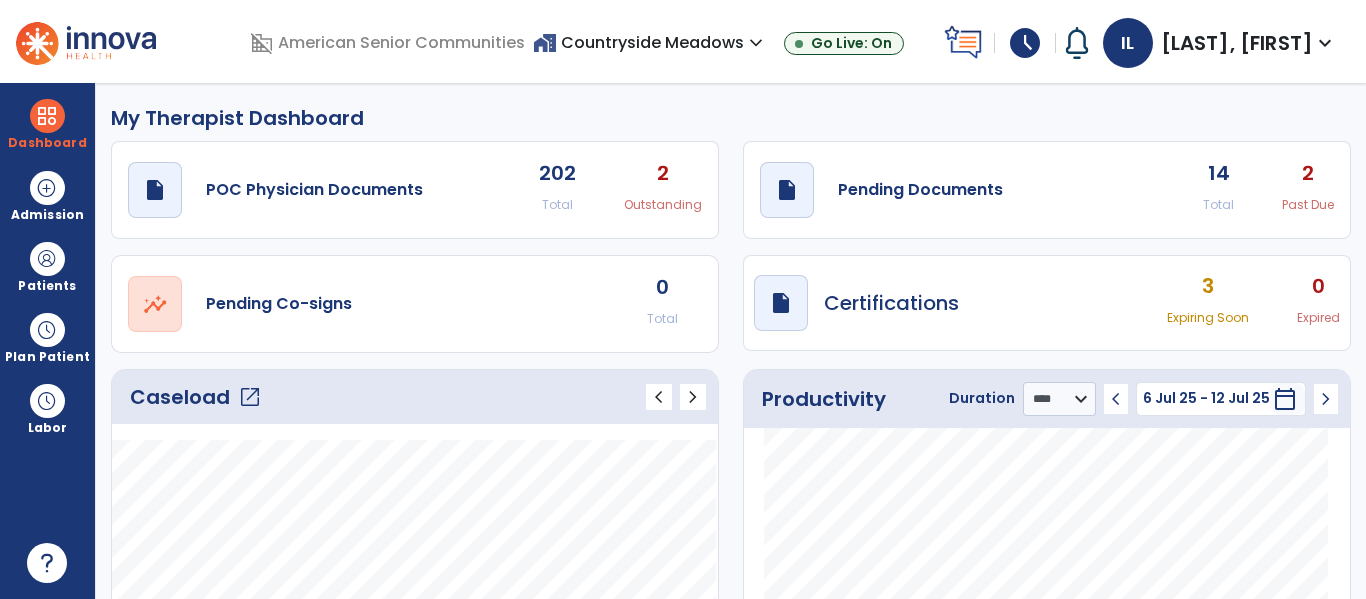 click on "14 Total 2 Past Due" 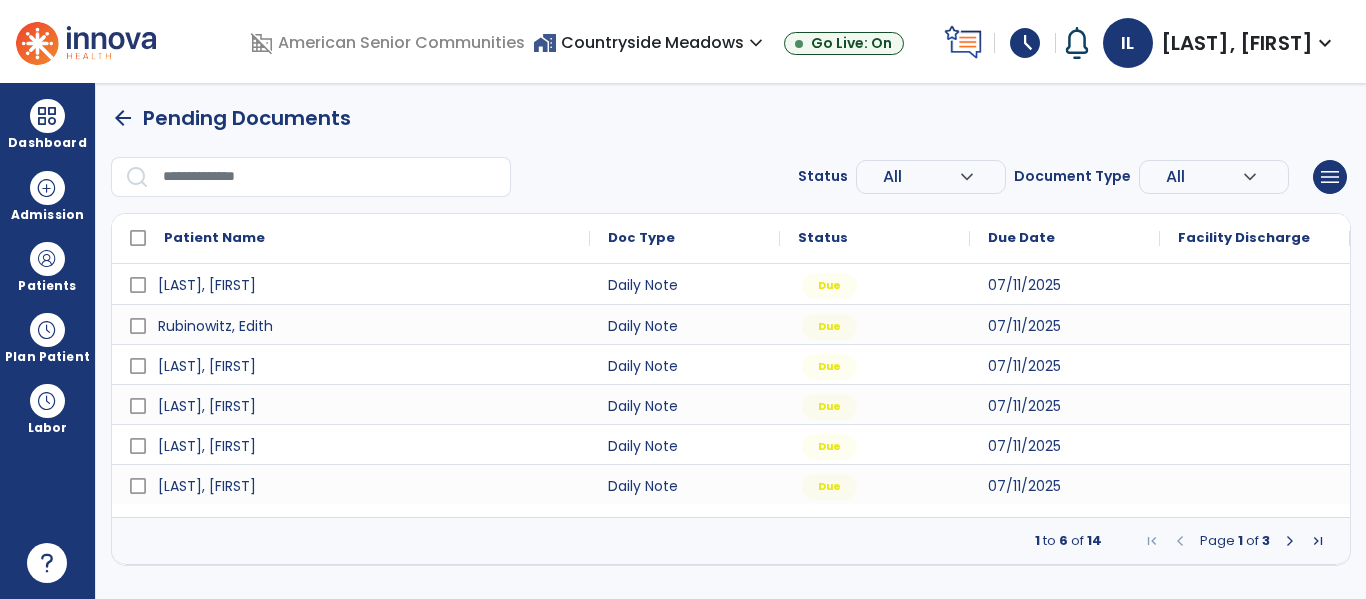 click at bounding box center [1318, 541] 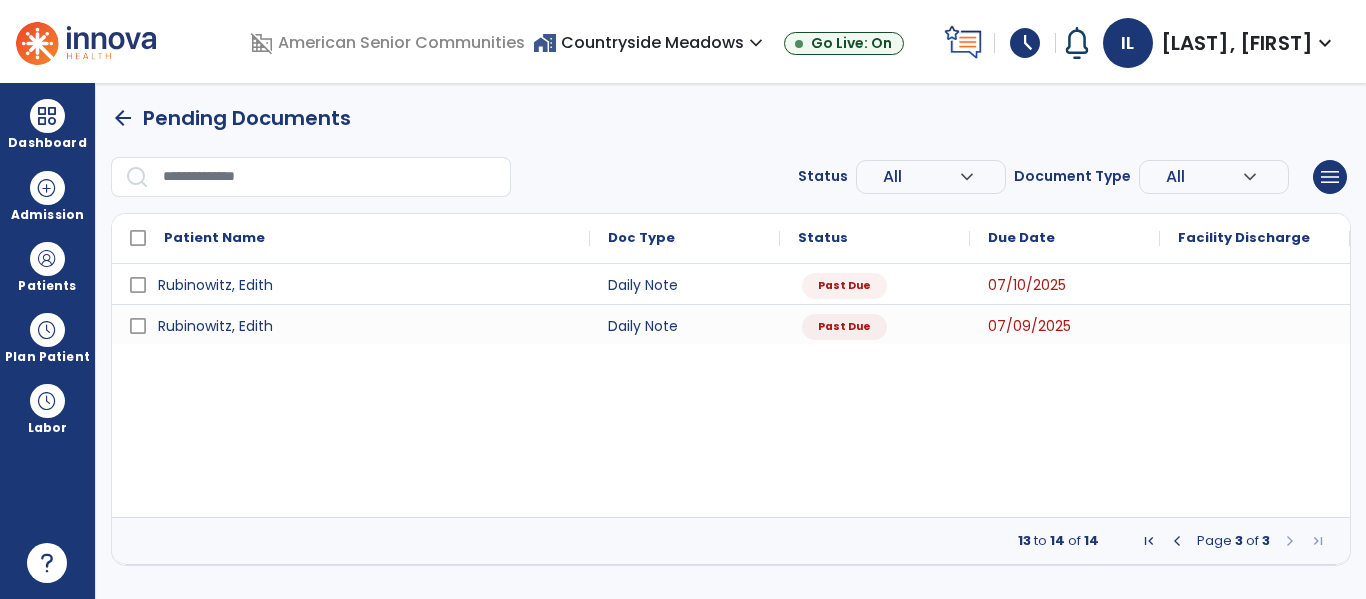 click at bounding box center (1177, 541) 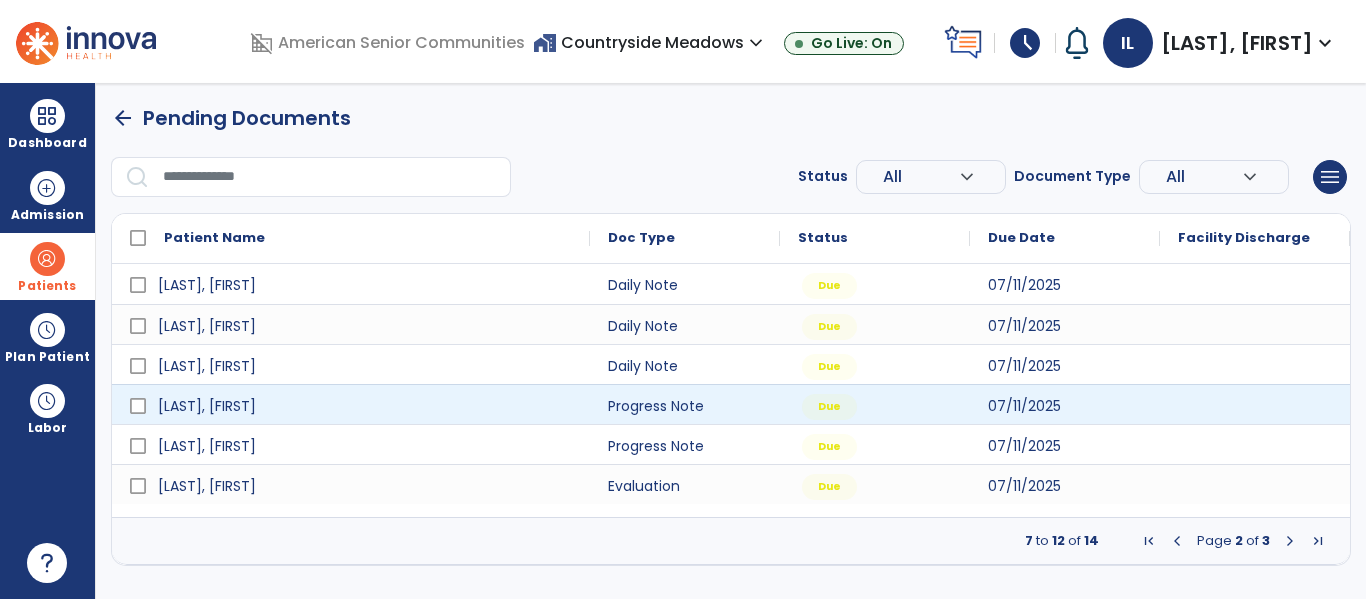 click at bounding box center (47, 259) 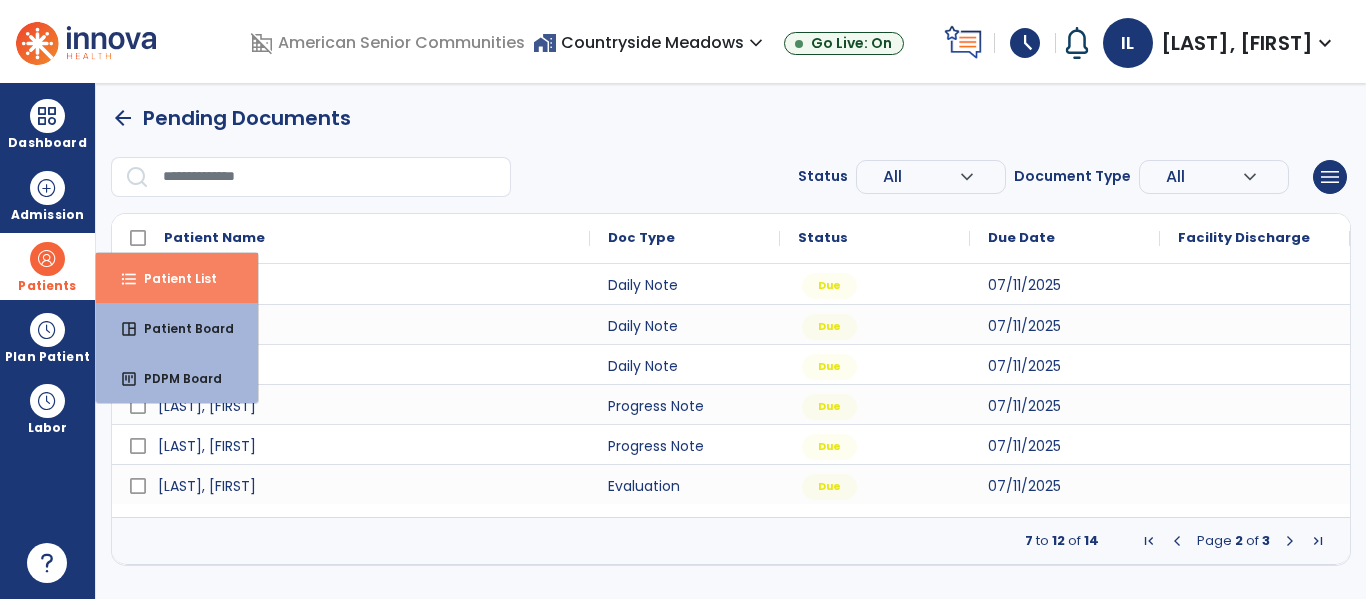 click on "format_list_bulleted" at bounding box center (129, 279) 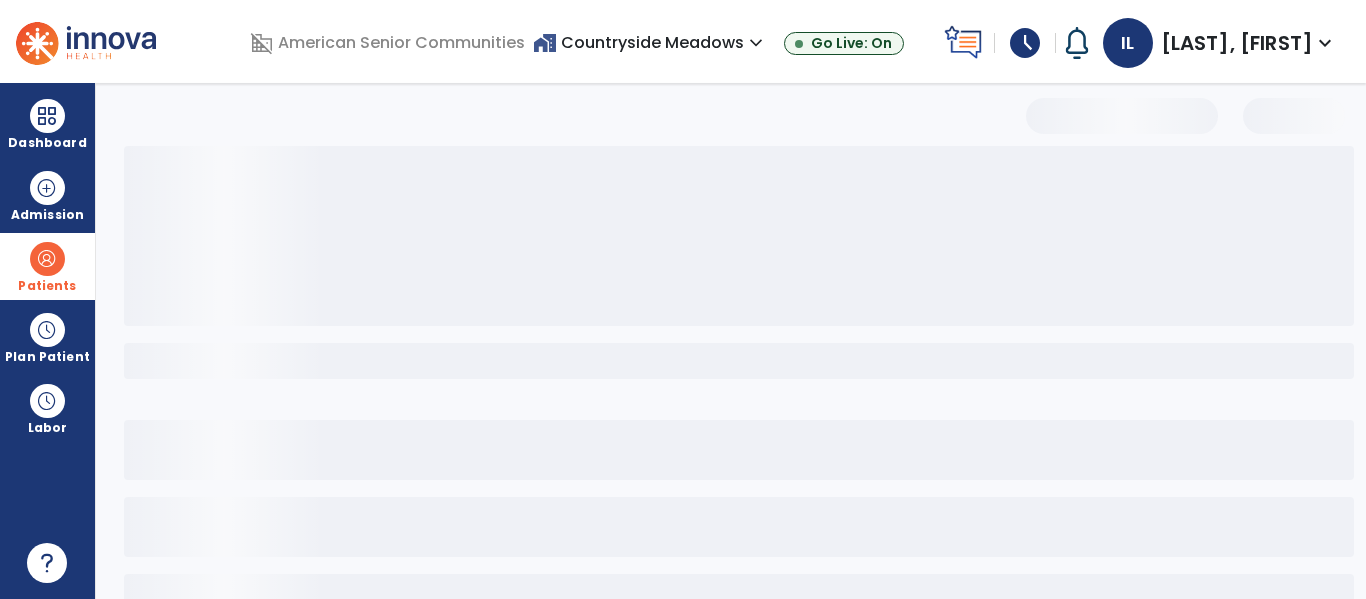 select on "***" 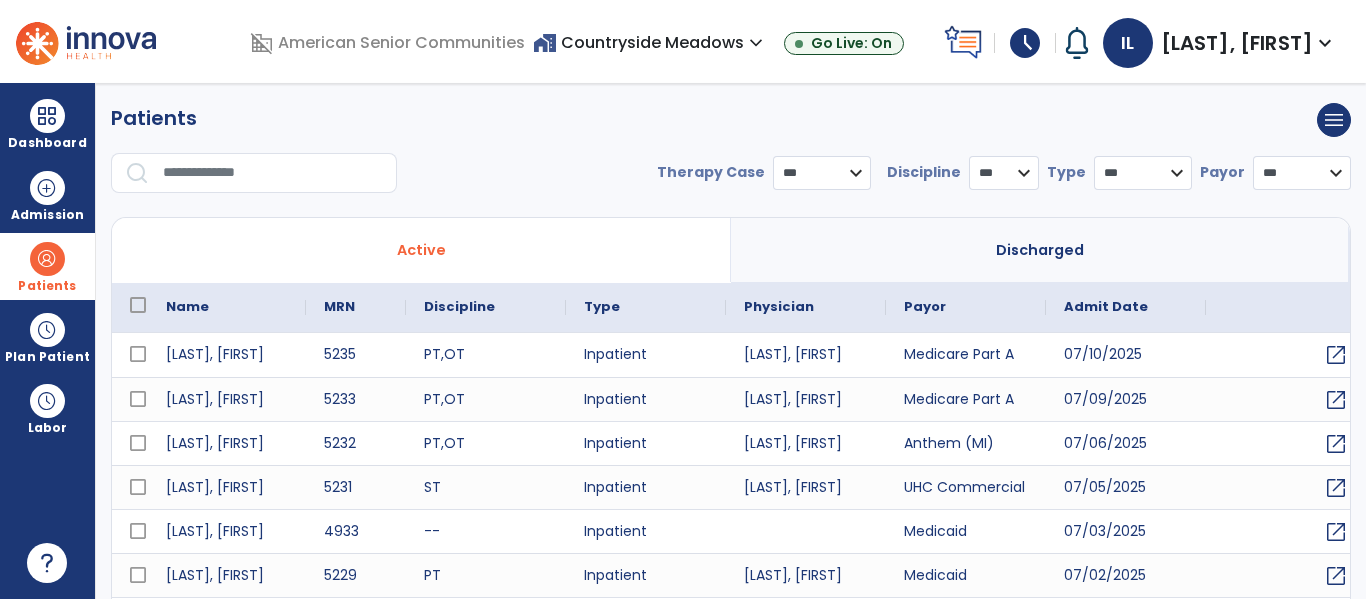 click at bounding box center [273, 173] 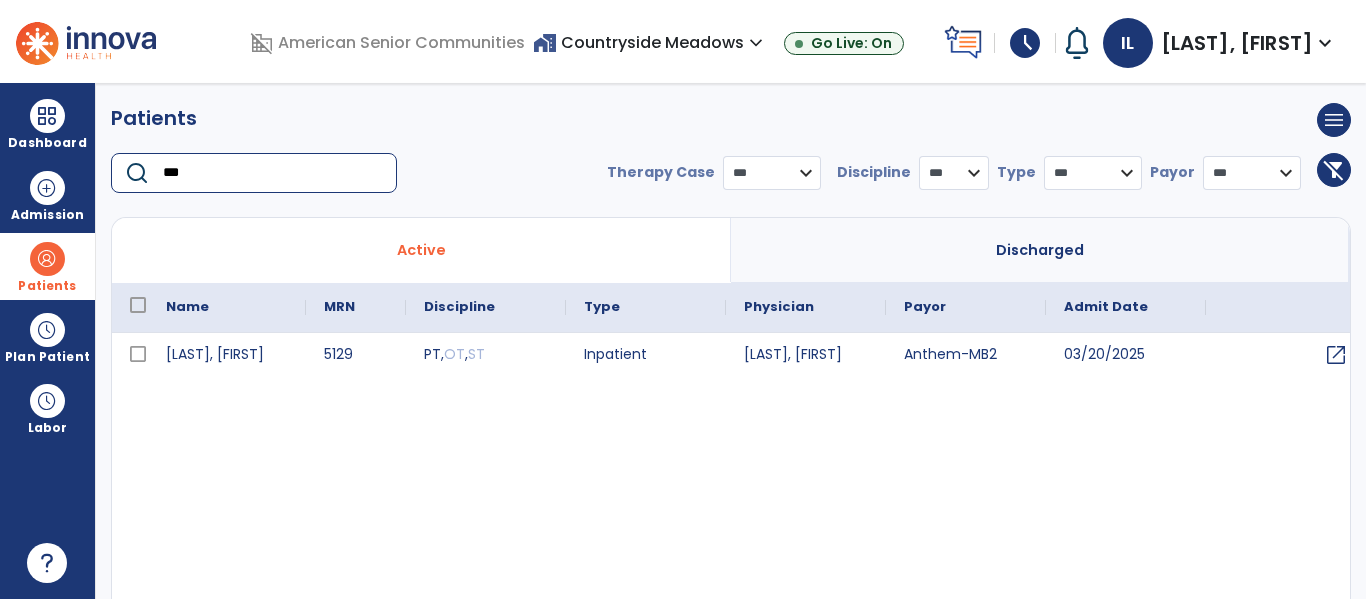 type on "***" 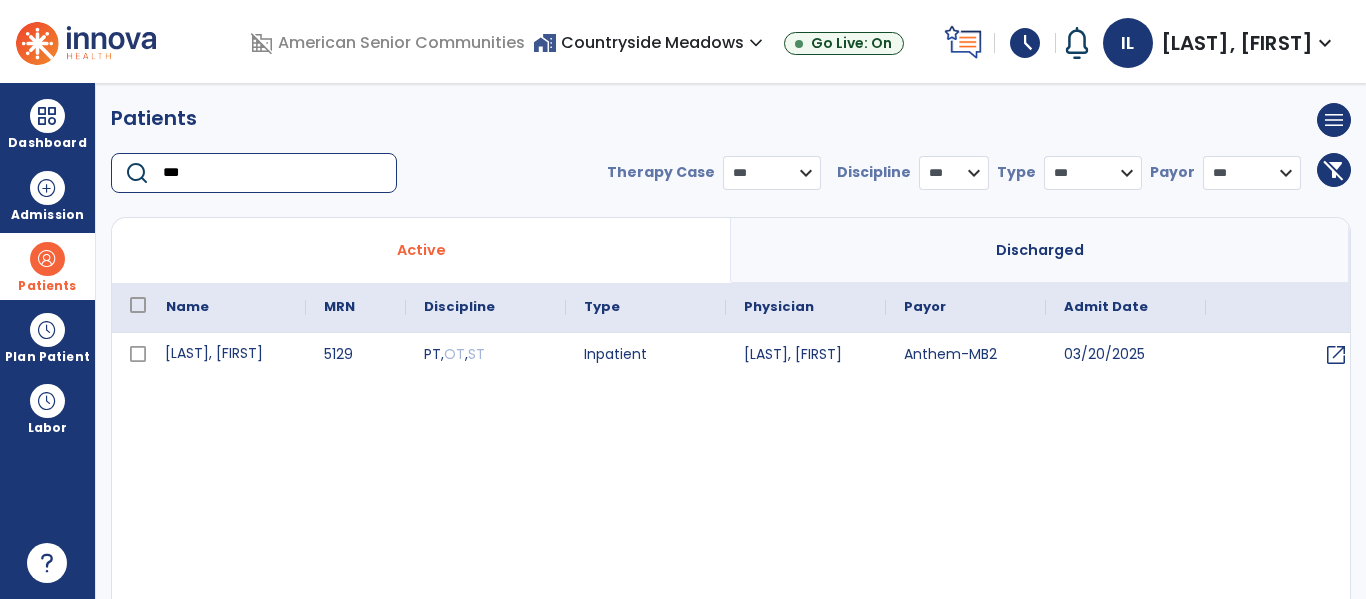 click on "[LAST], [FIRST]" at bounding box center [227, 355] 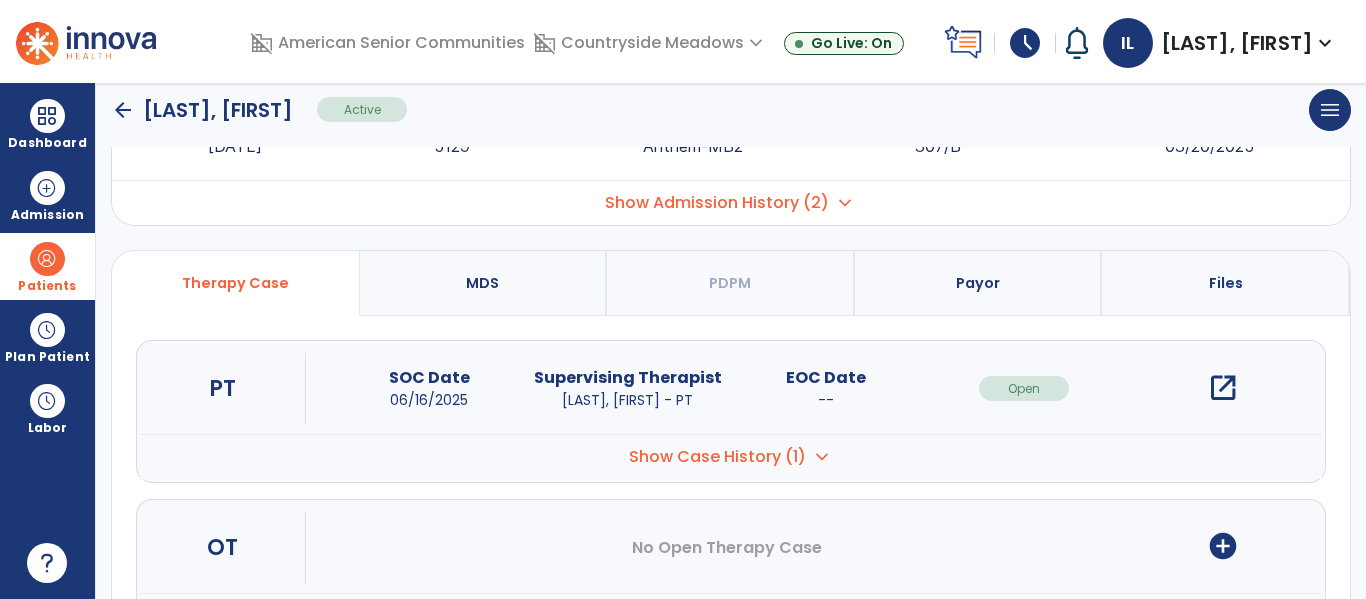 scroll, scrollTop: 142, scrollLeft: 0, axis: vertical 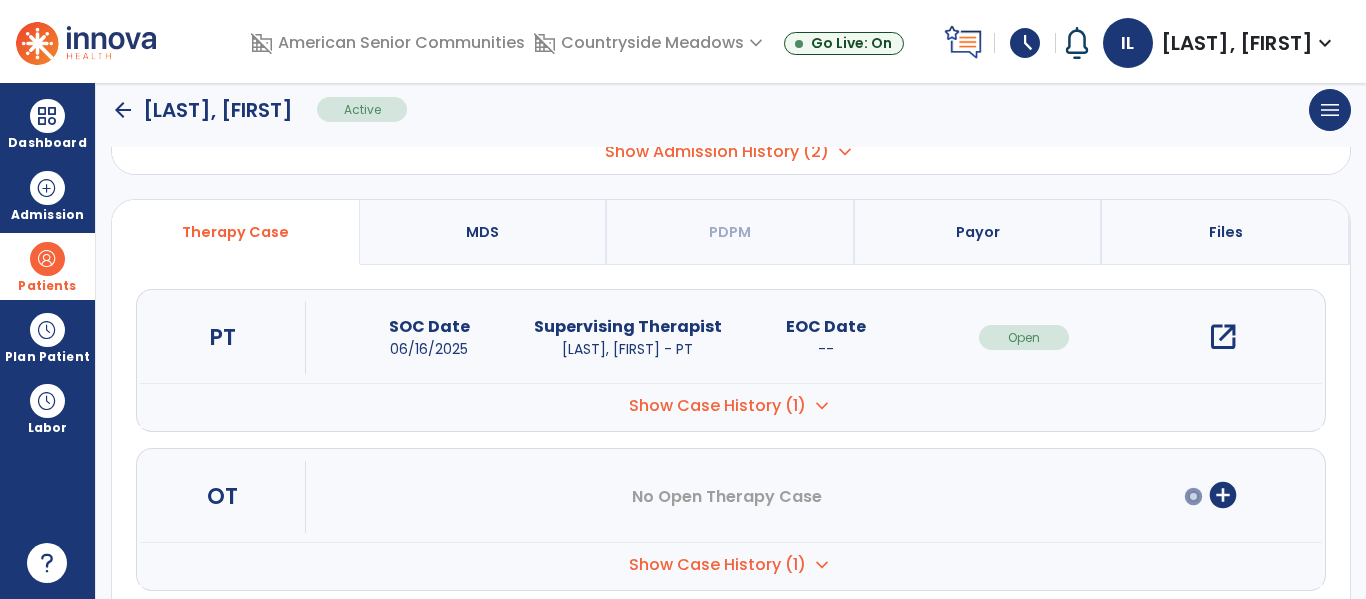 click on "open_in_new" at bounding box center (1223, 337) 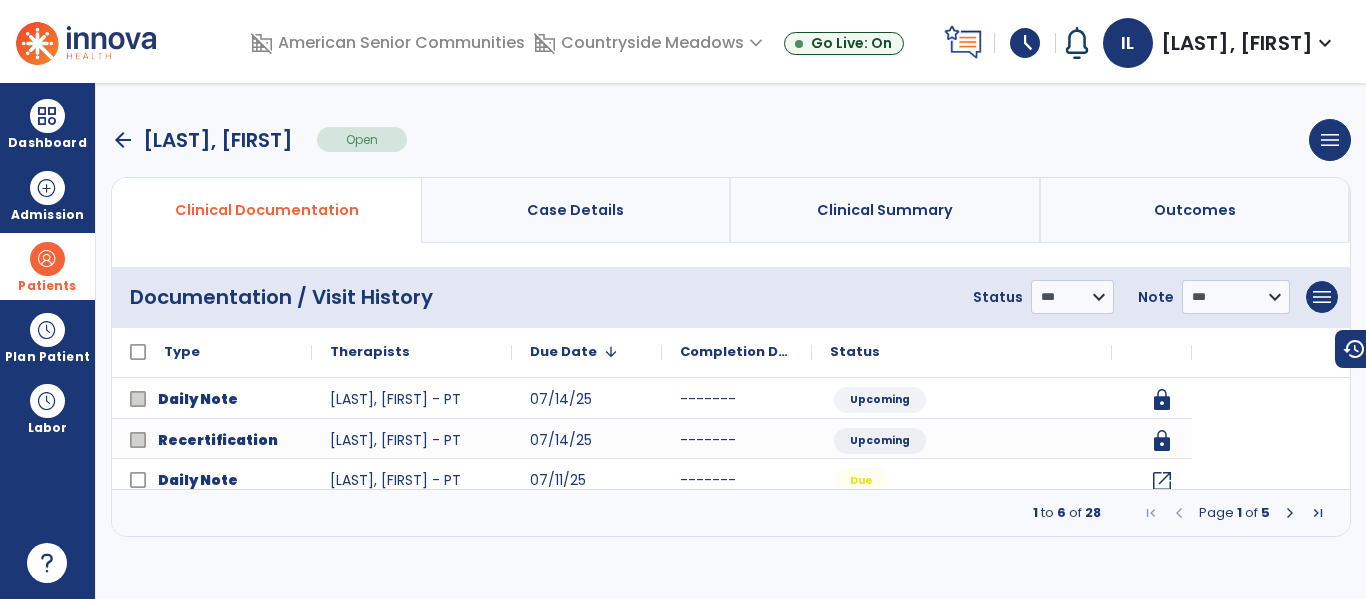 scroll, scrollTop: 0, scrollLeft: 0, axis: both 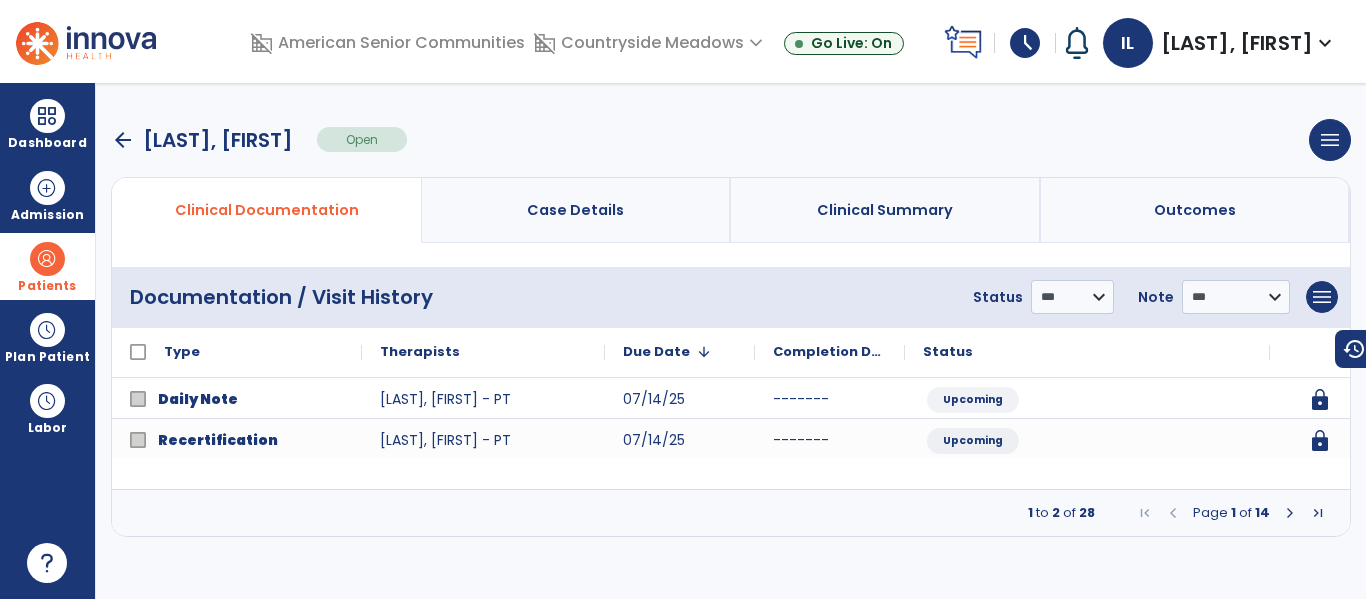 click at bounding box center (1290, 513) 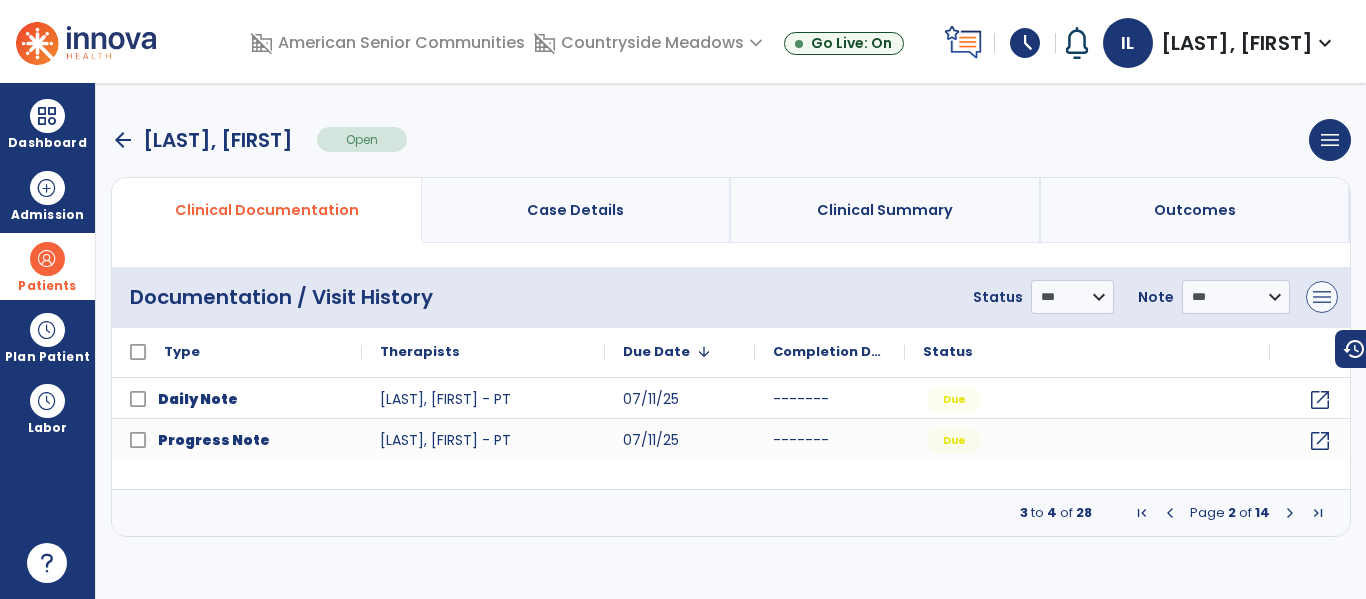 click on "menu" at bounding box center [1322, 297] 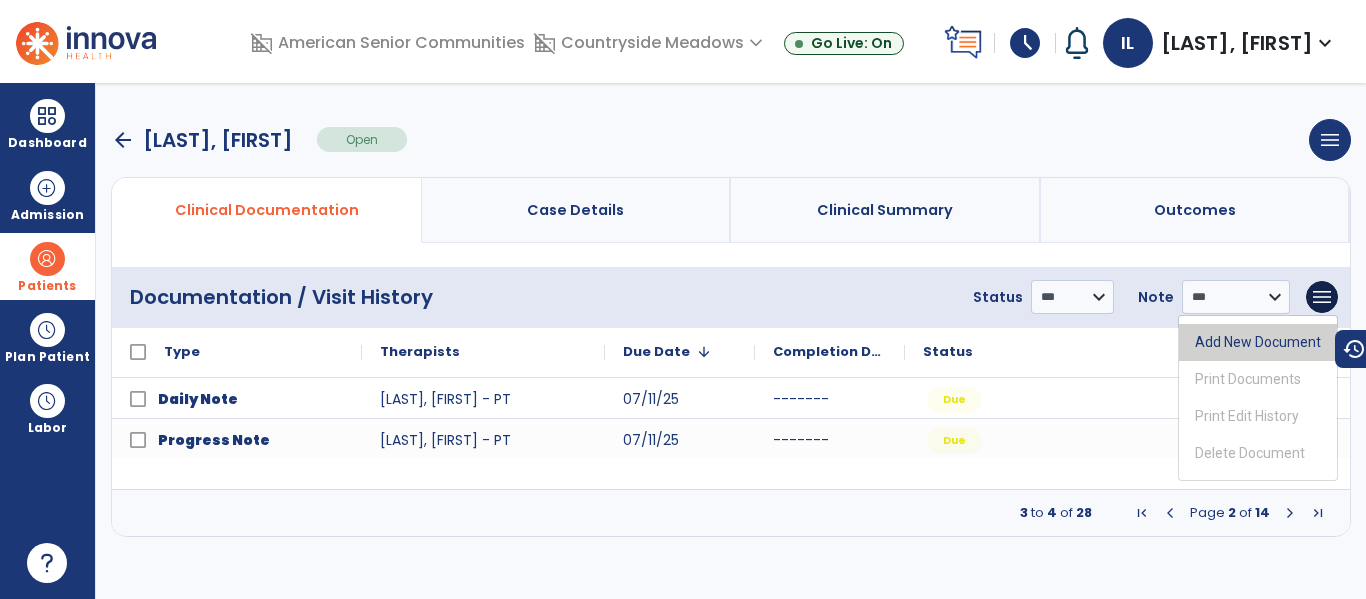 click on "Add New Document" at bounding box center (1258, 342) 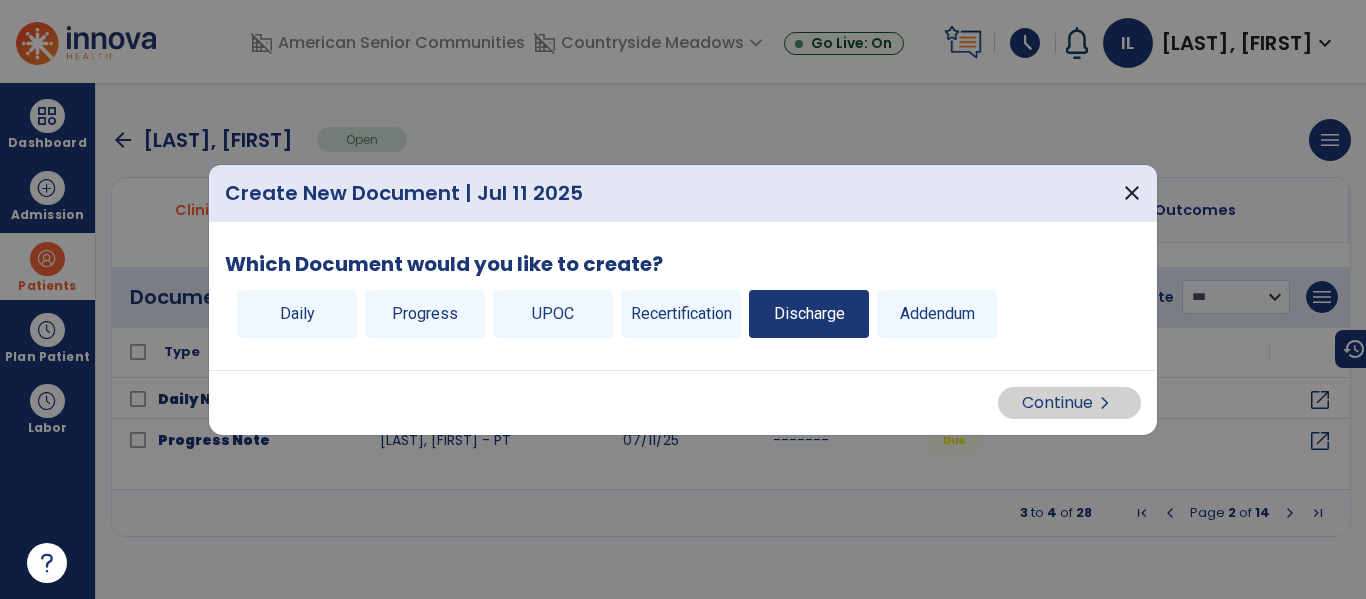 click on "Discharge" at bounding box center (809, 314) 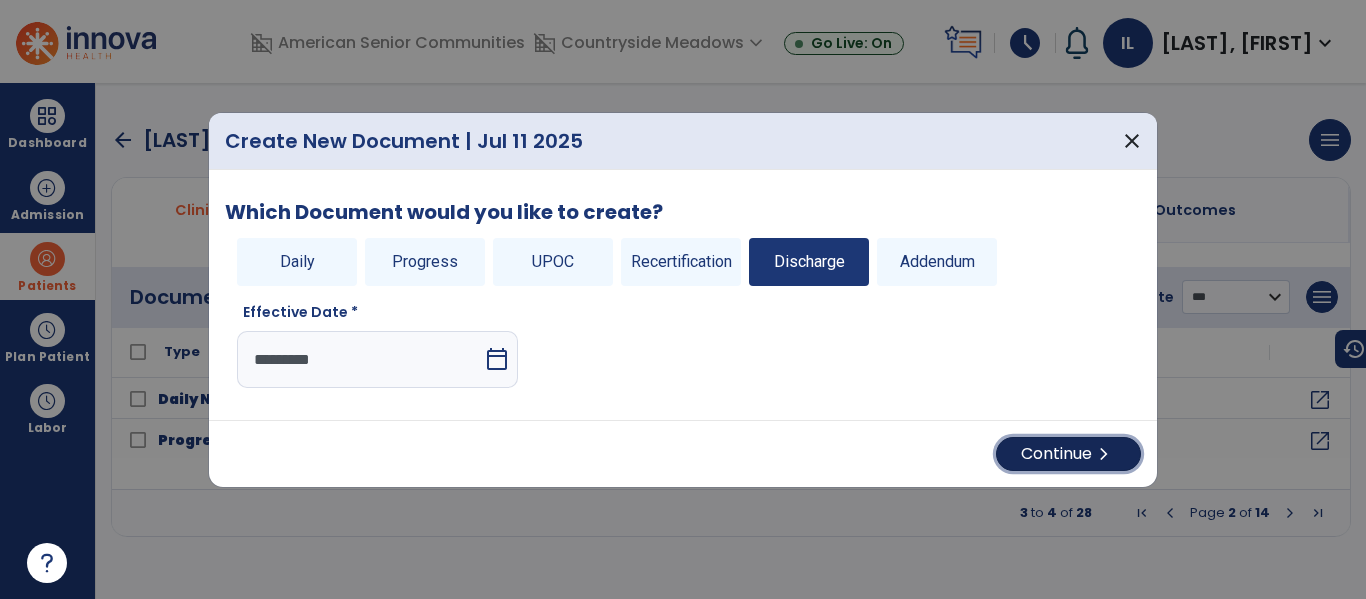 click on "Continue   chevron_right" at bounding box center (1068, 454) 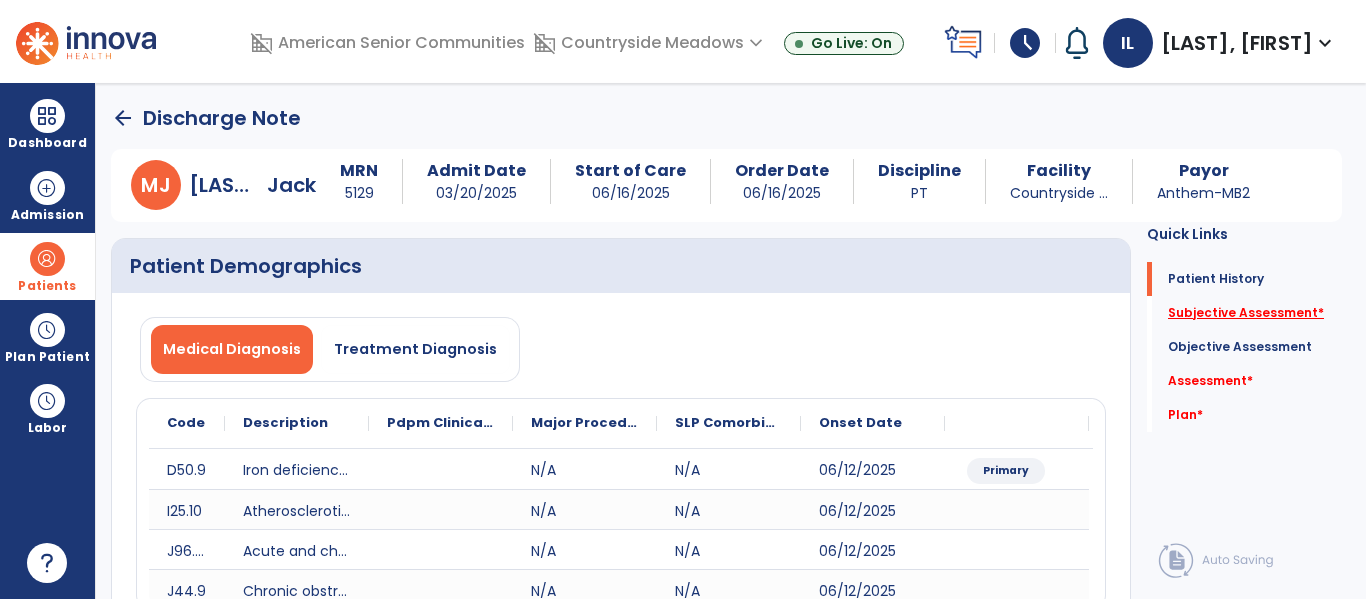 click on "Subjective Assessment   *" 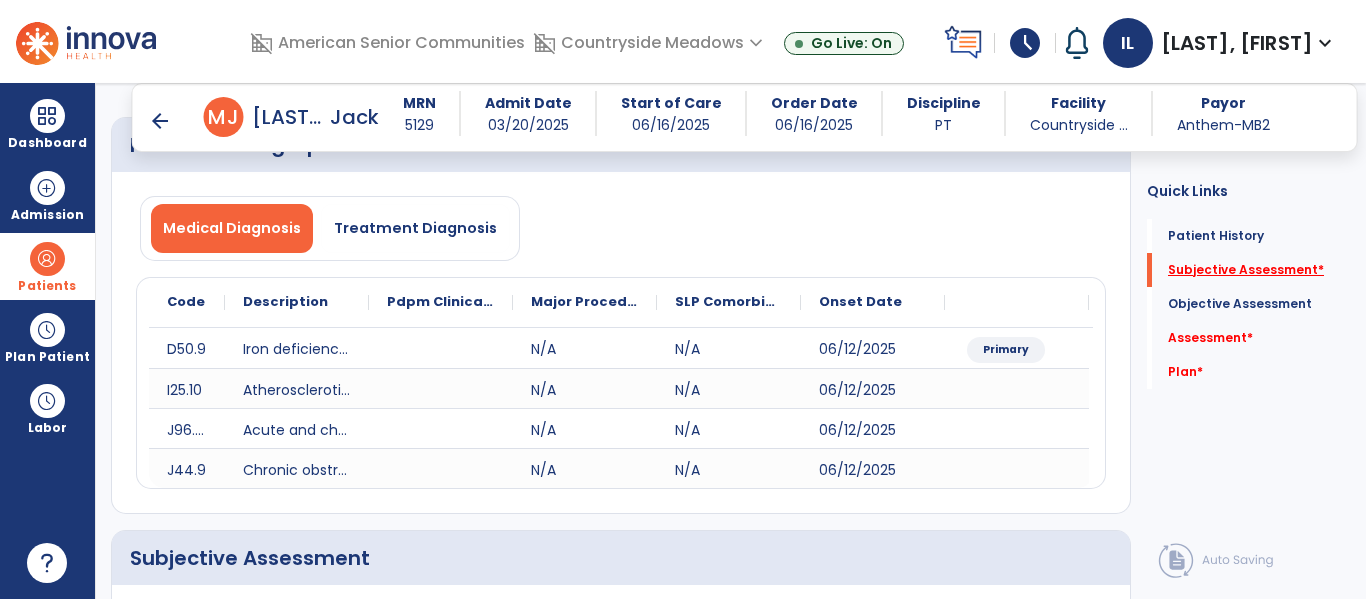 scroll, scrollTop: 451, scrollLeft: 0, axis: vertical 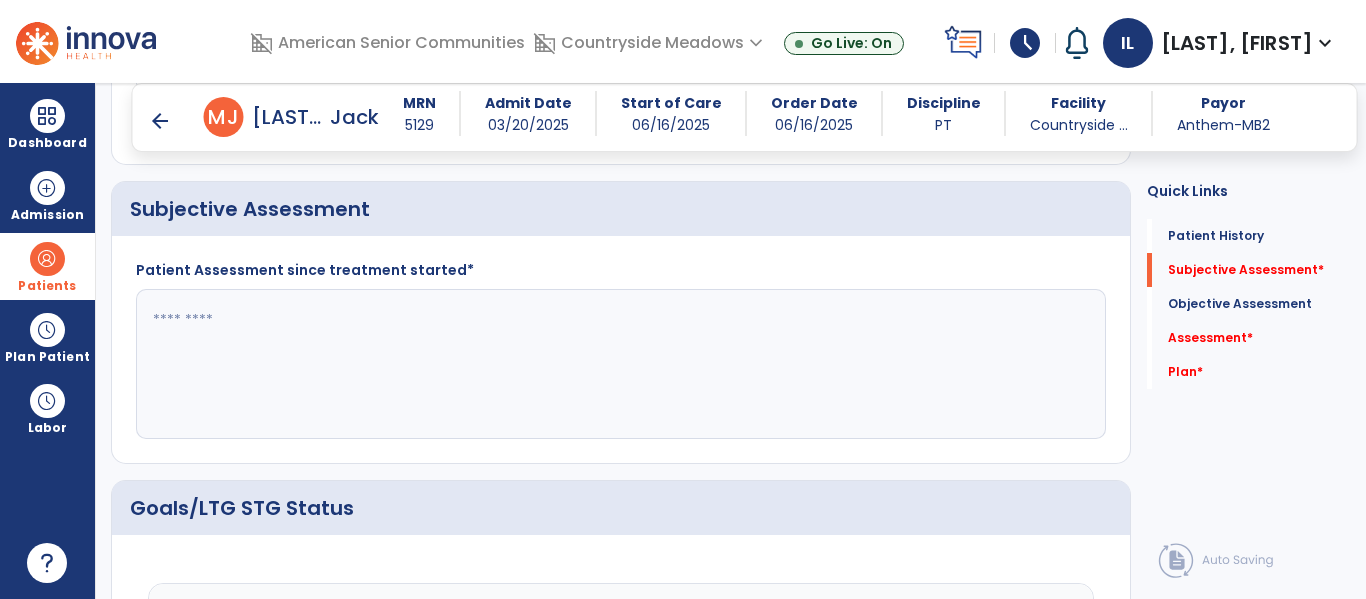 click 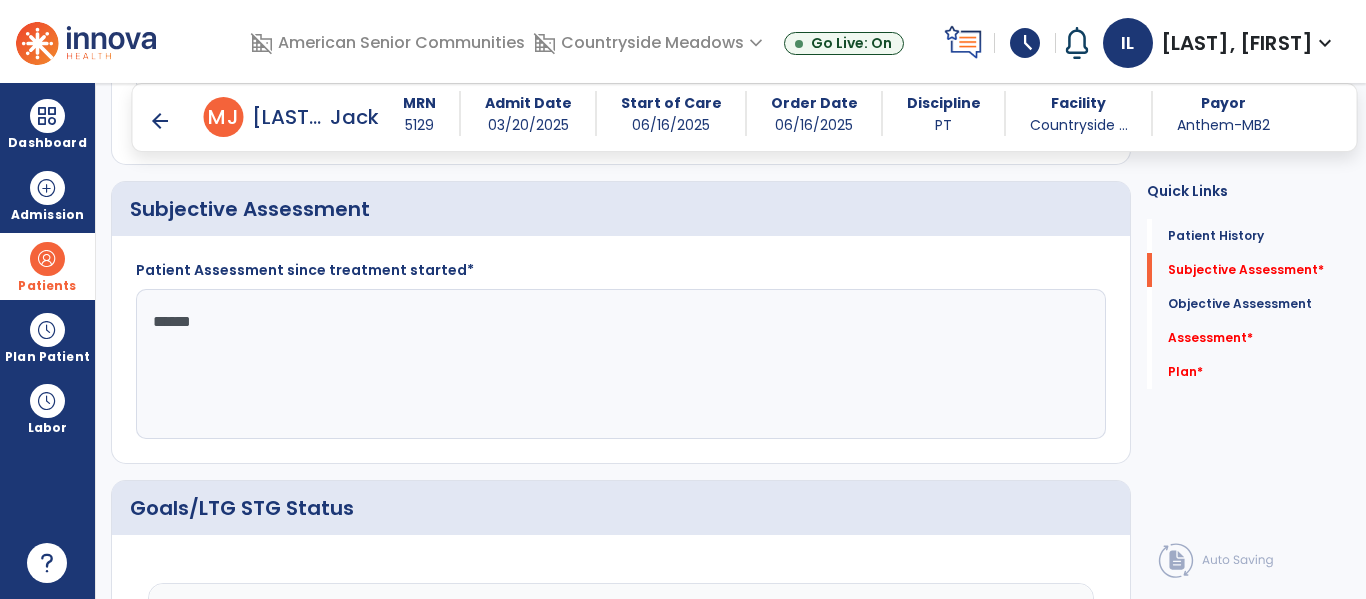 type on "*******" 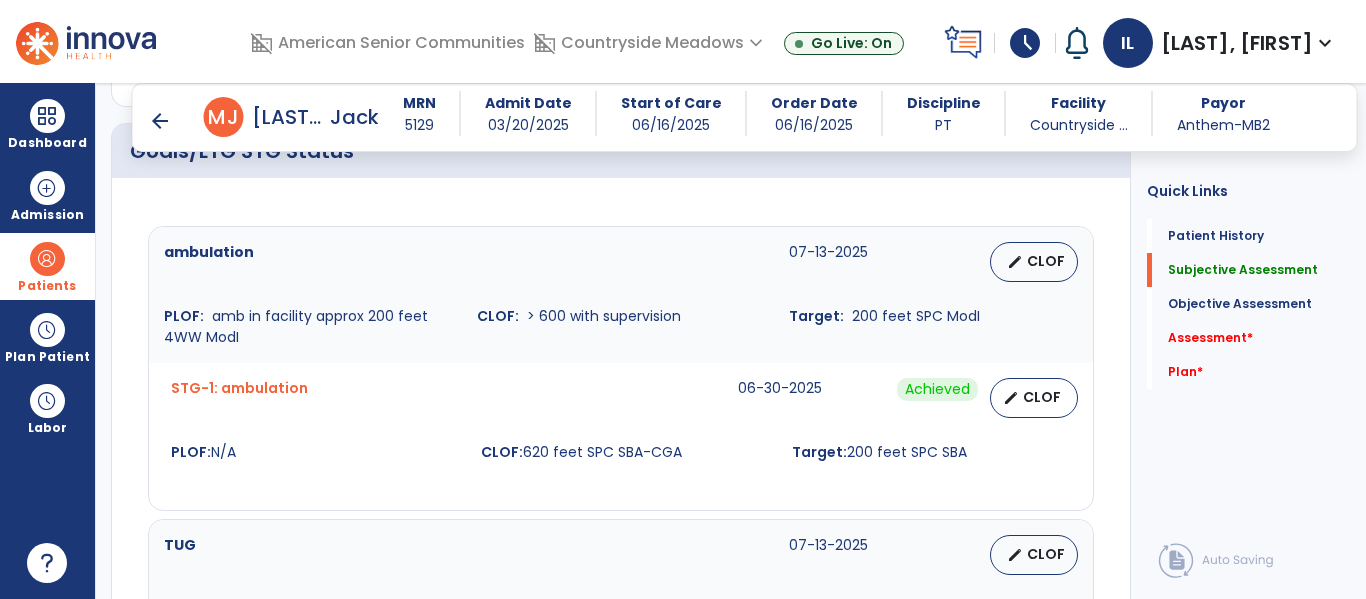 scroll, scrollTop: 812, scrollLeft: 0, axis: vertical 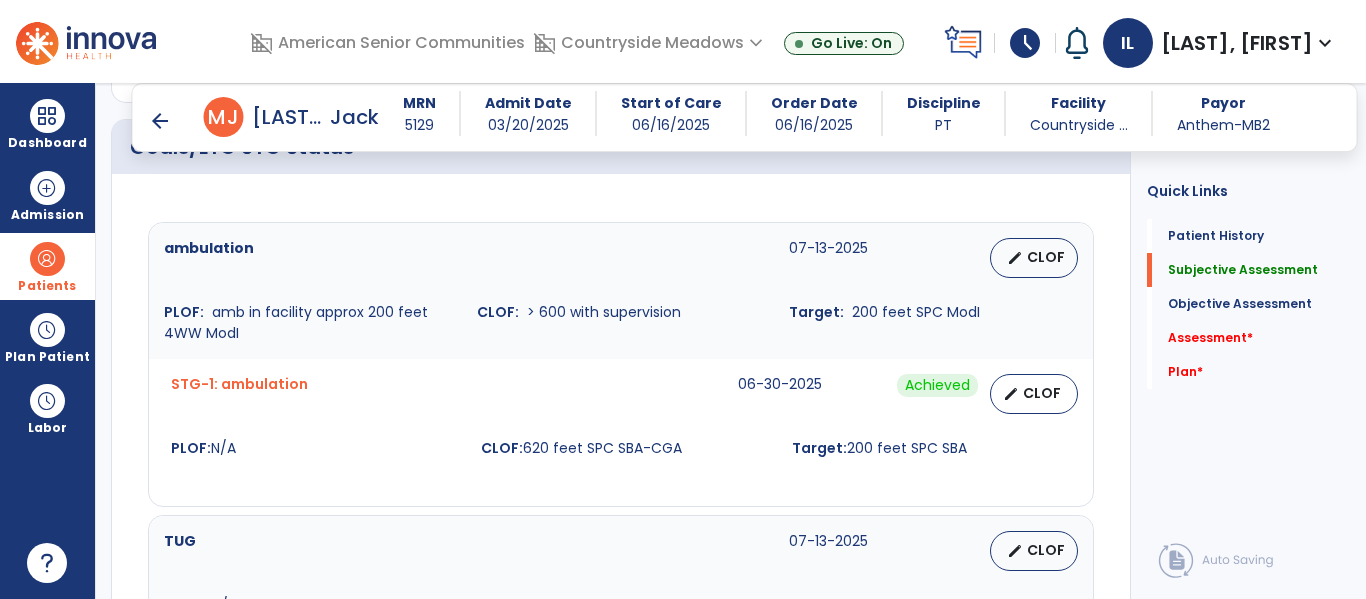 type on "**********" 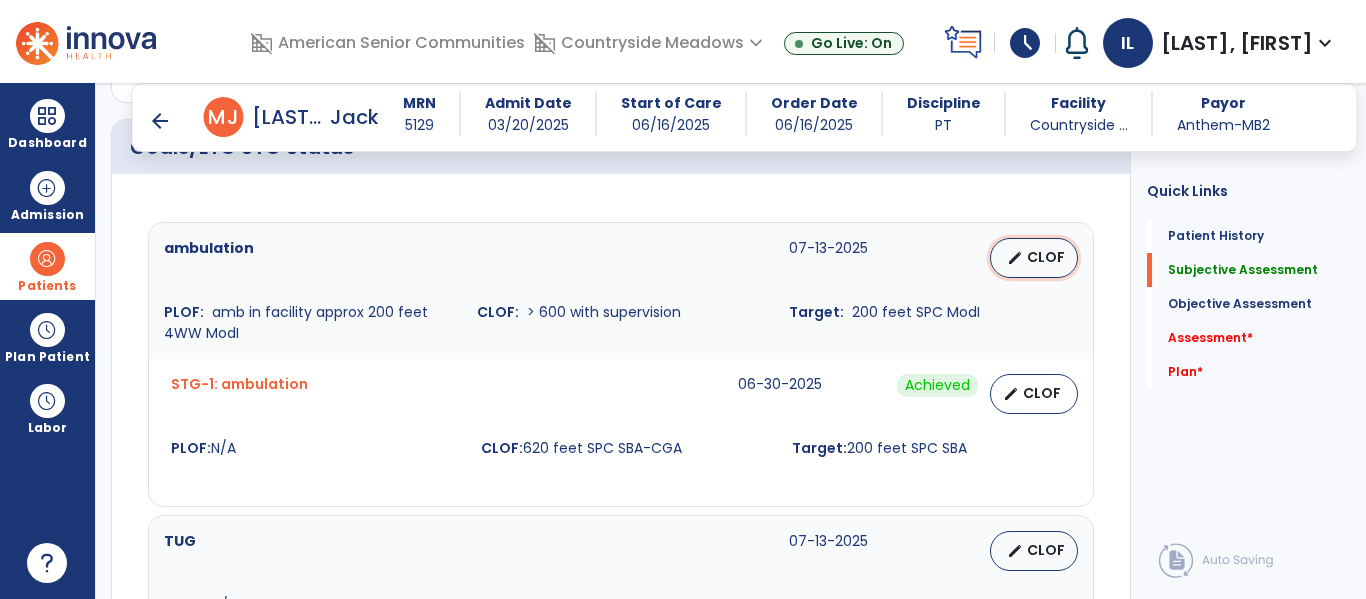 click on "CLOF" at bounding box center [1046, 257] 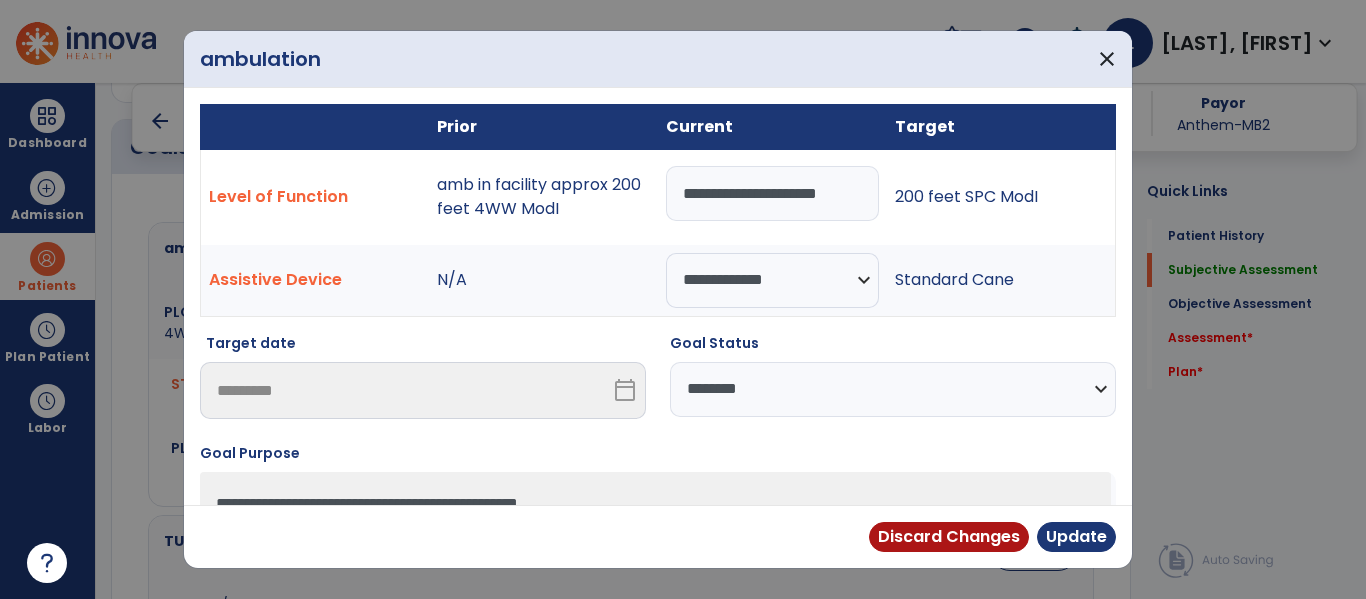 click on "**********" at bounding box center (772, 193) 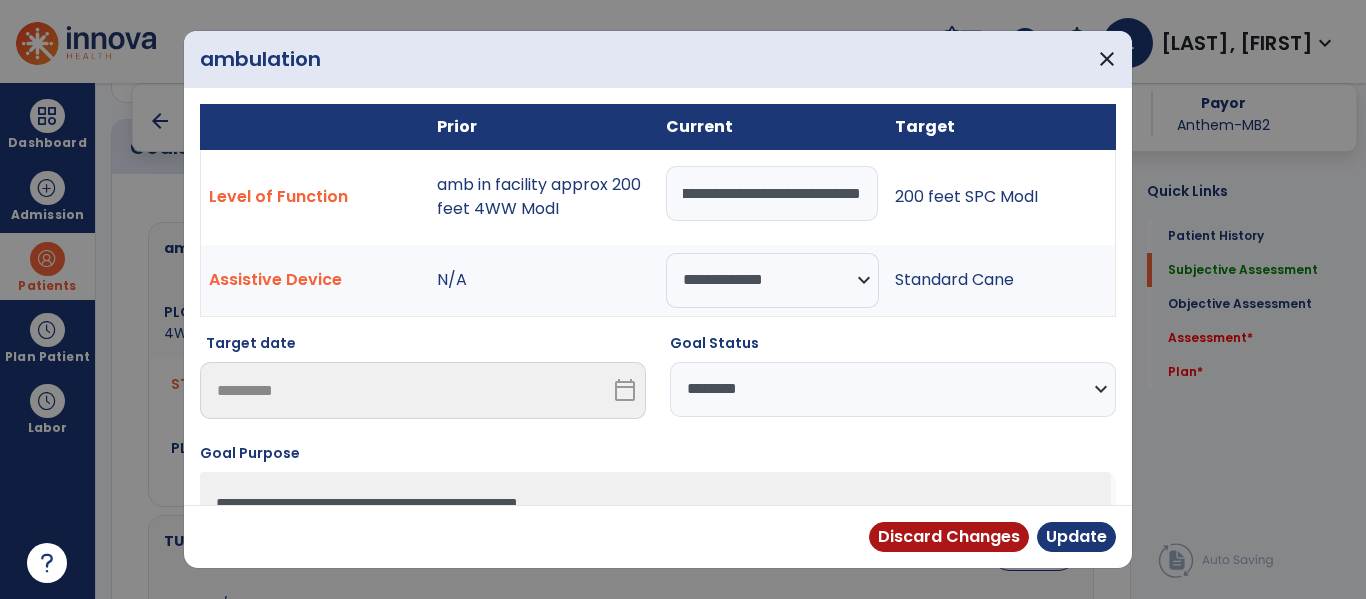 scroll, scrollTop: 0, scrollLeft: 88, axis: horizontal 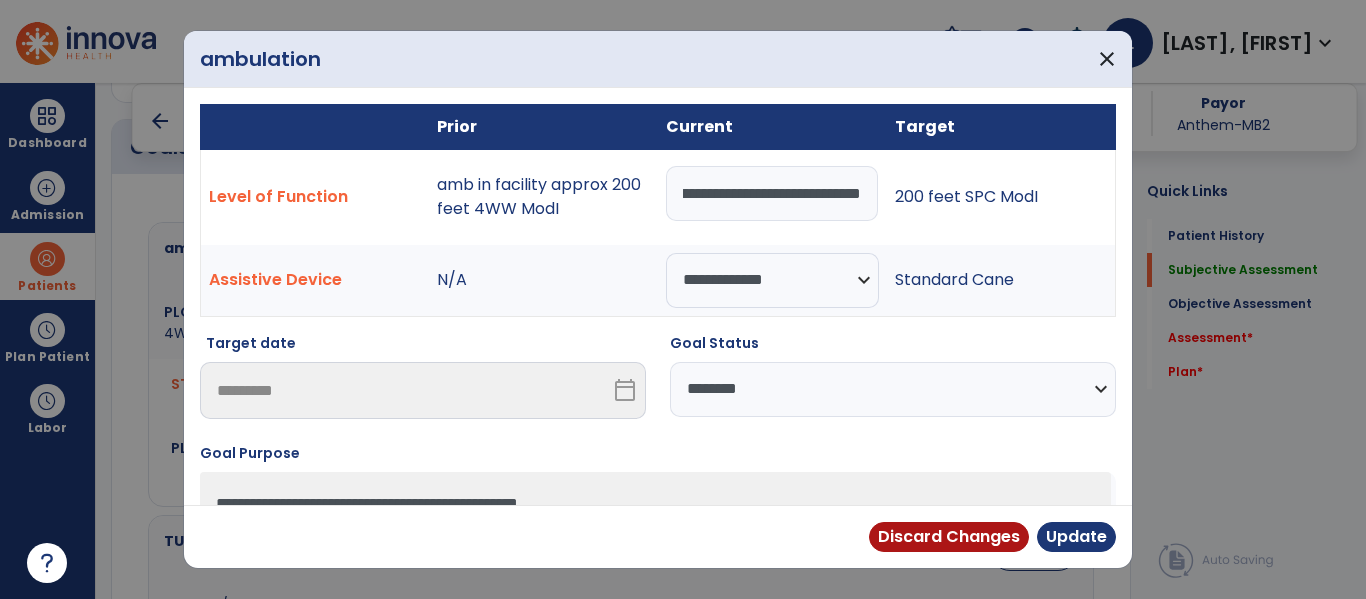 type on "**********" 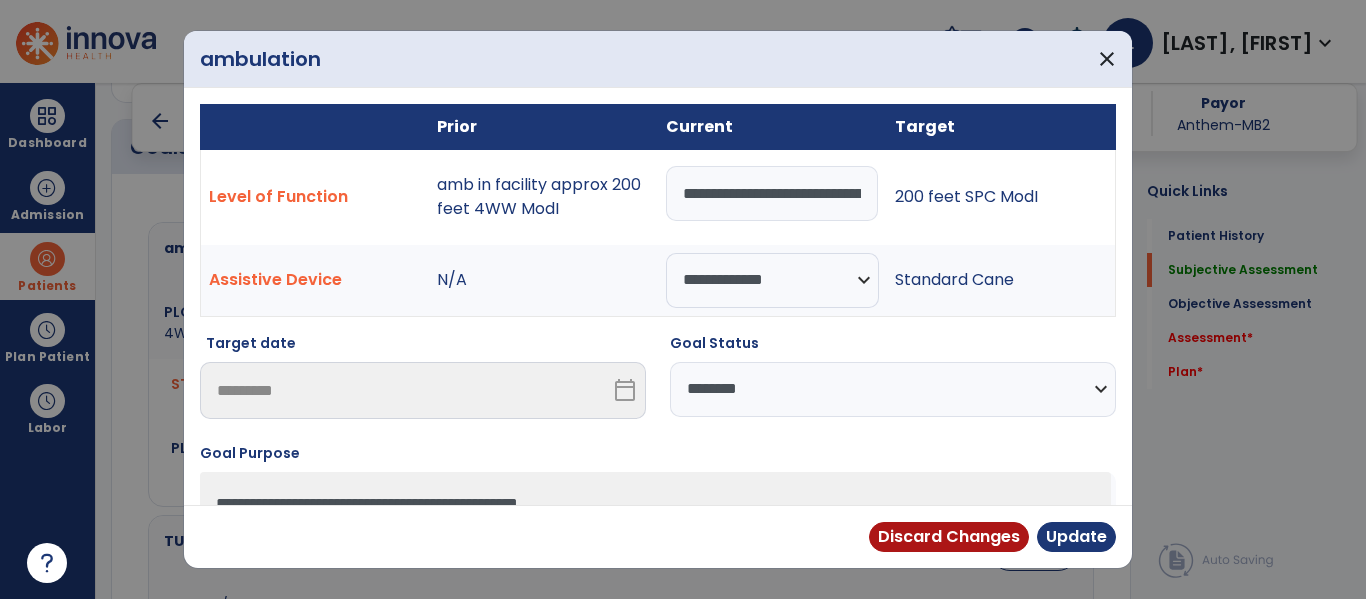 select on "********" 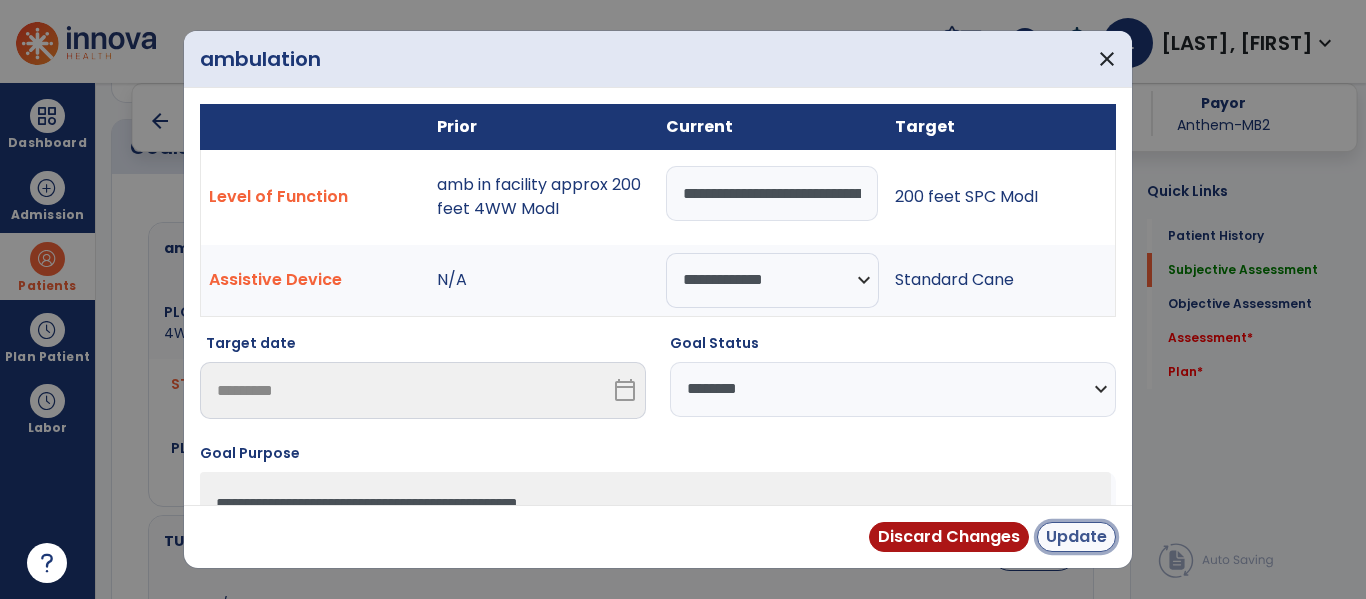click on "Update" at bounding box center [1076, 537] 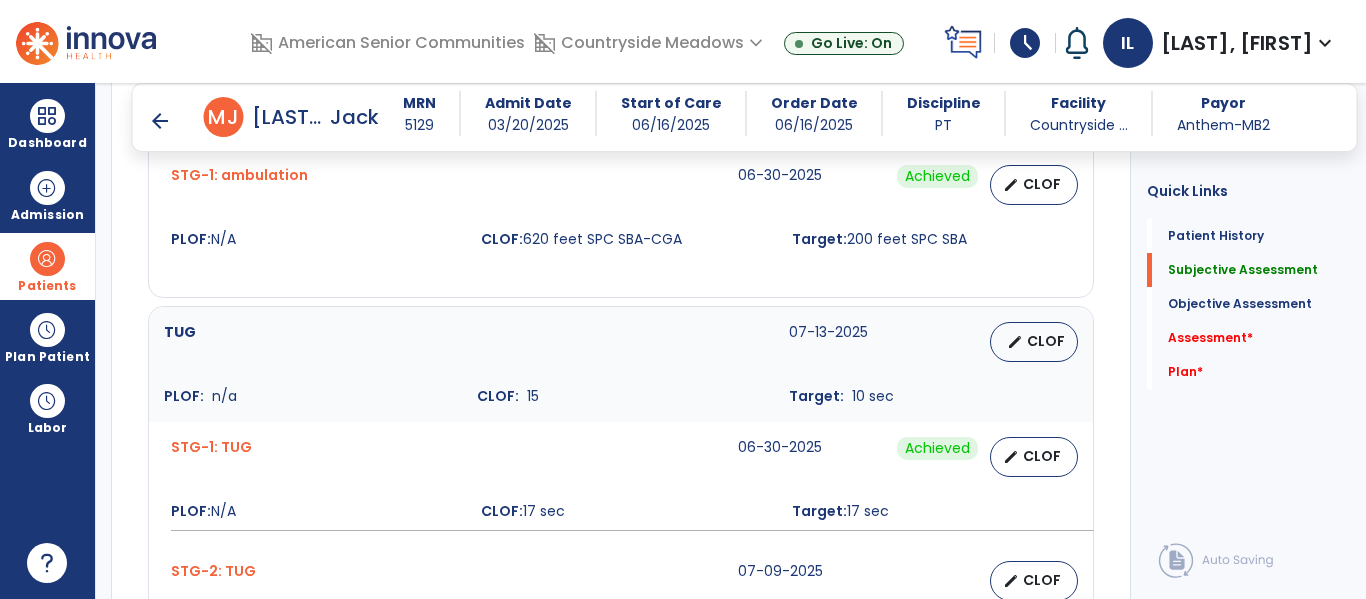 scroll, scrollTop: 1189, scrollLeft: 0, axis: vertical 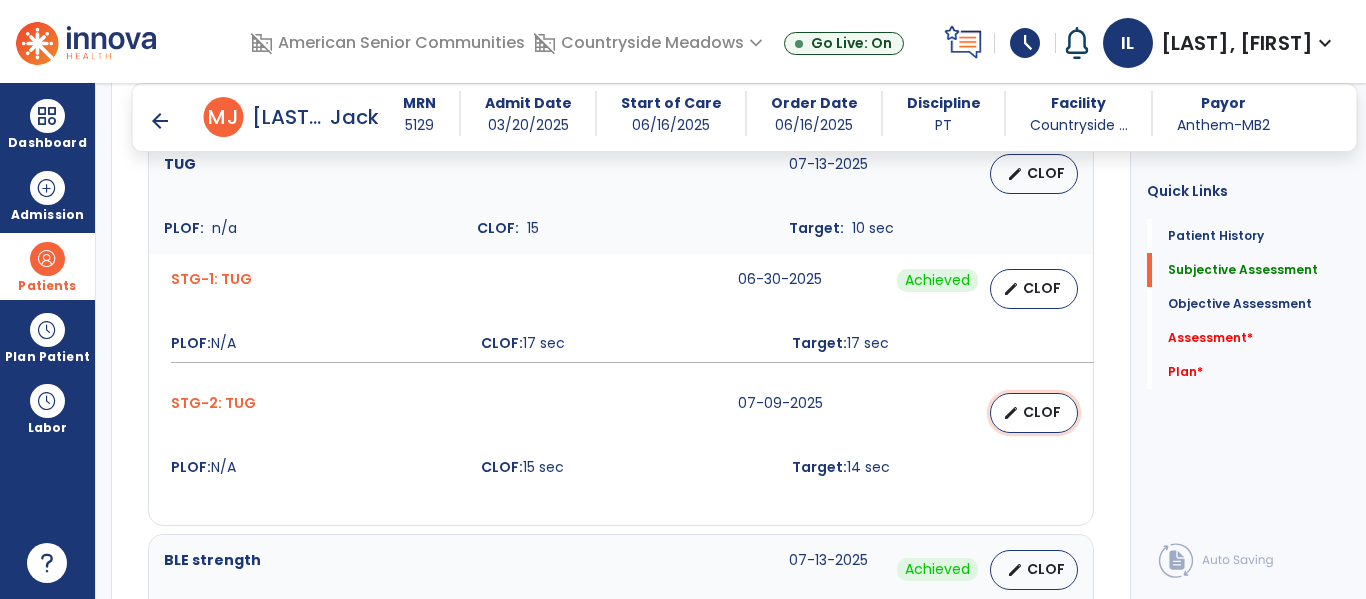 click on "CLOF" at bounding box center [1042, 412] 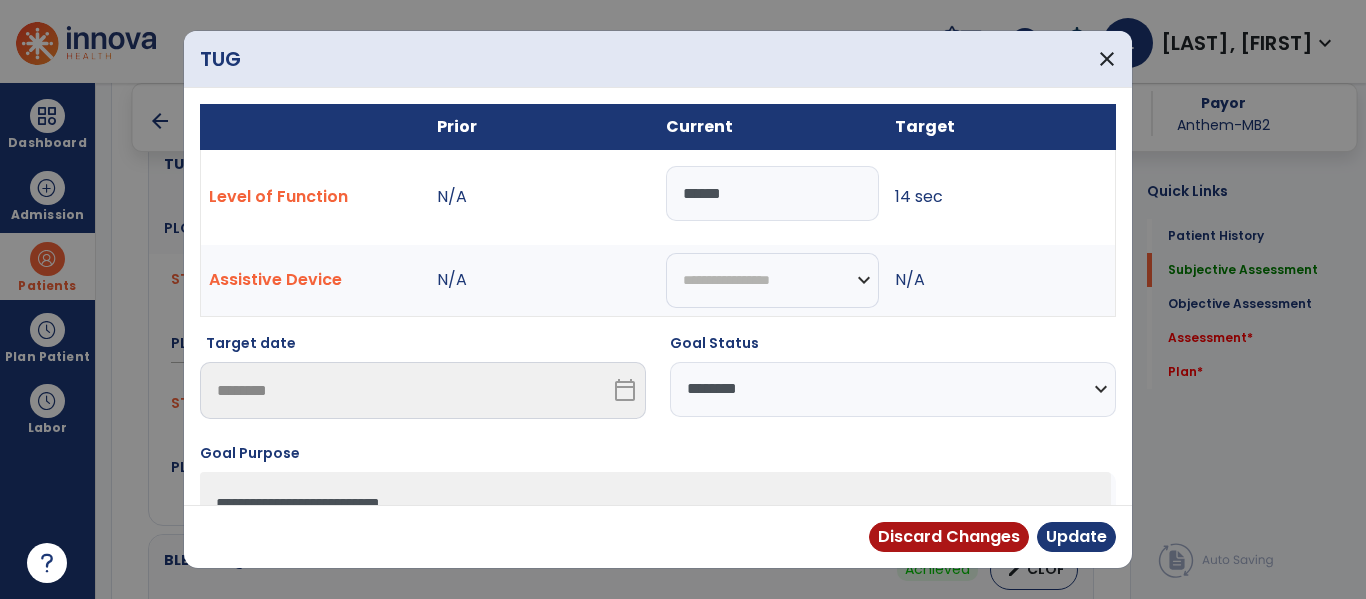 click on "******" at bounding box center [772, 193] 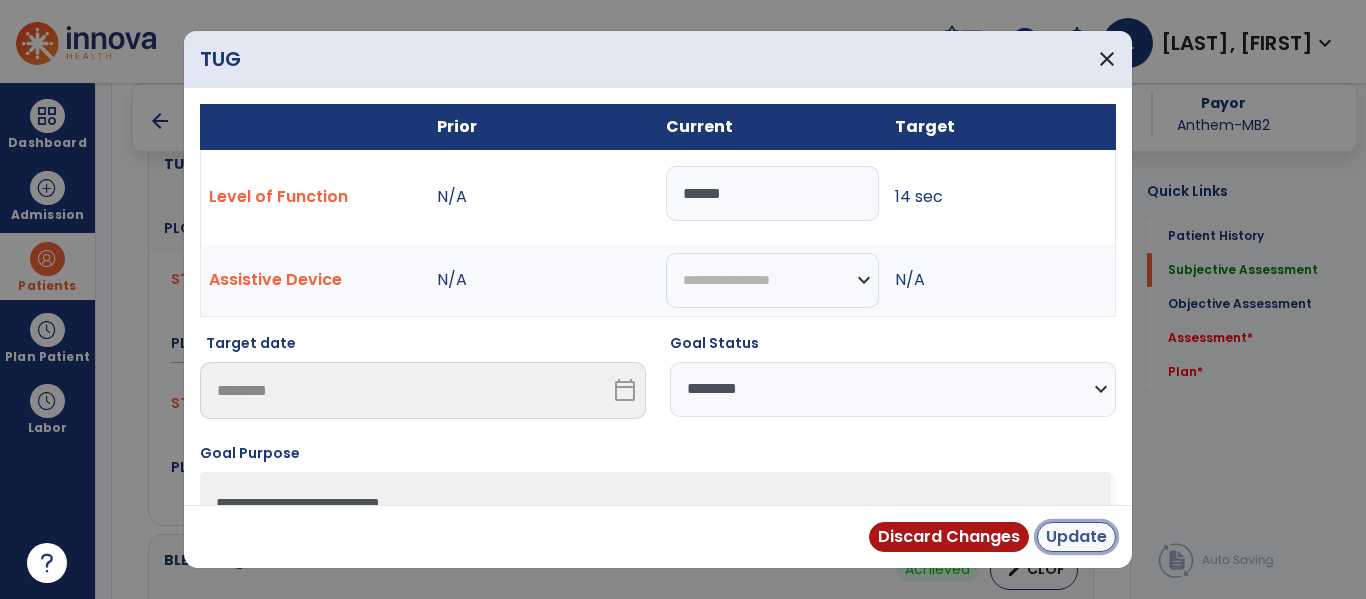 click on "Update" at bounding box center (1076, 537) 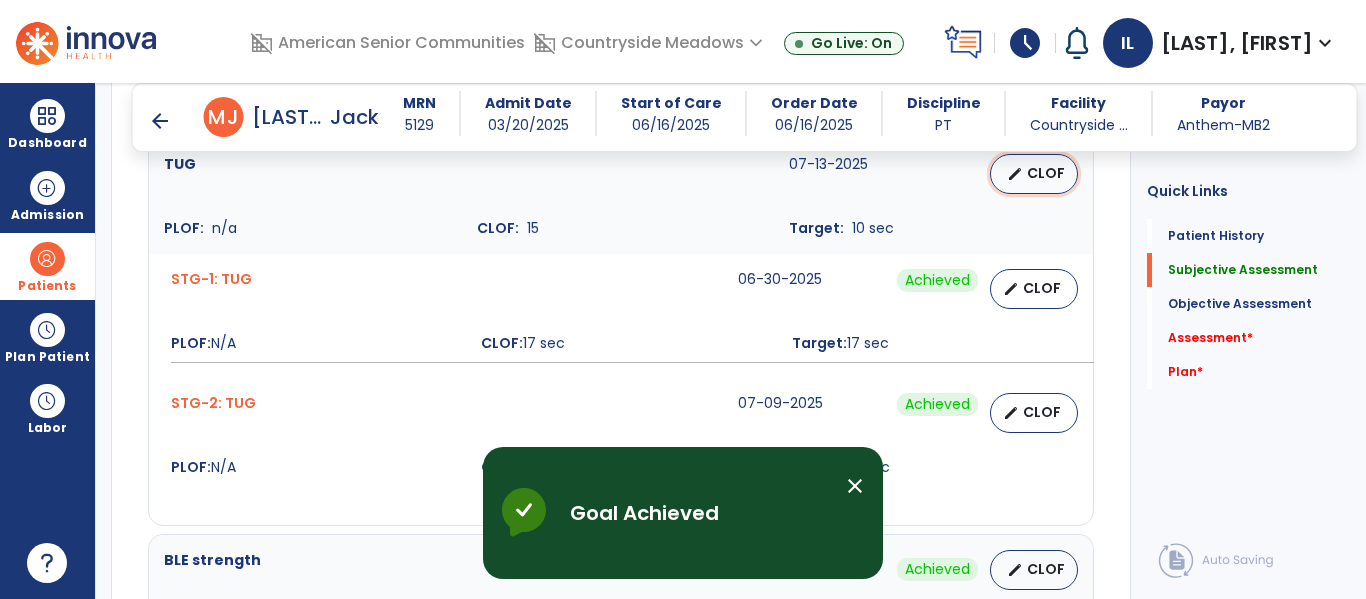 click on "edit   CLOF" at bounding box center [1034, 174] 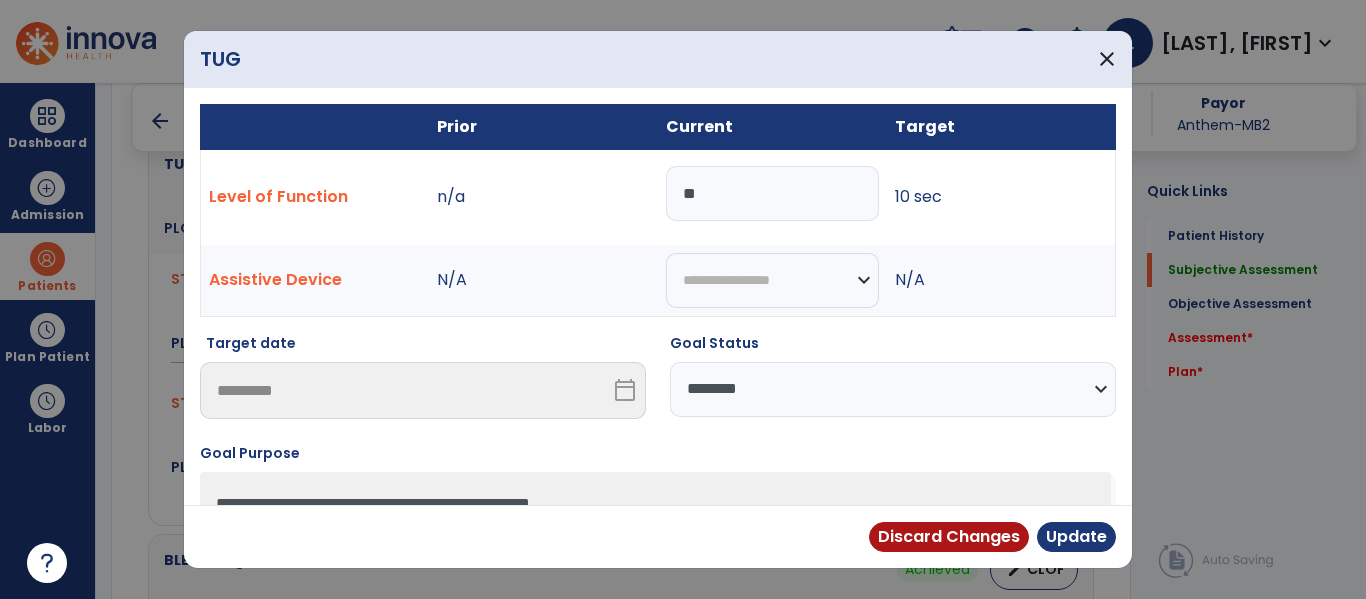 click on "**" at bounding box center [772, 193] 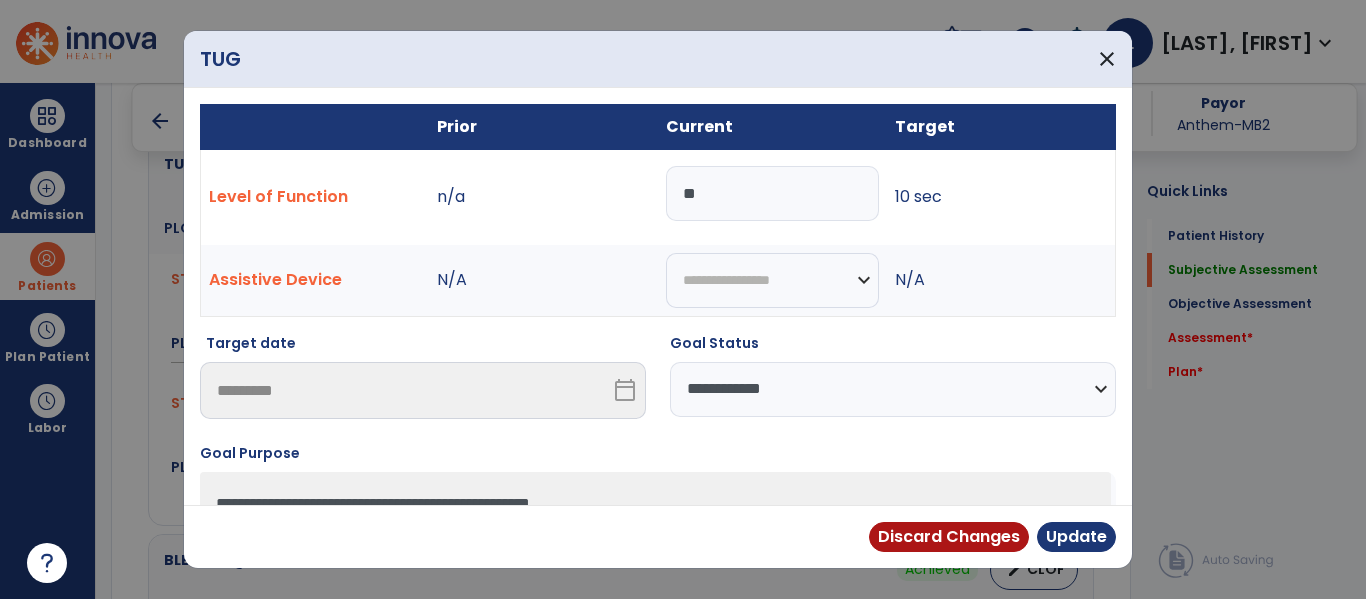 click on "**********" at bounding box center (893, 389) 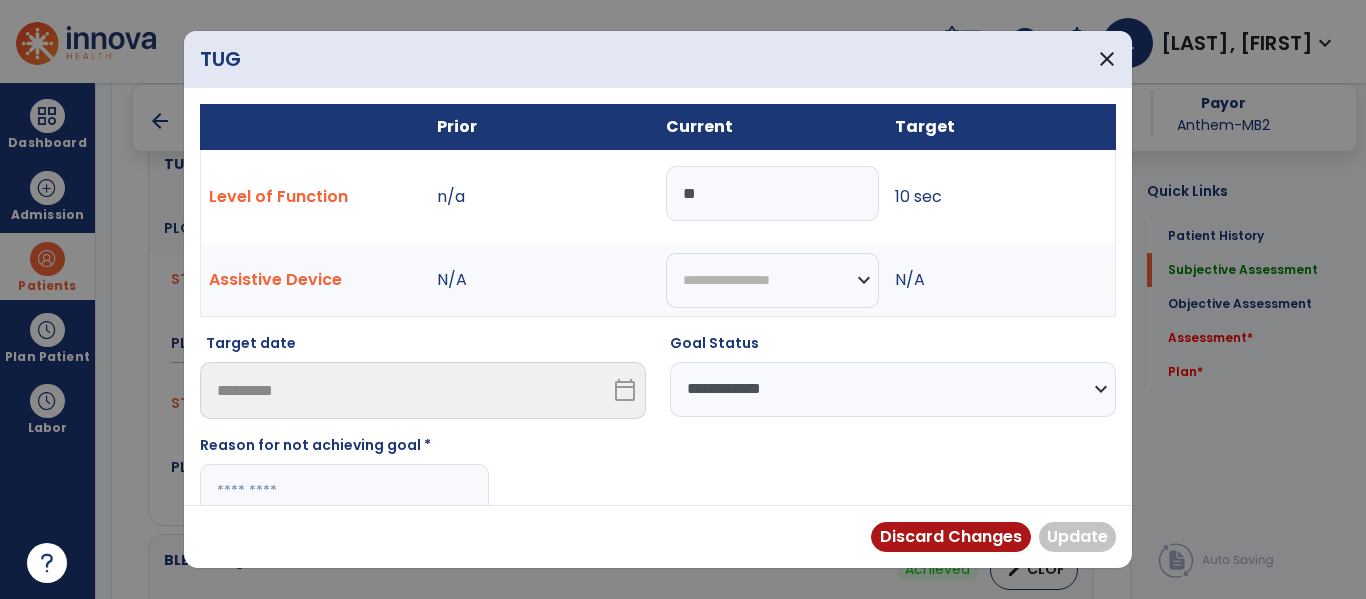 click at bounding box center (344, 491) 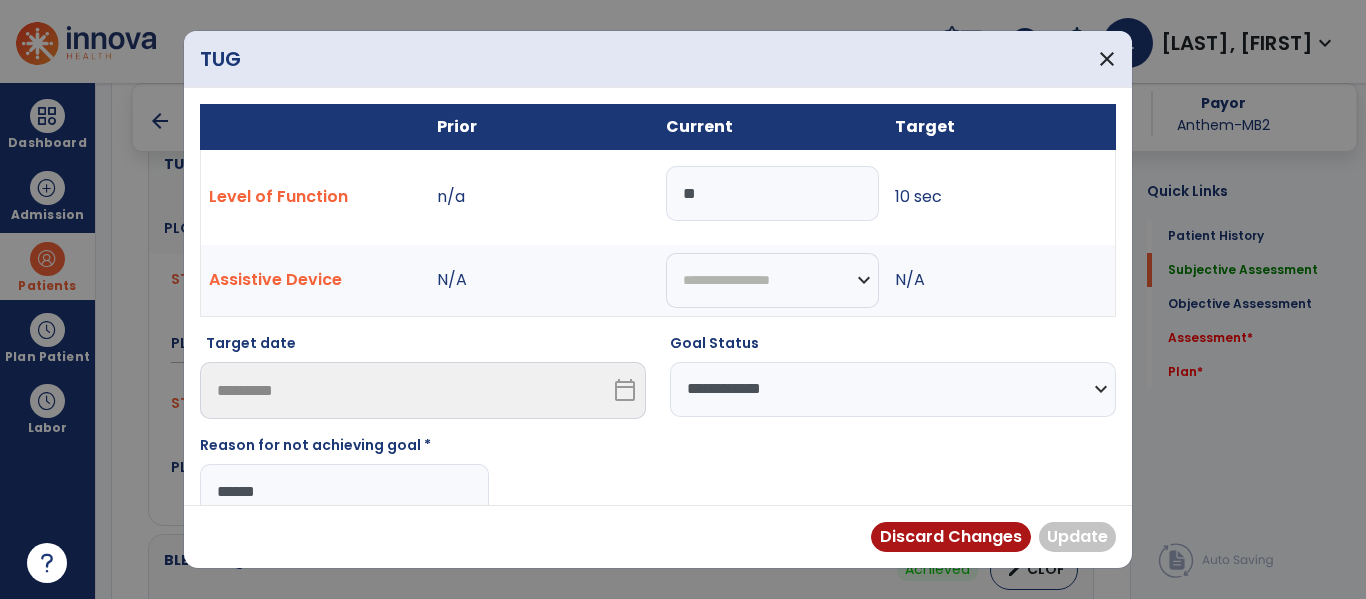 type on "*******" 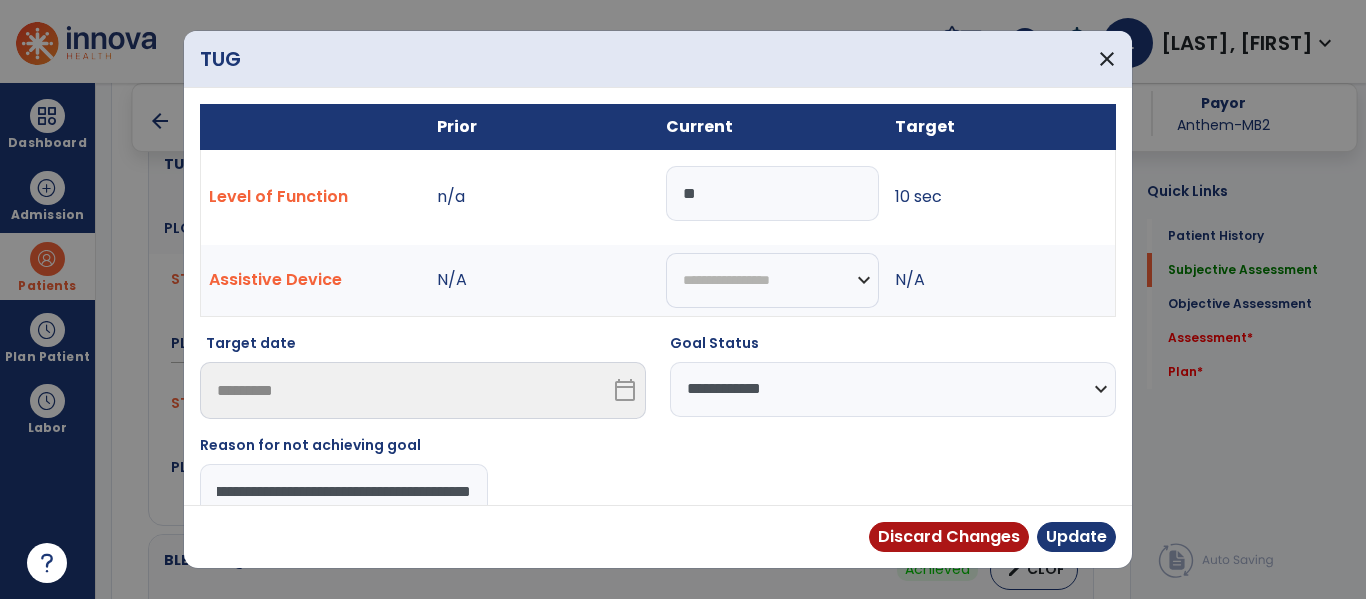 scroll, scrollTop: 0, scrollLeft: 182, axis: horizontal 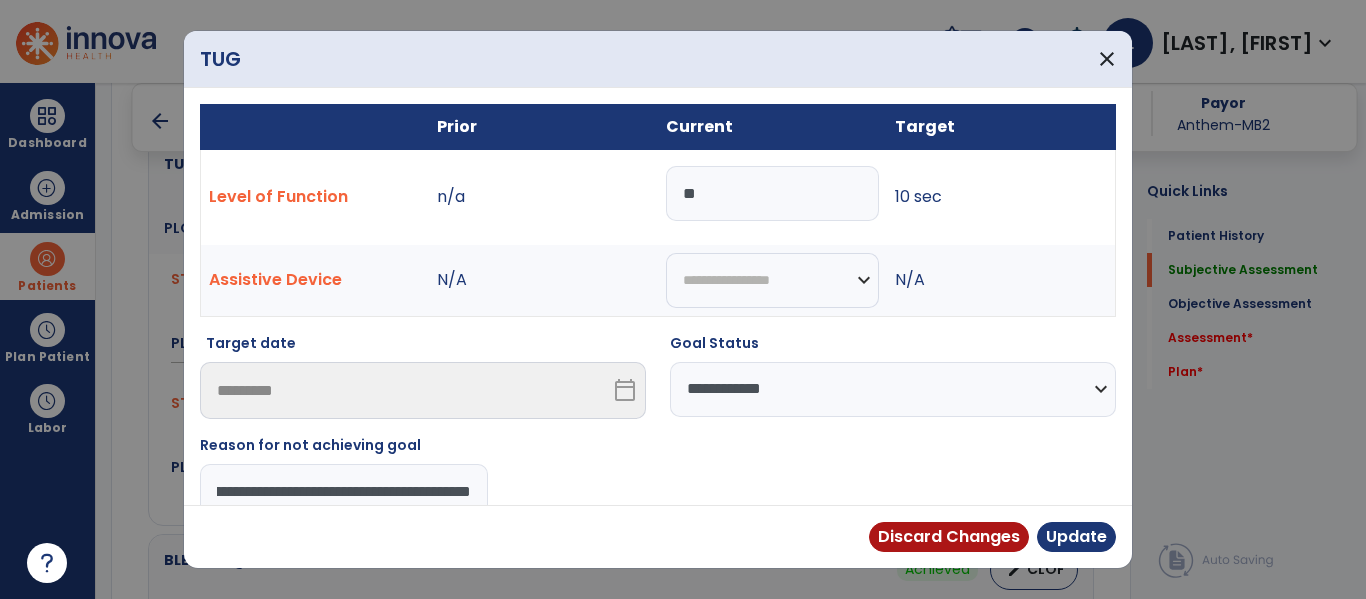 type on "**********" 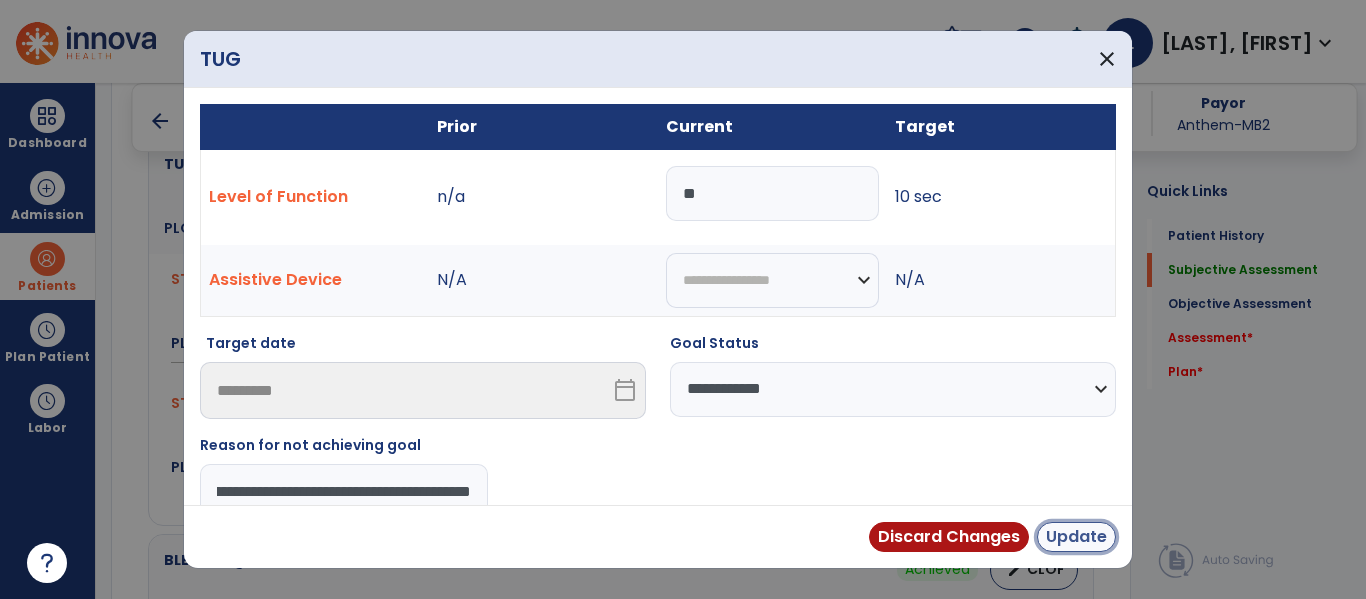 click on "Update" at bounding box center (1076, 537) 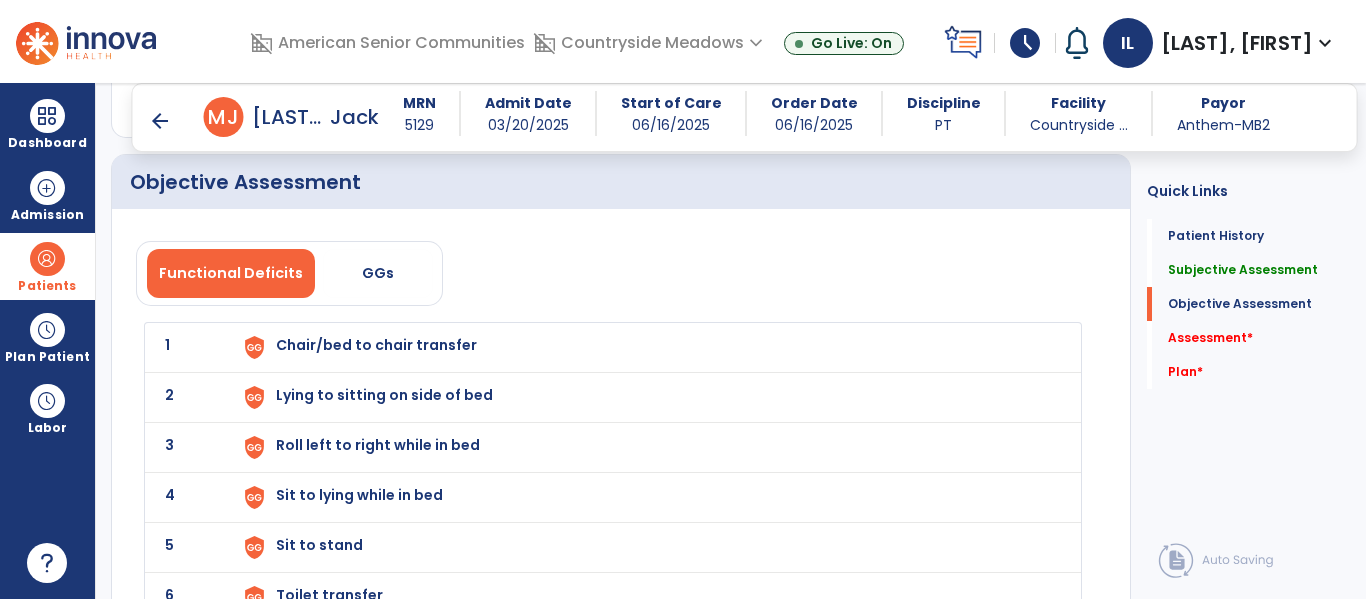 scroll, scrollTop: 1950, scrollLeft: 0, axis: vertical 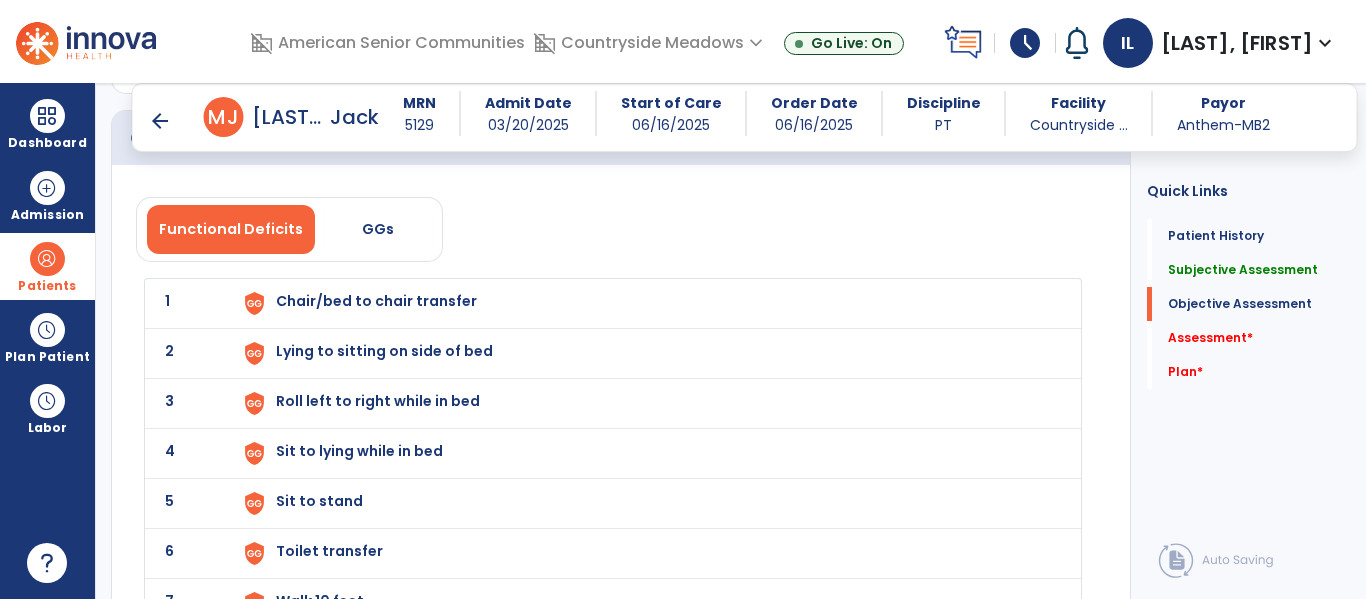 click on "Chair/bed to chair transfer" at bounding box center (646, 303) 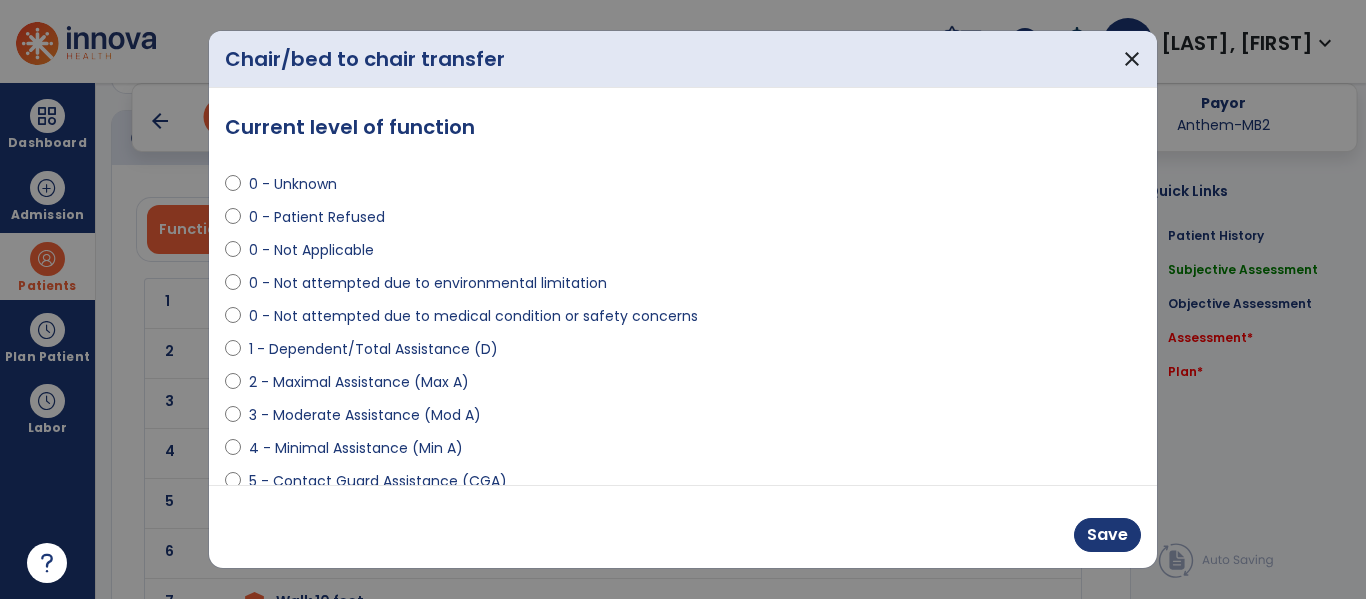 scroll, scrollTop: 201, scrollLeft: 0, axis: vertical 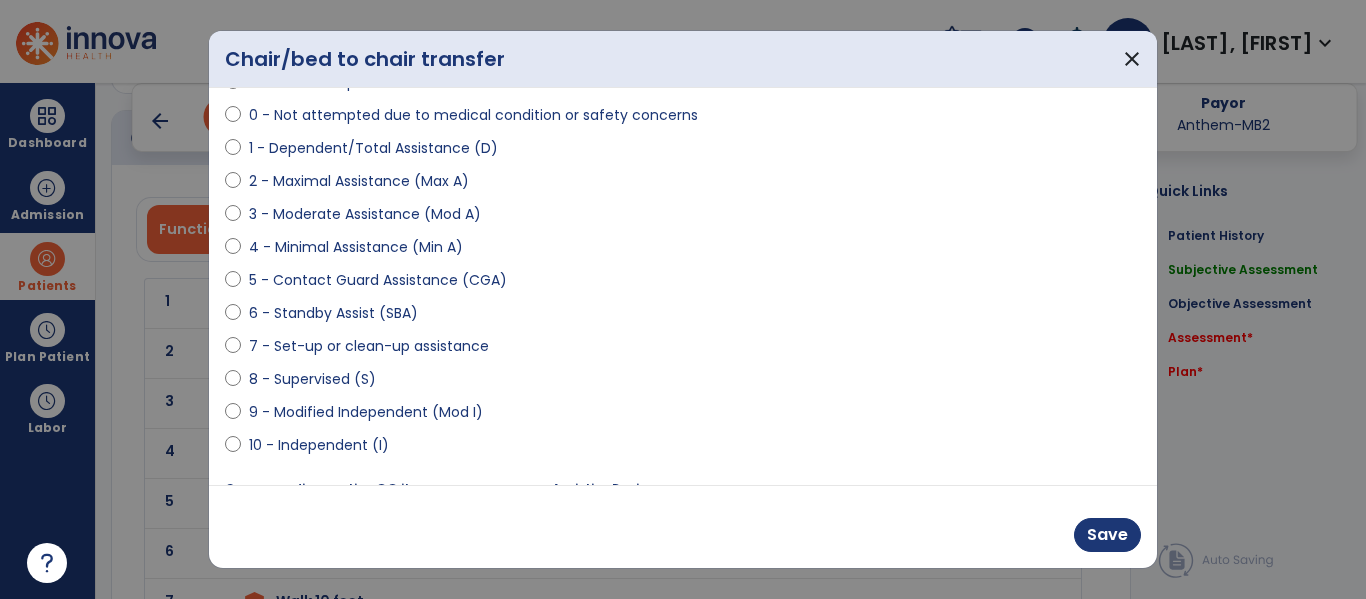 select on "**********" 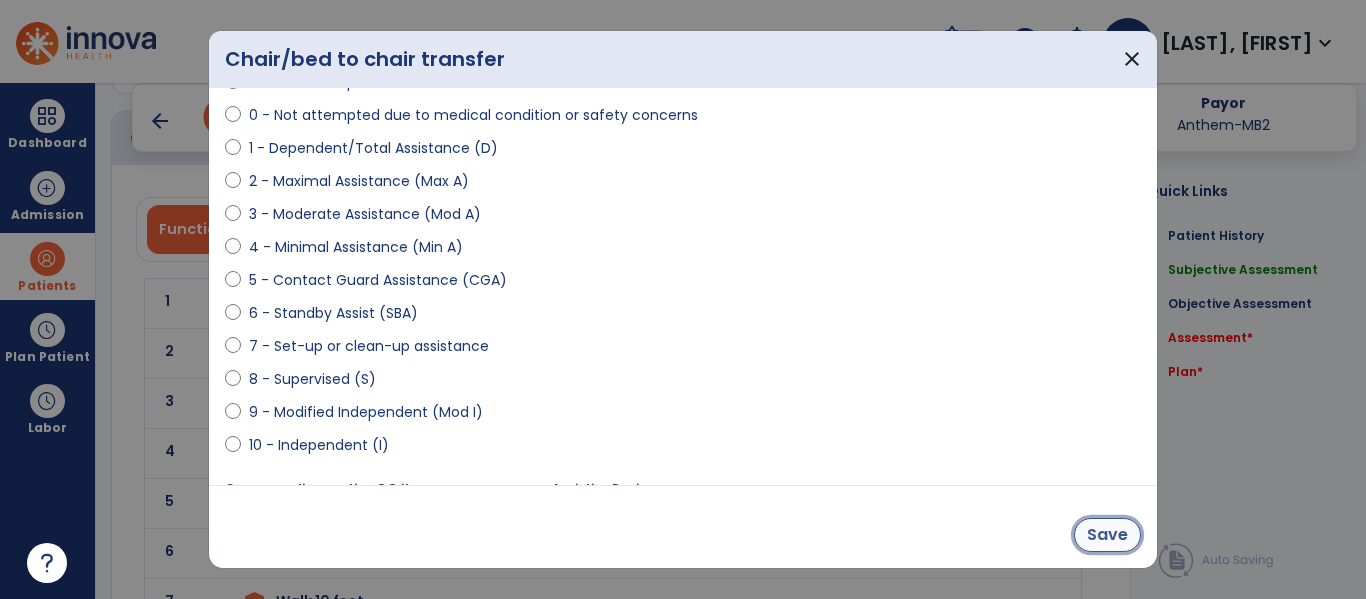 click on "Save" at bounding box center (1107, 535) 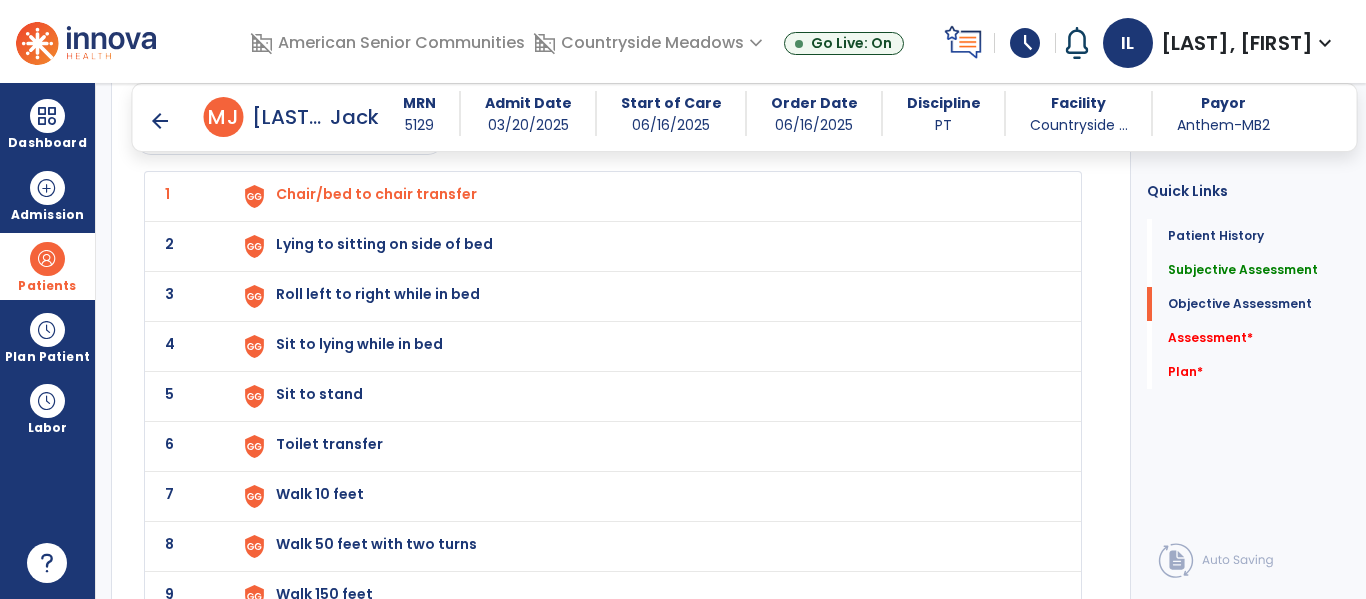 scroll, scrollTop: 2058, scrollLeft: 0, axis: vertical 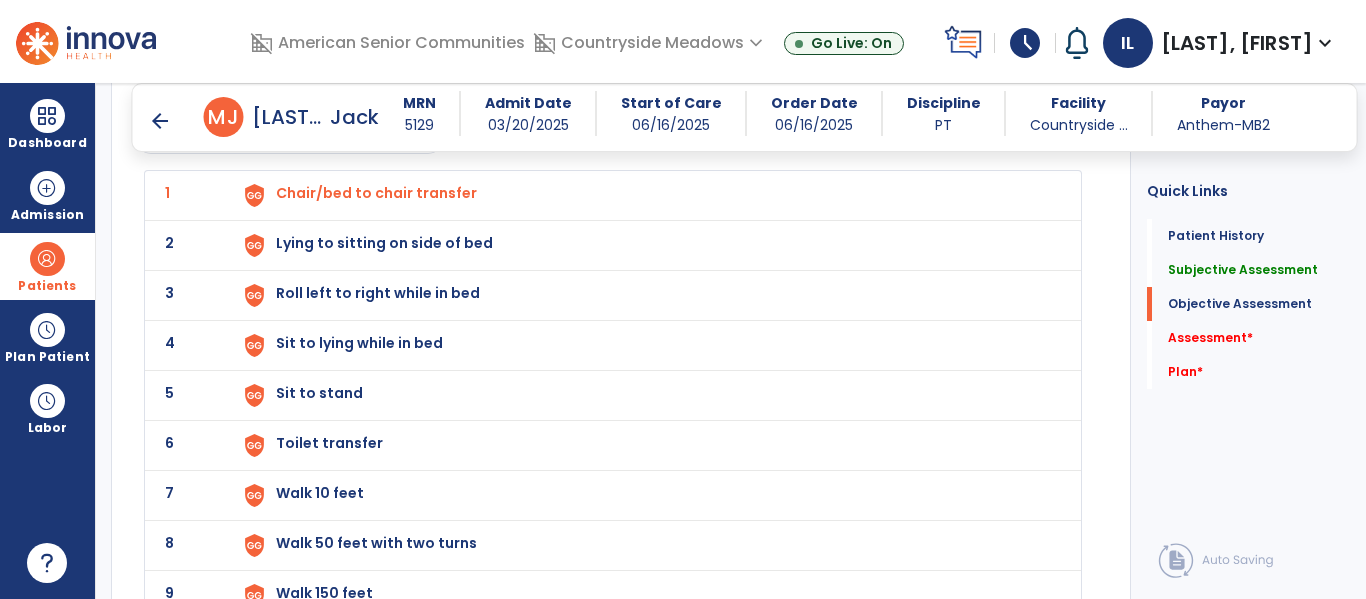 click on "2 Lying to sitting on side of bed" 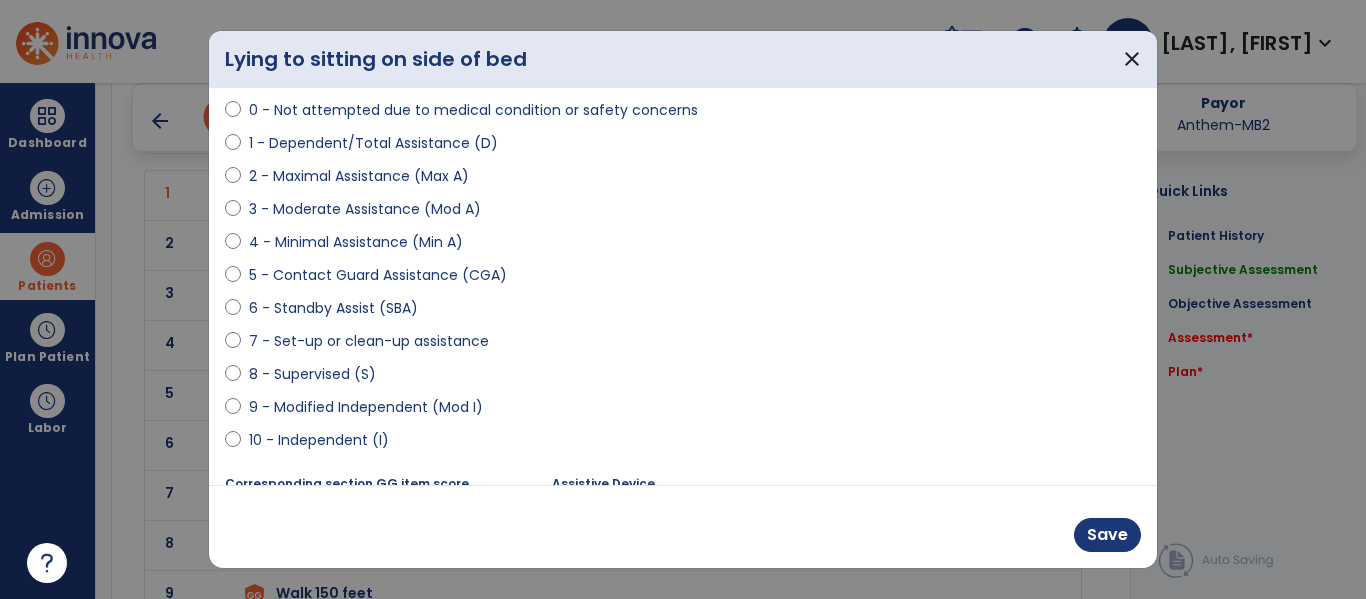 scroll, scrollTop: 213, scrollLeft: 0, axis: vertical 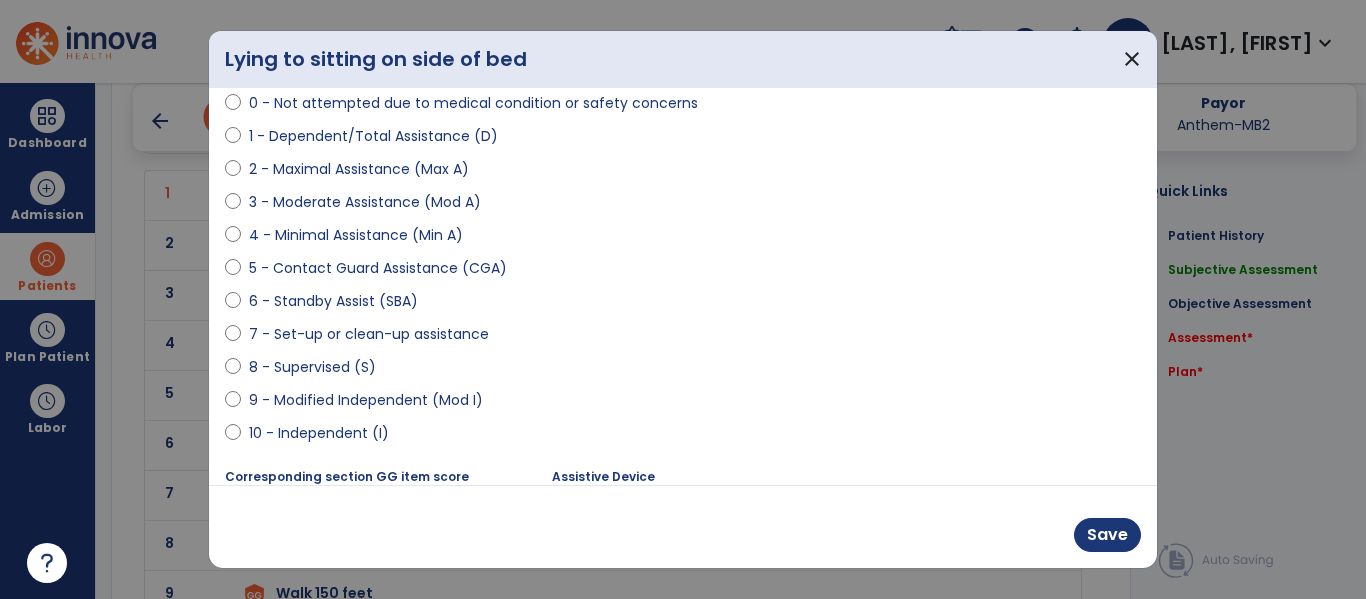 select on "**********" 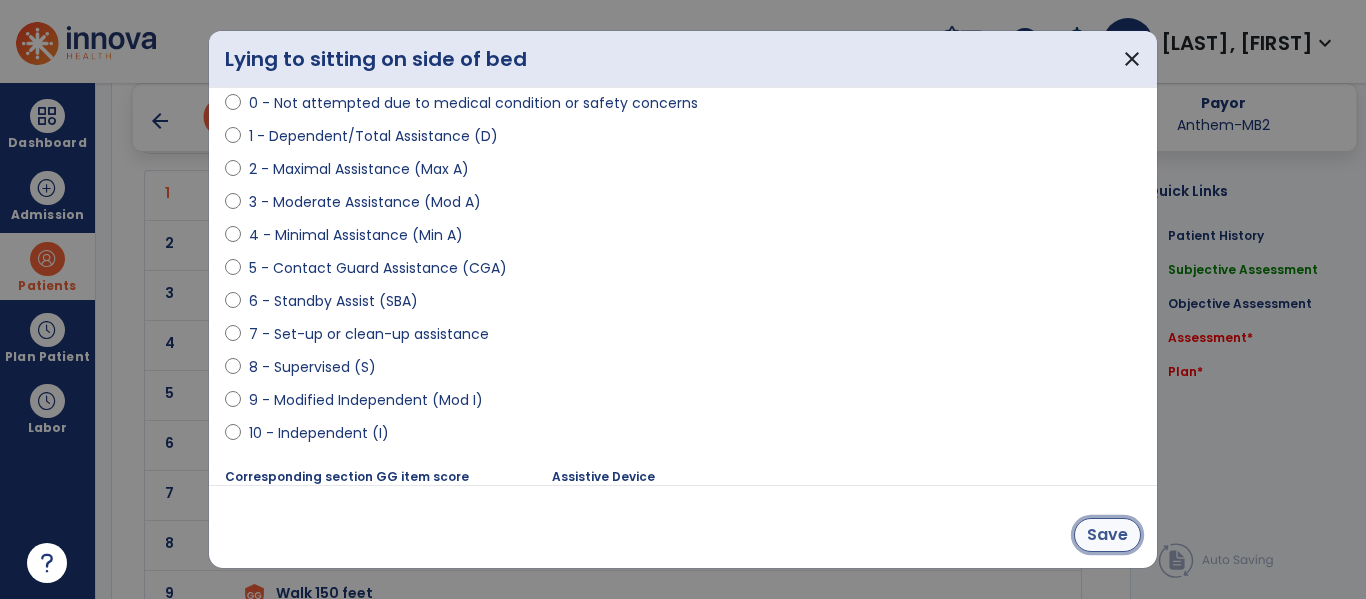 click on "Save" at bounding box center [1107, 535] 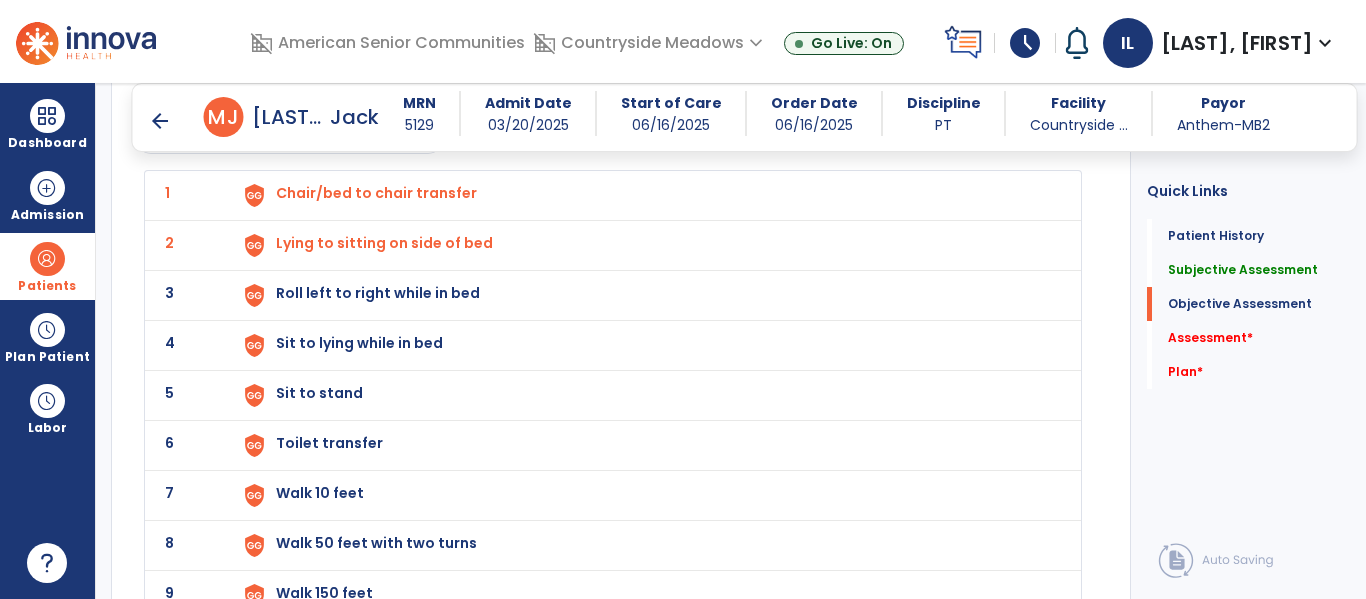 click on "Roll left to right while in bed" at bounding box center [376, 193] 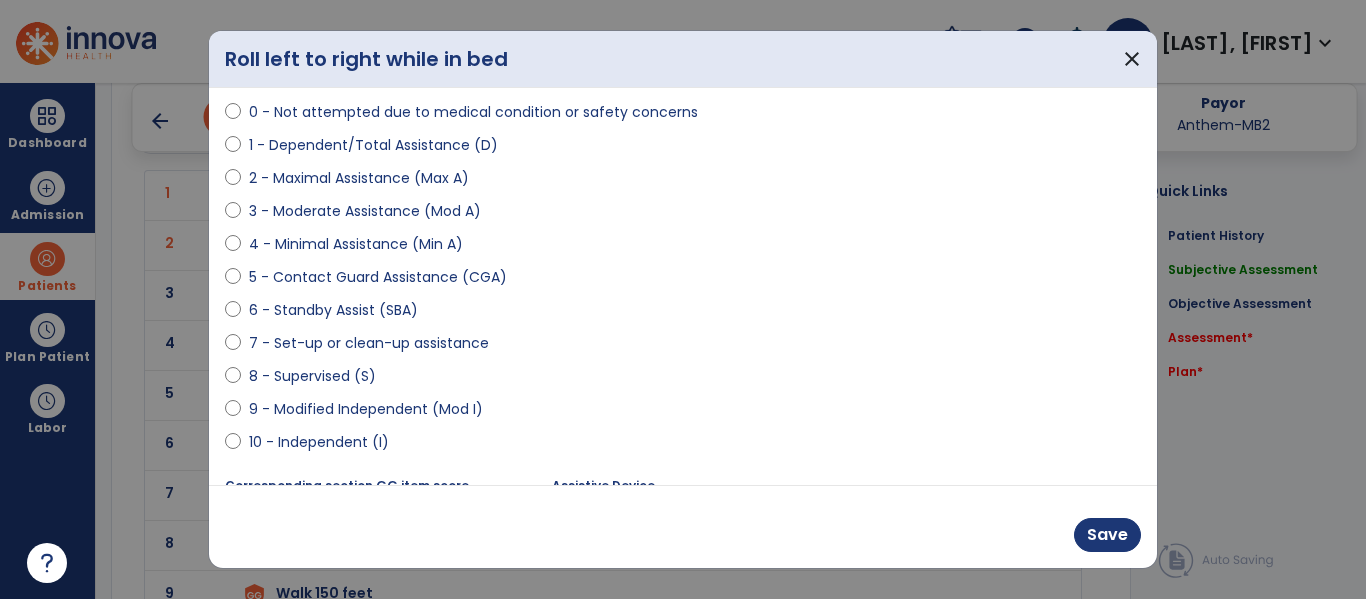 scroll, scrollTop: 212, scrollLeft: 0, axis: vertical 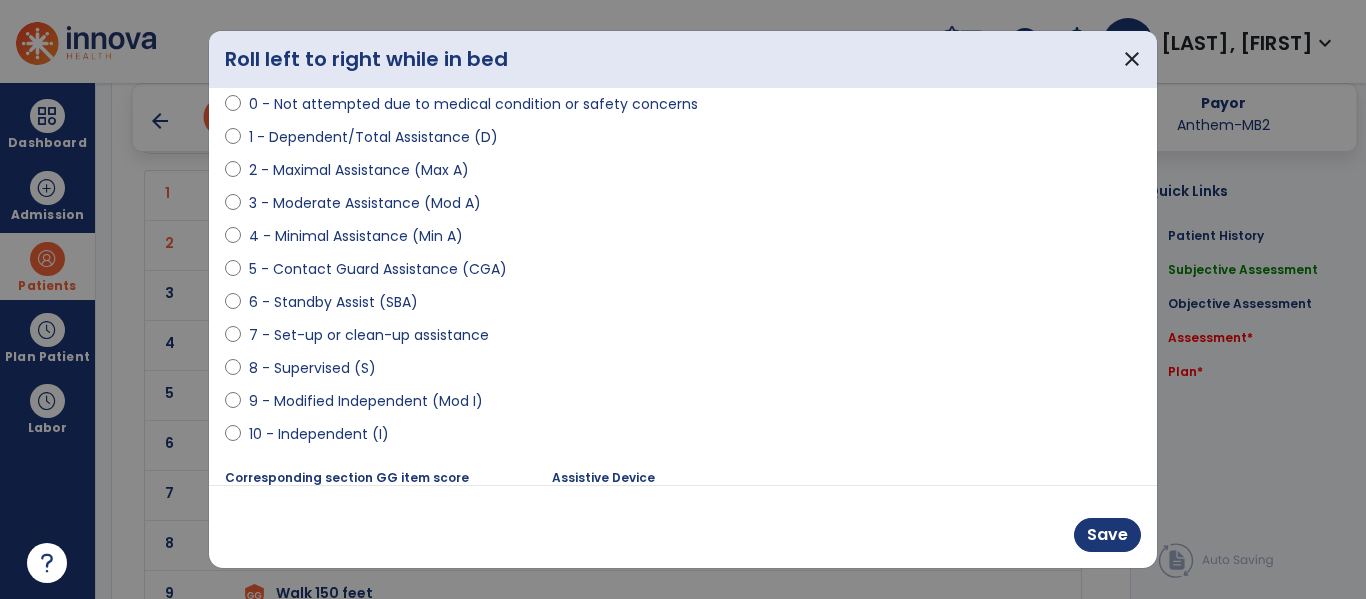 select on "**********" 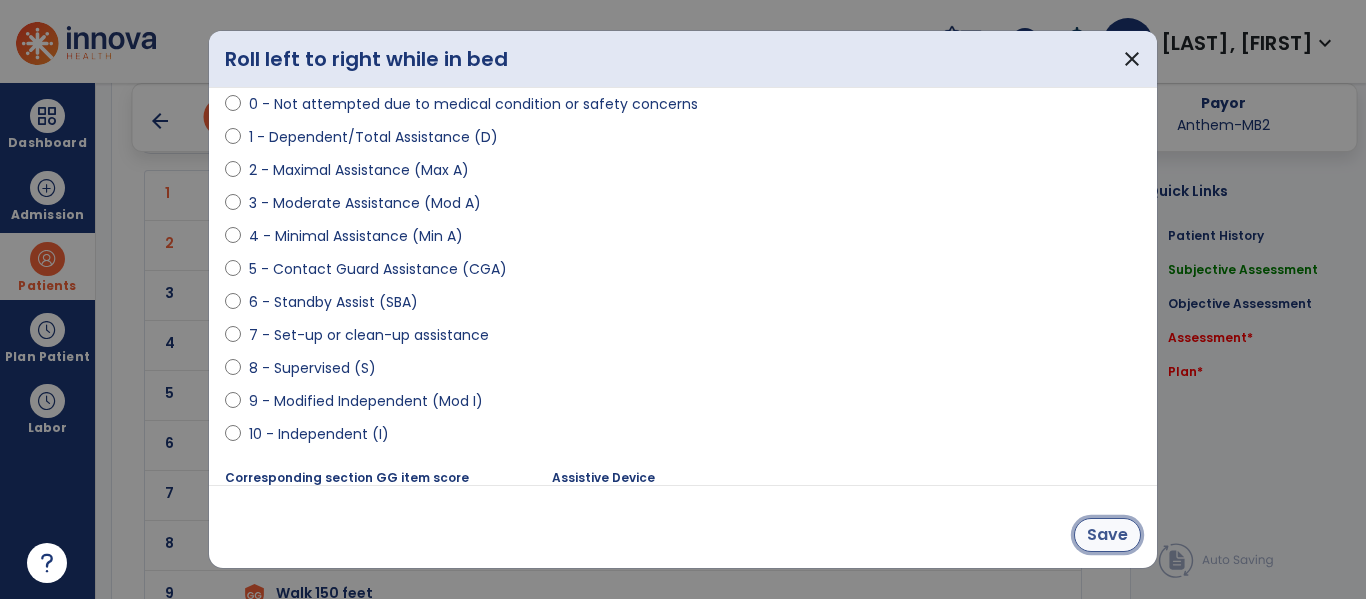 click on "Save" at bounding box center [1107, 535] 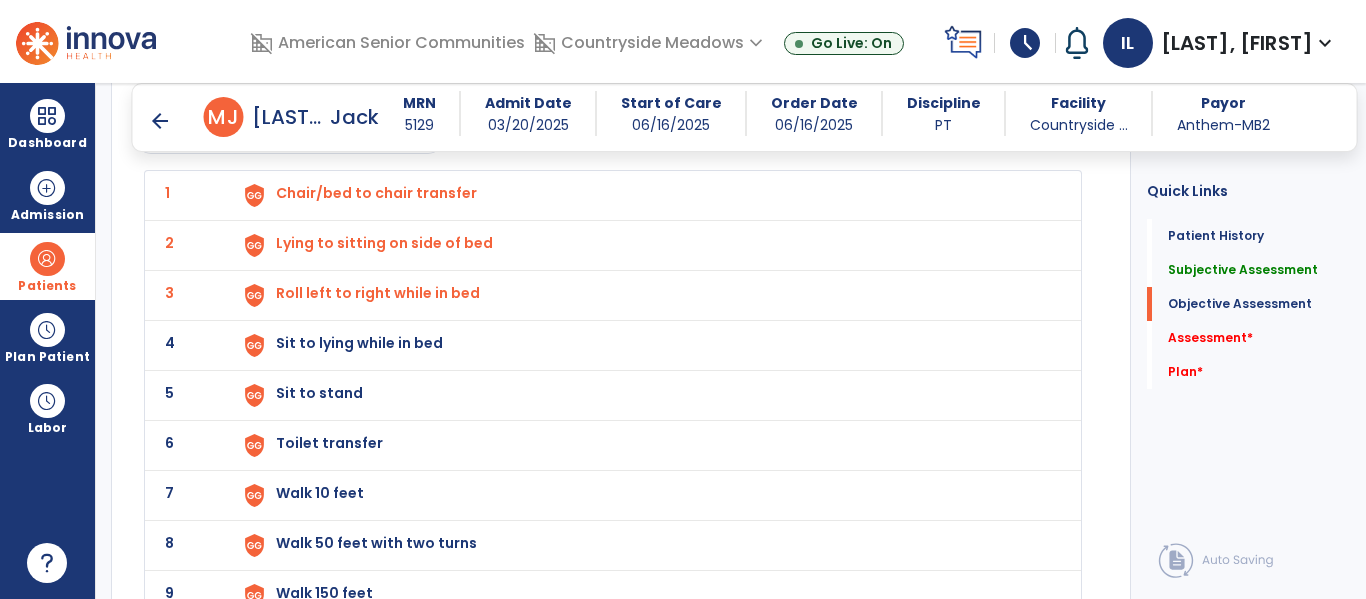 click on "Sit to lying while in bed" at bounding box center [376, 193] 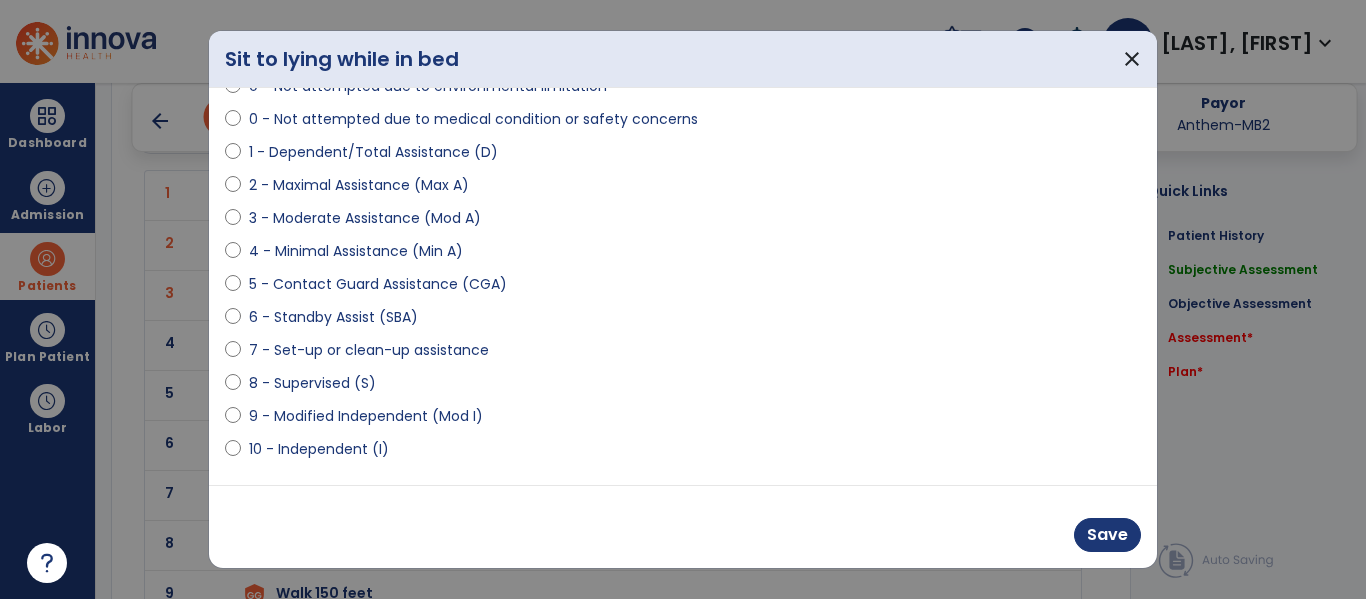 scroll, scrollTop: 193, scrollLeft: 0, axis: vertical 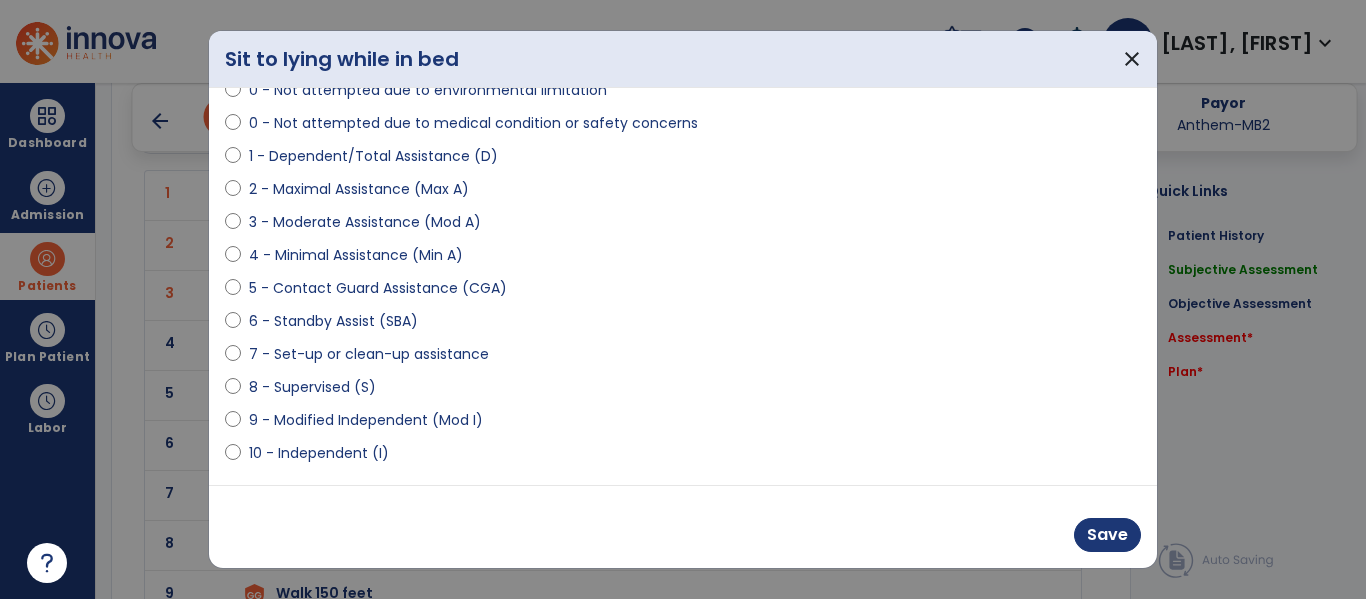 select on "**********" 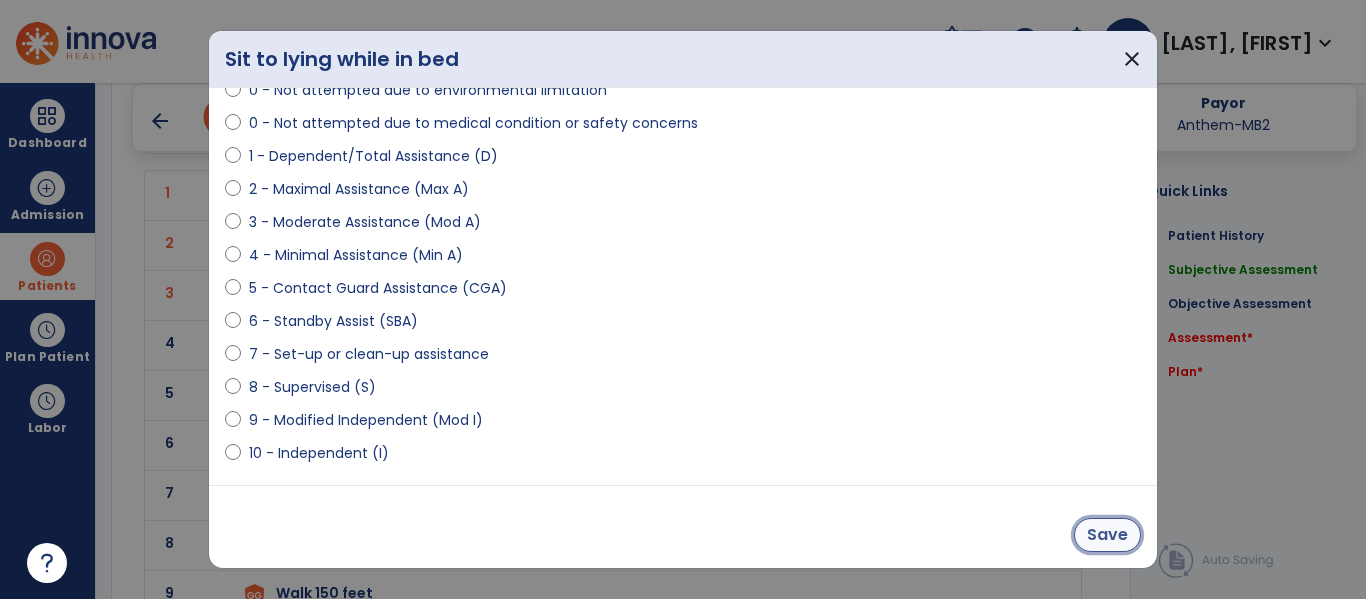 click on "Save" at bounding box center [1107, 535] 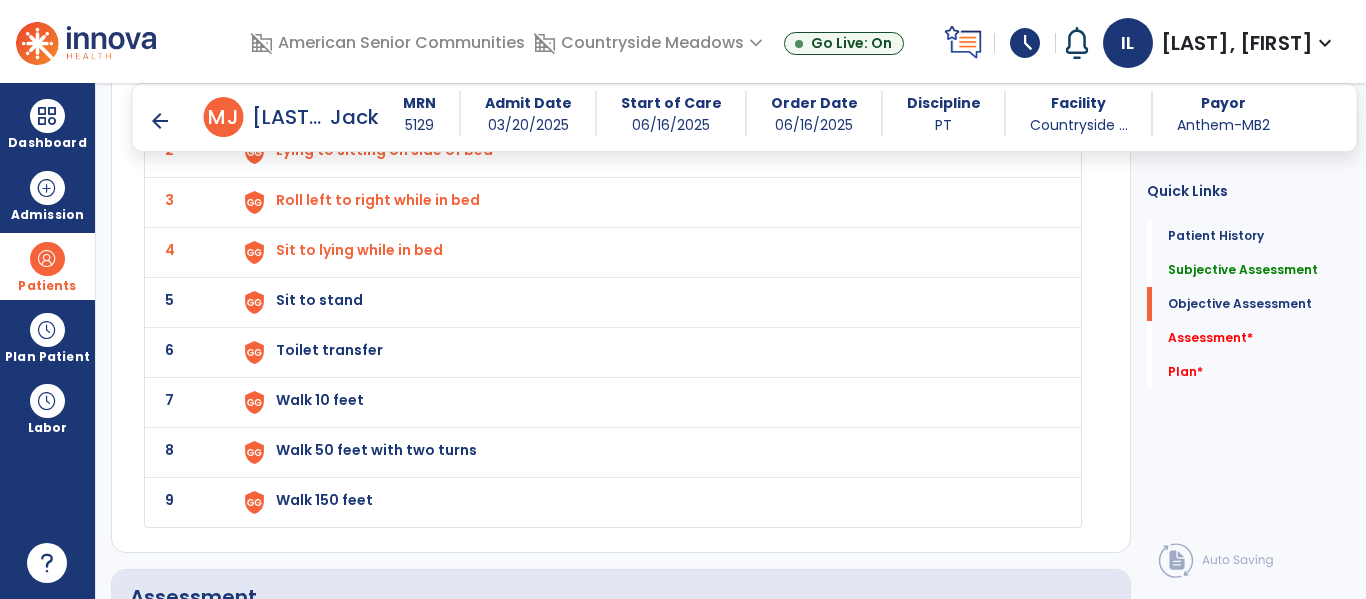 scroll, scrollTop: 2180, scrollLeft: 0, axis: vertical 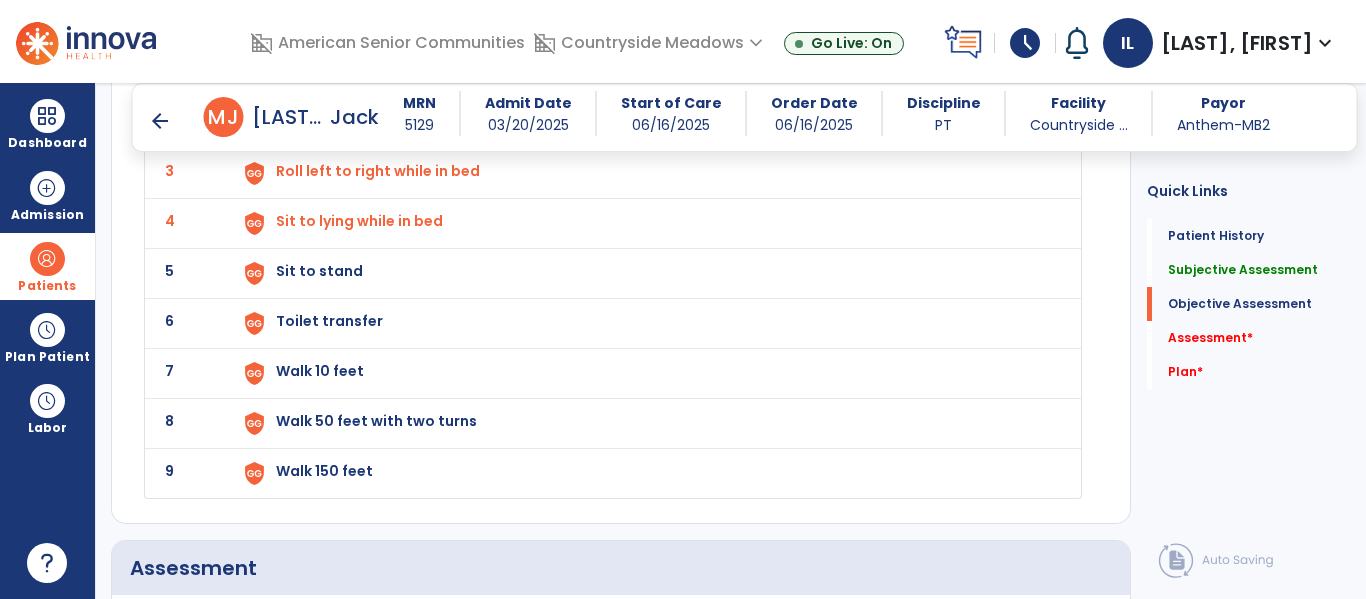 click on "Sit to stand" at bounding box center [376, 71] 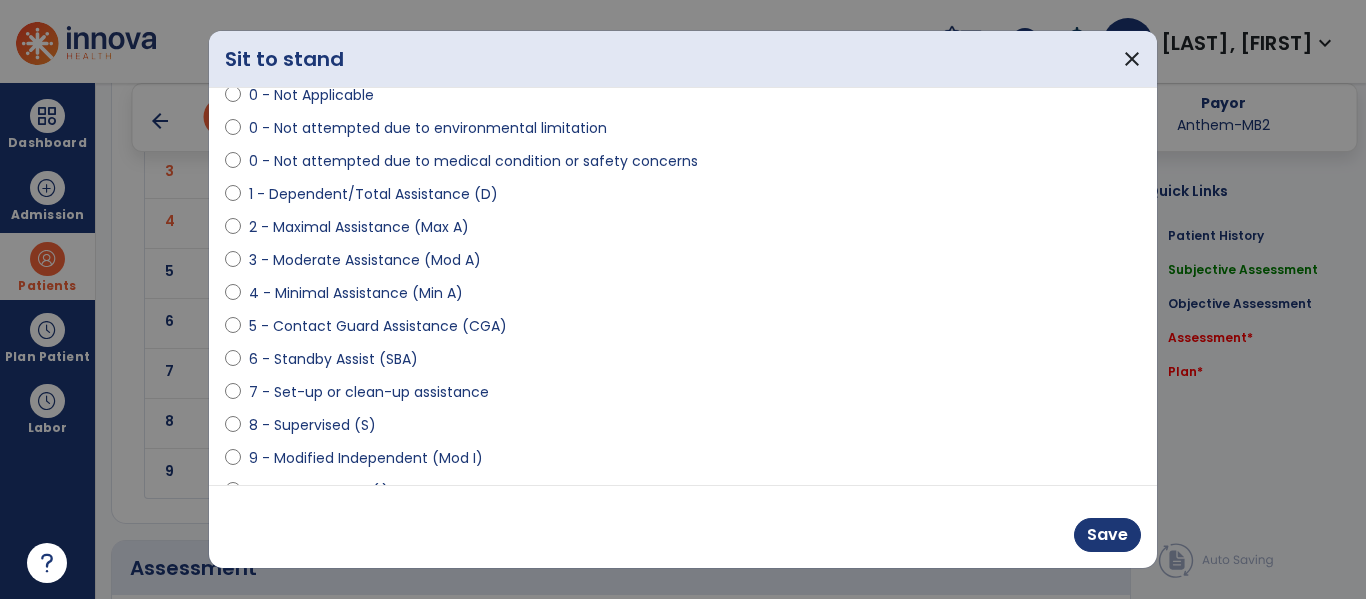 scroll, scrollTop: 223, scrollLeft: 0, axis: vertical 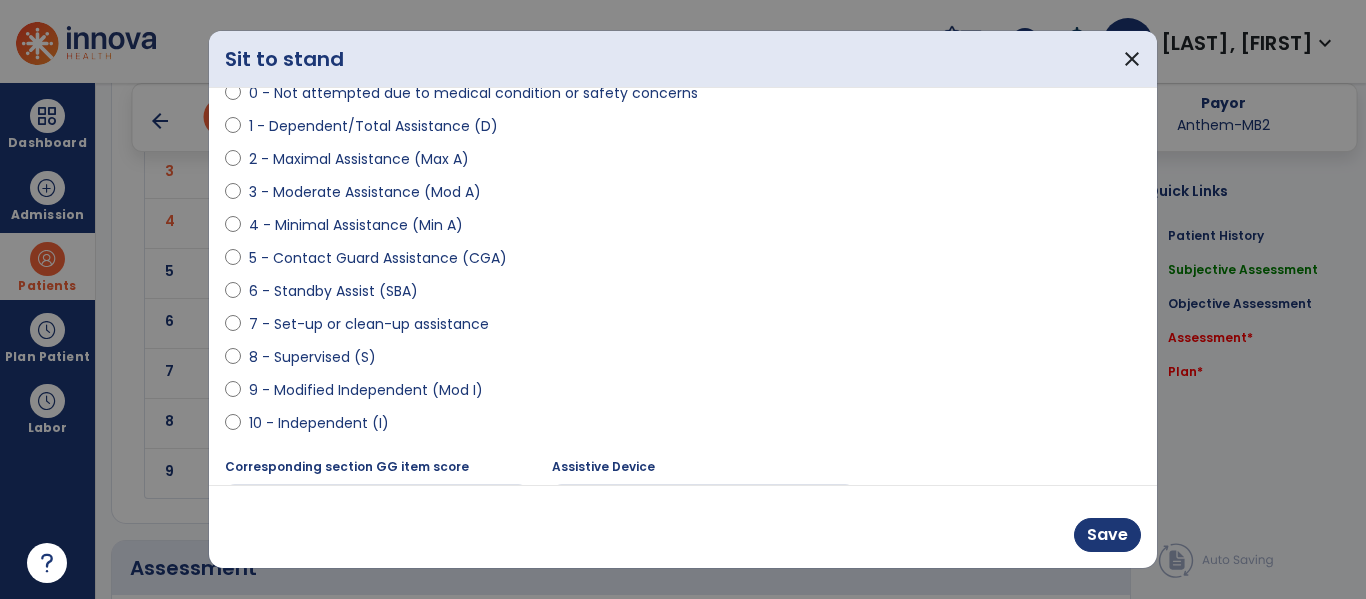 select on "**********" 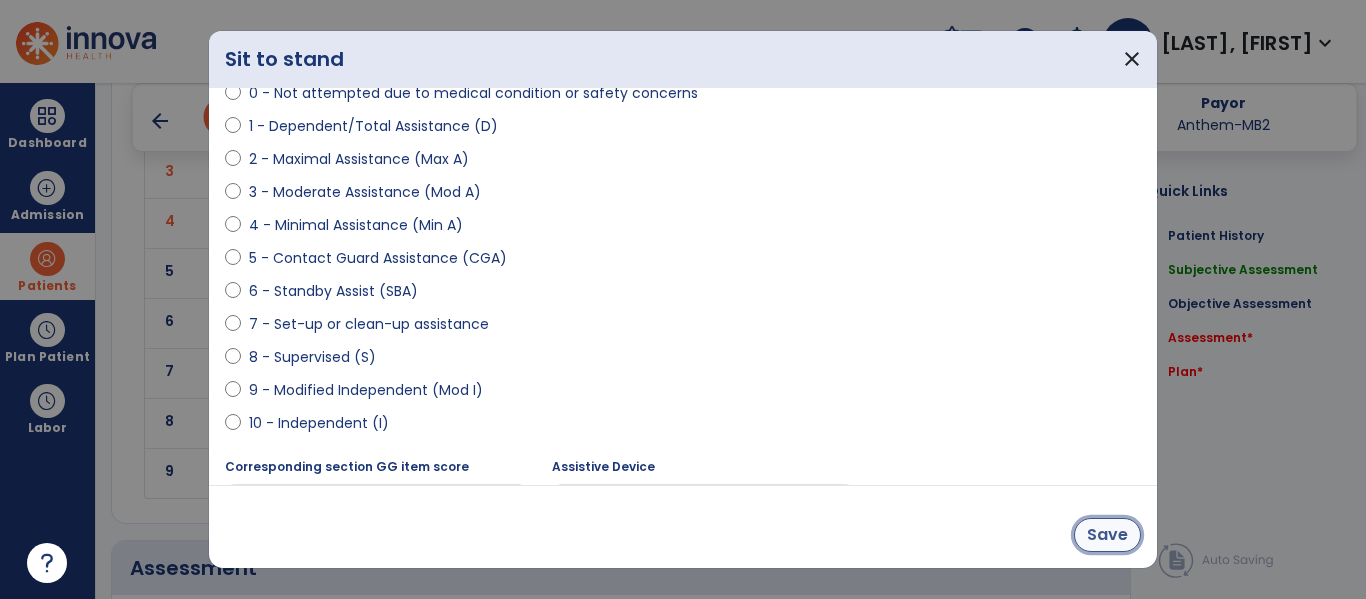 click on "Save" at bounding box center (1107, 535) 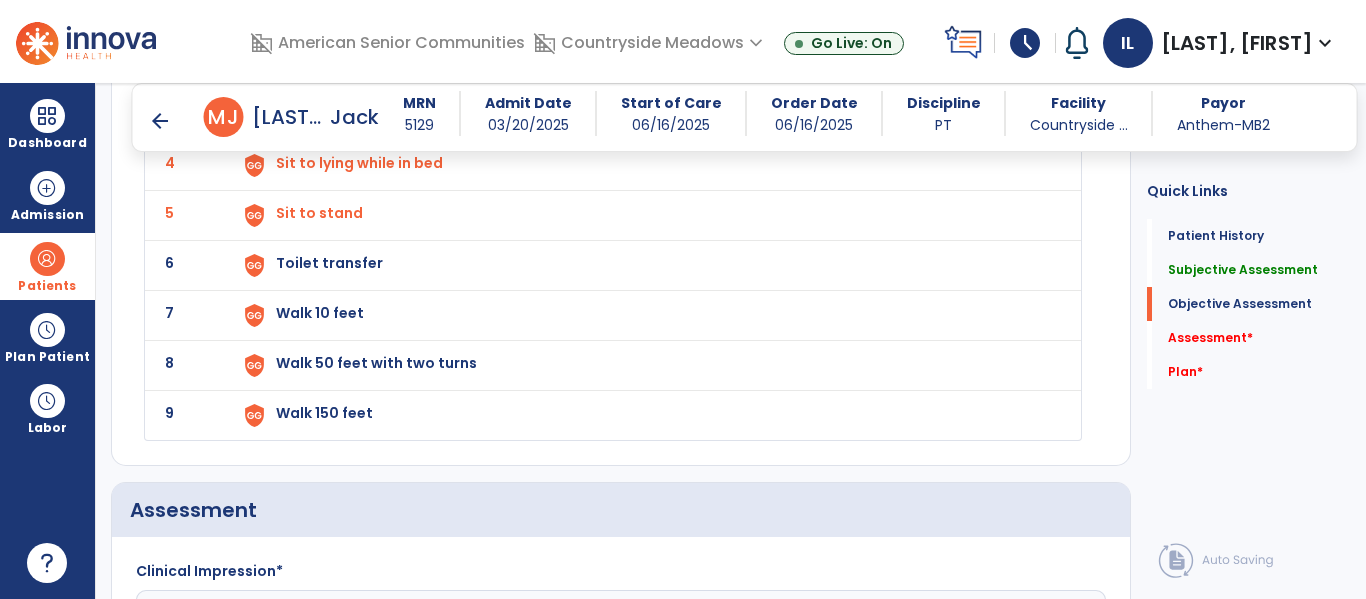 scroll, scrollTop: 2254, scrollLeft: 0, axis: vertical 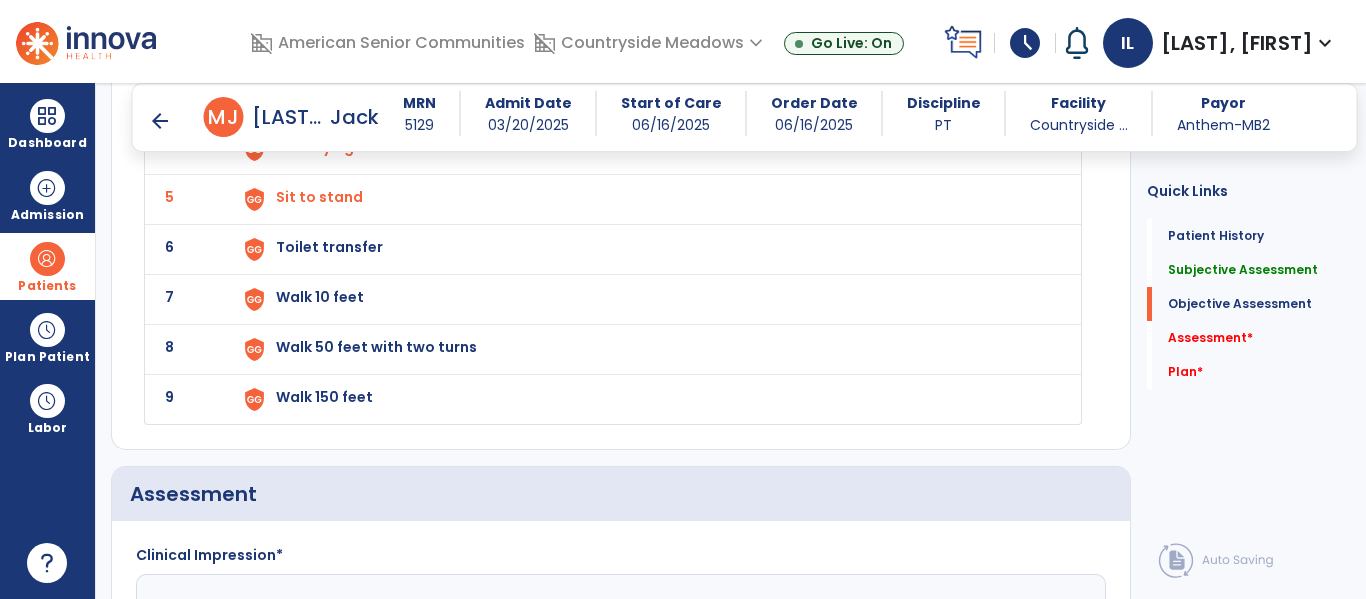 click on "Toilet transfer" at bounding box center (376, -3) 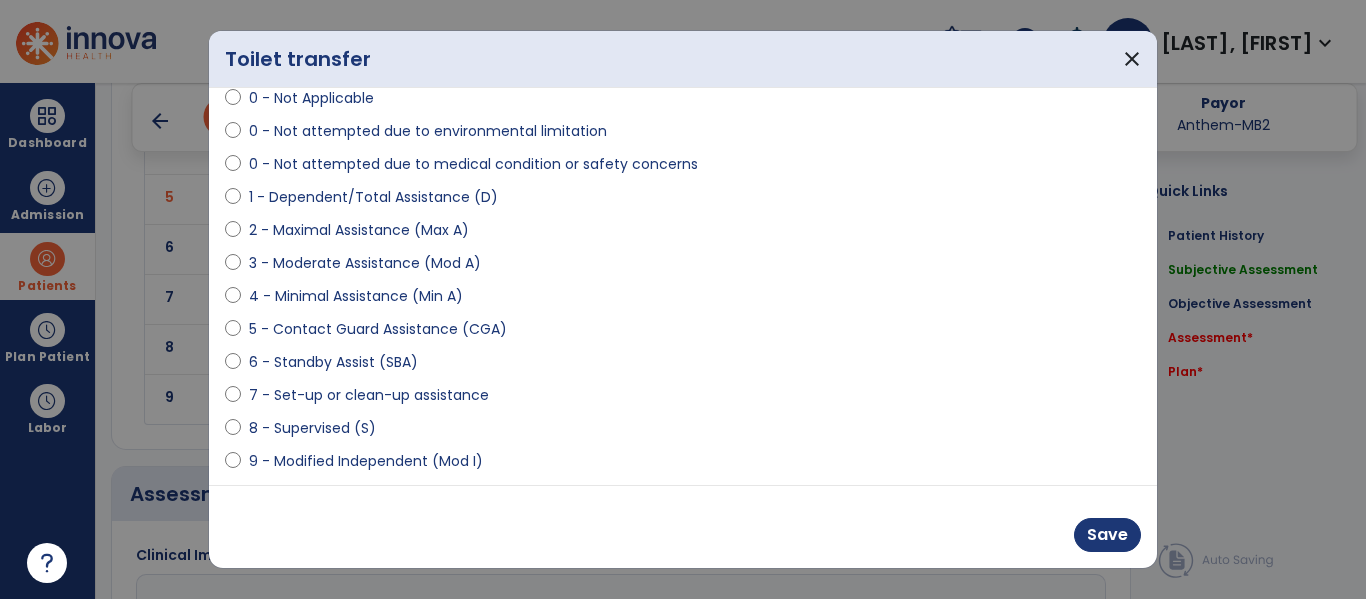 scroll, scrollTop: 201, scrollLeft: 0, axis: vertical 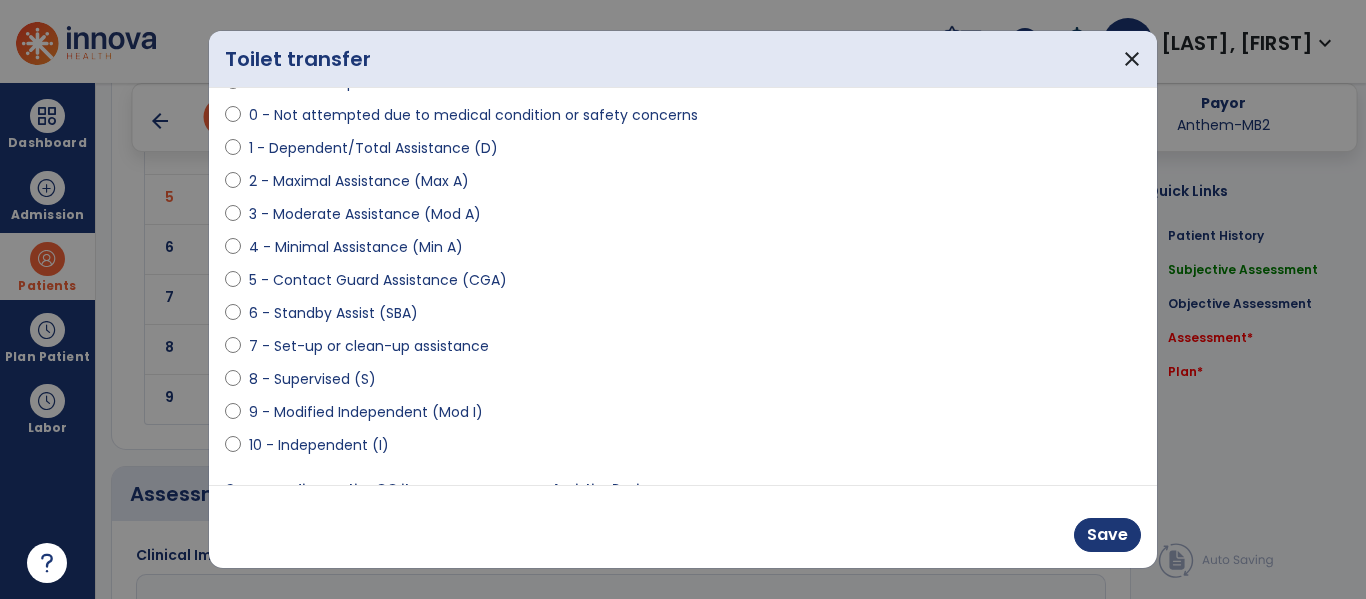 select on "**********" 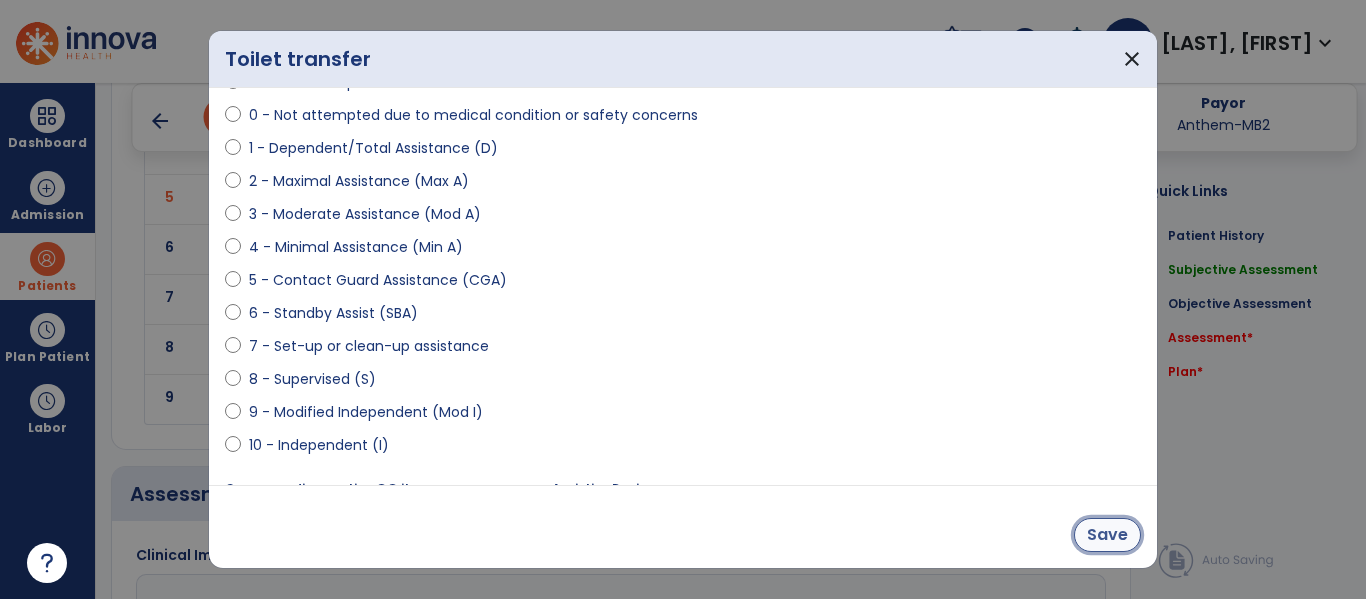 click on "Save" at bounding box center (1107, 535) 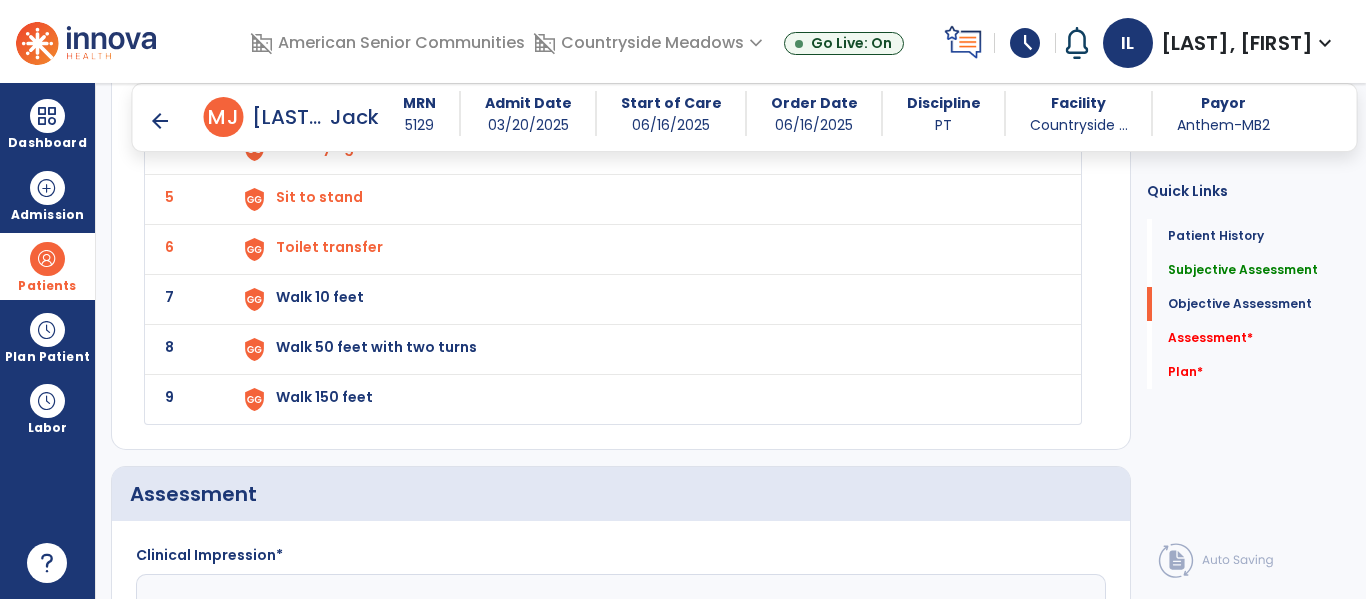 scroll, scrollTop: 2289, scrollLeft: 0, axis: vertical 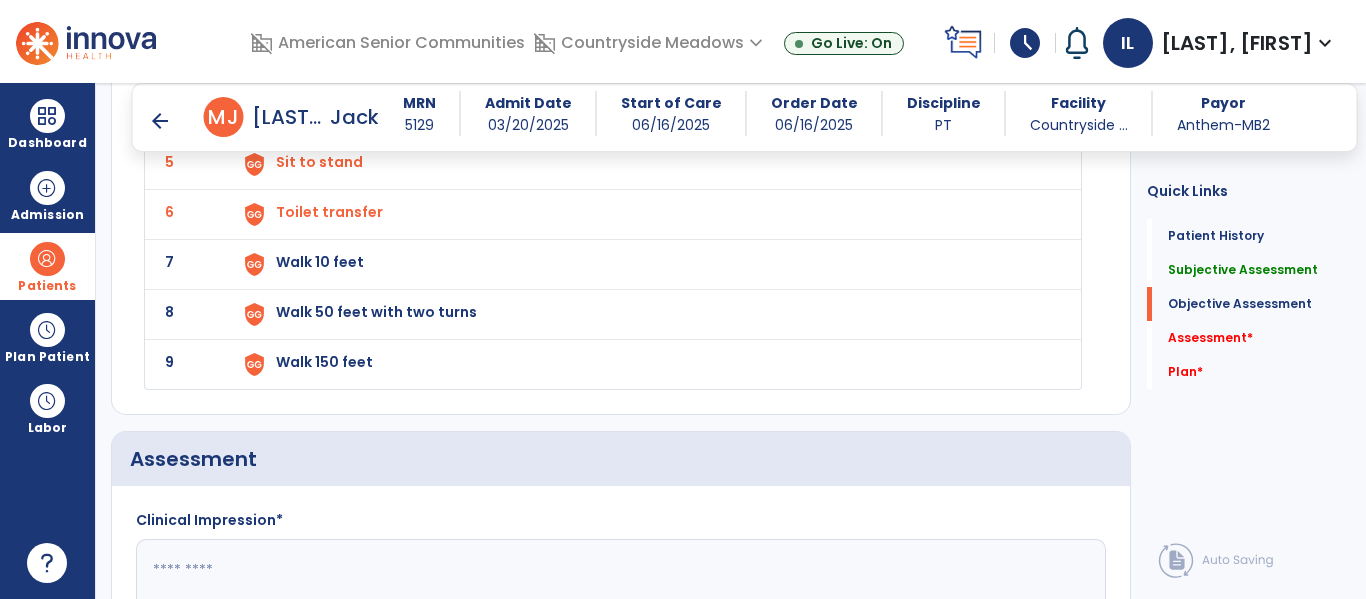 click on "Walk 10 feet" at bounding box center (376, -38) 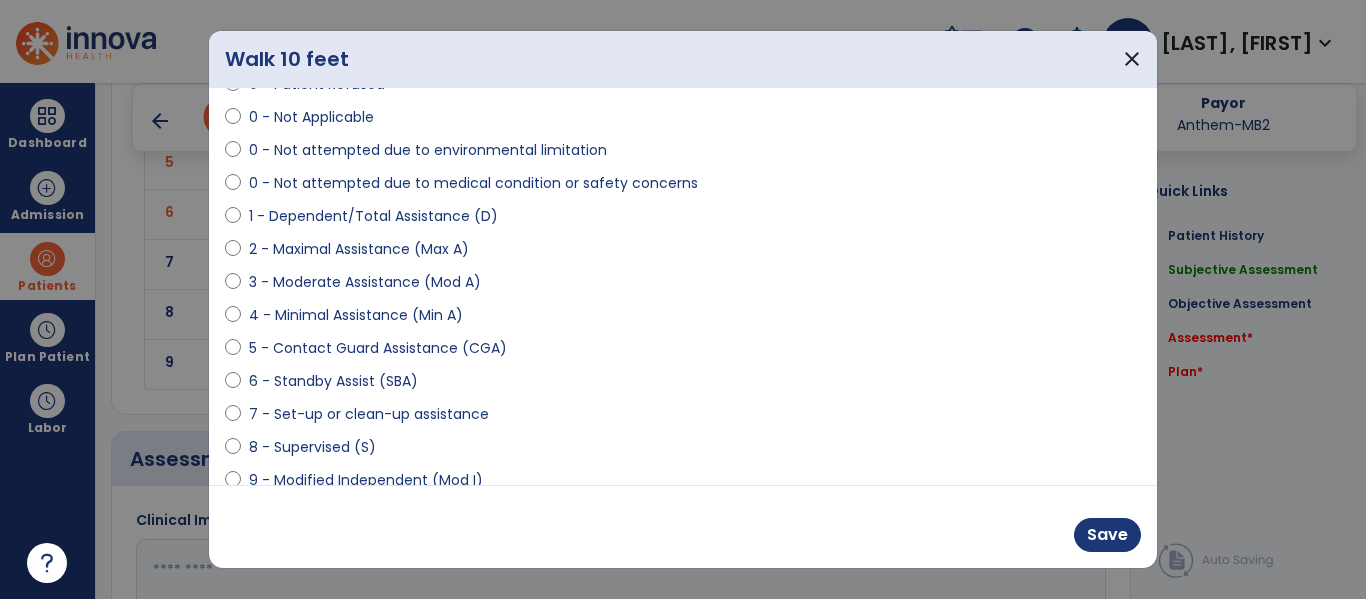 scroll, scrollTop: 170, scrollLeft: 0, axis: vertical 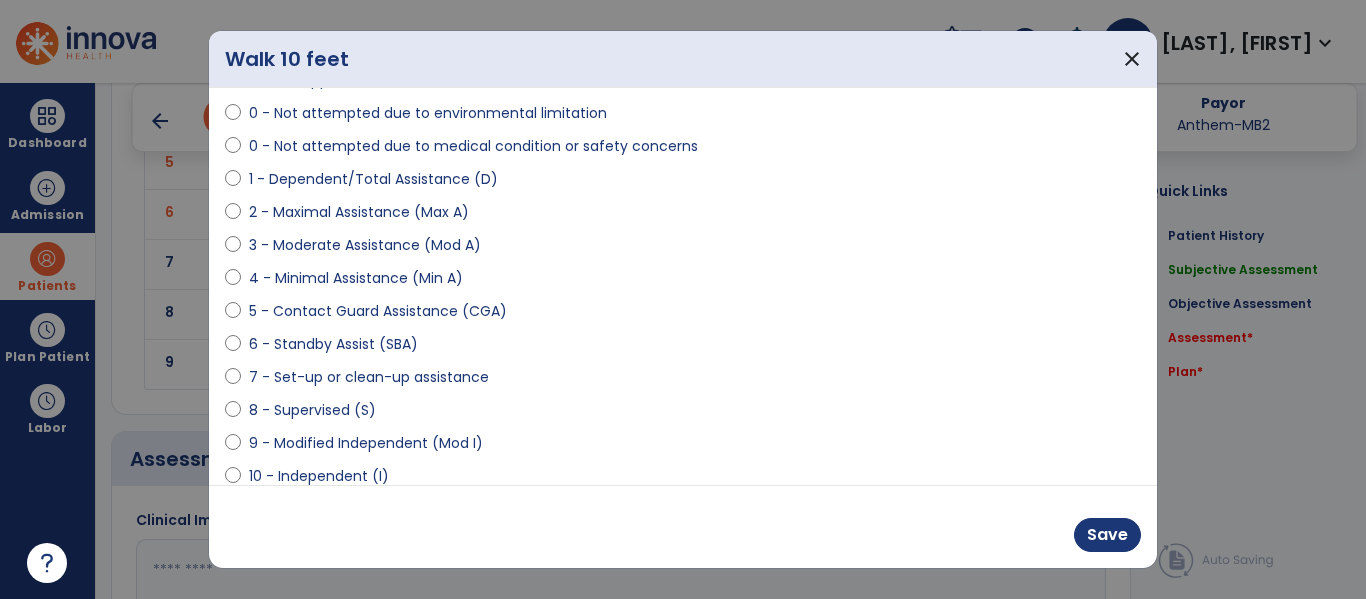 select on "**********" 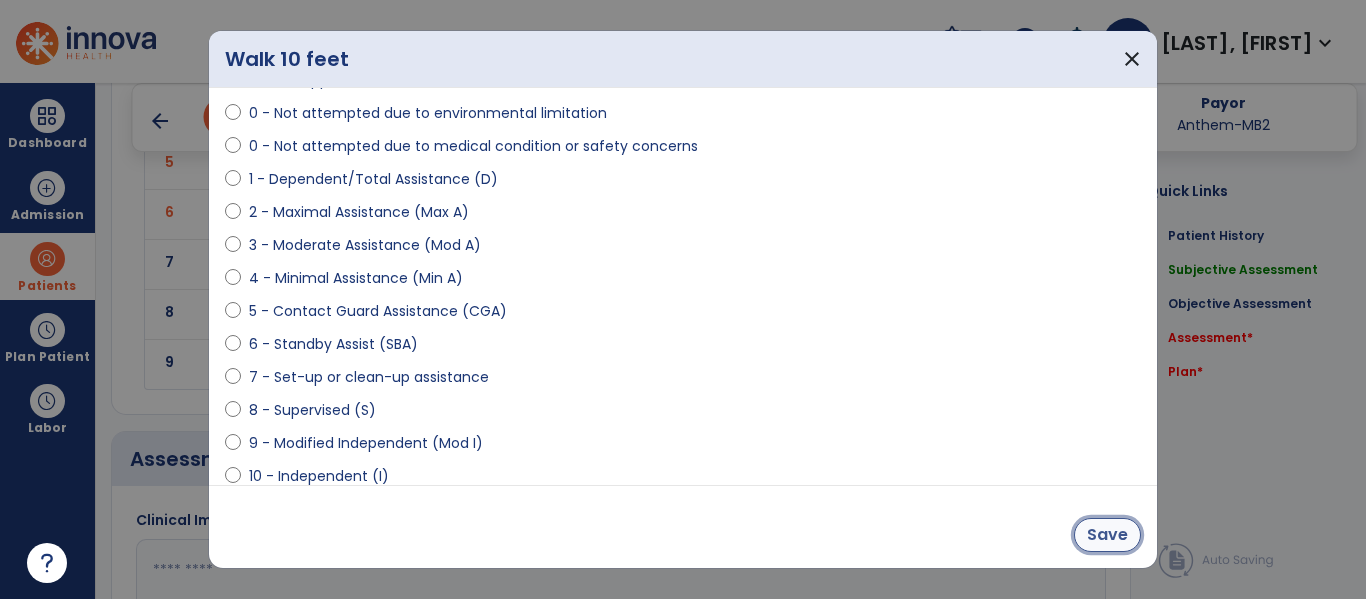 click on "Save" at bounding box center (1107, 535) 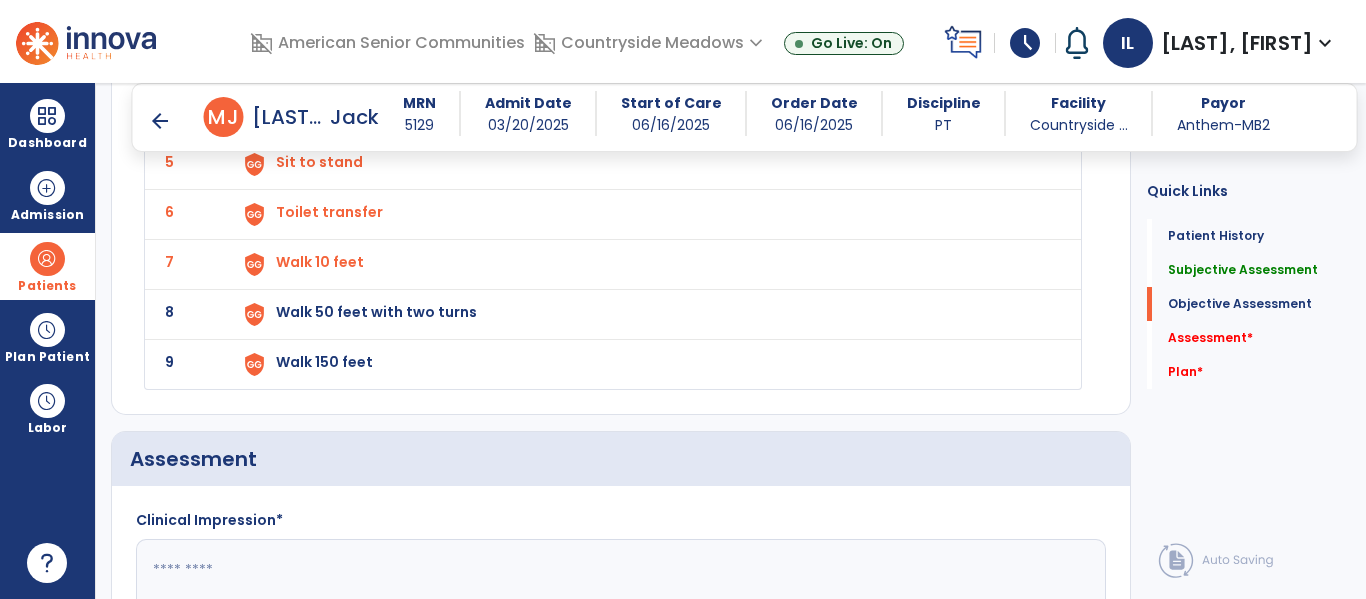 click on "Walk 50 feet with two turns" at bounding box center (376, -38) 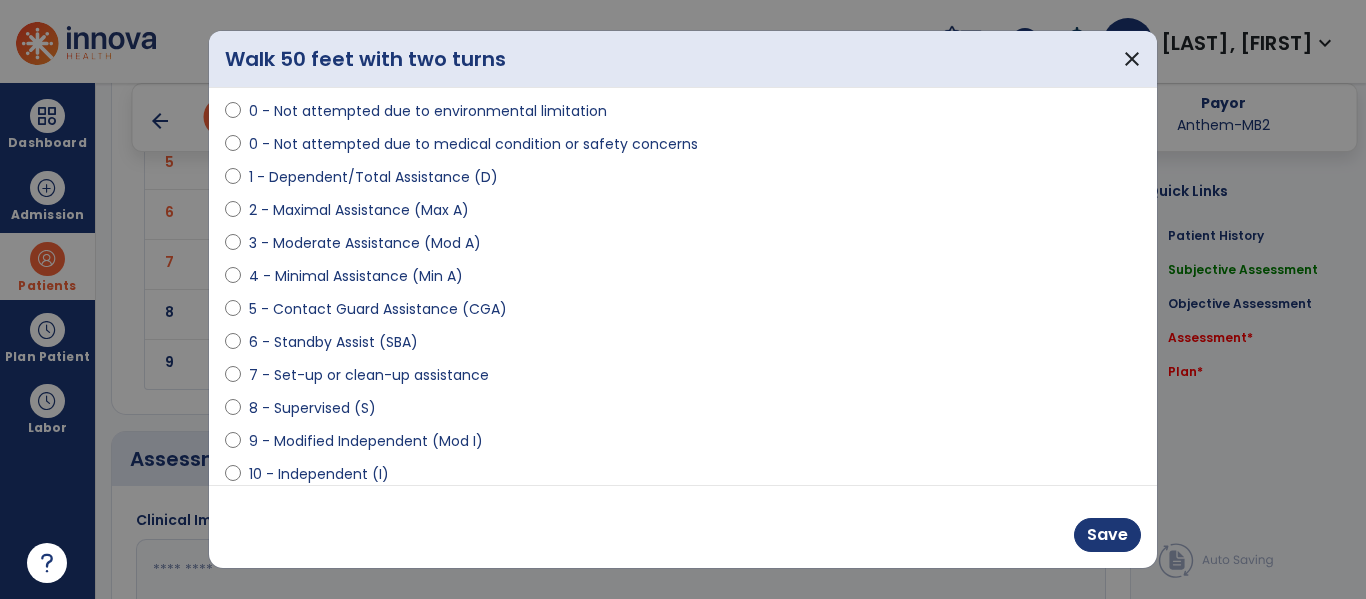 scroll, scrollTop: 173, scrollLeft: 0, axis: vertical 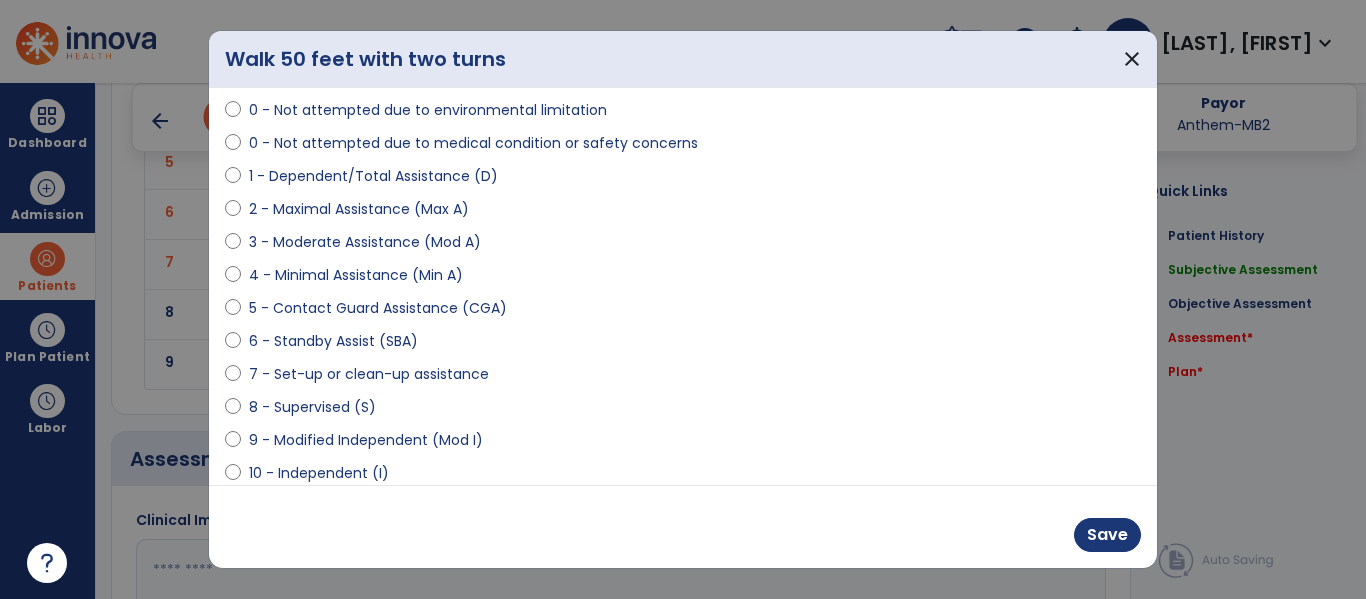 select on "**********" 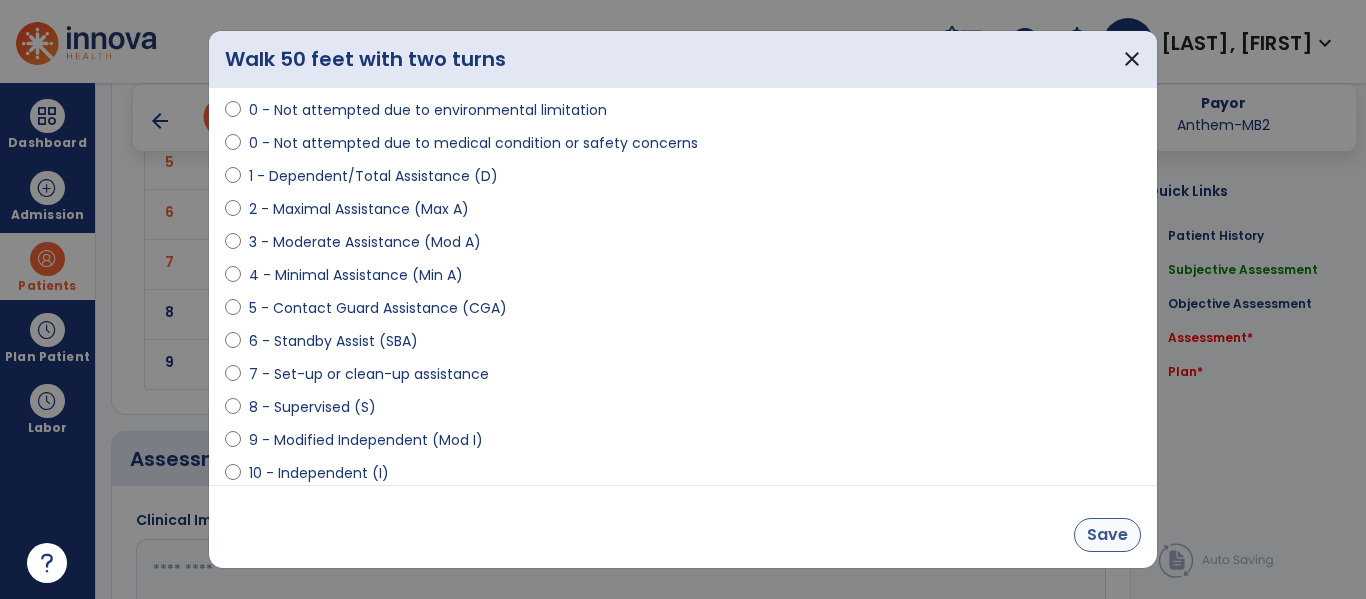 click on "Save" at bounding box center [1107, 535] 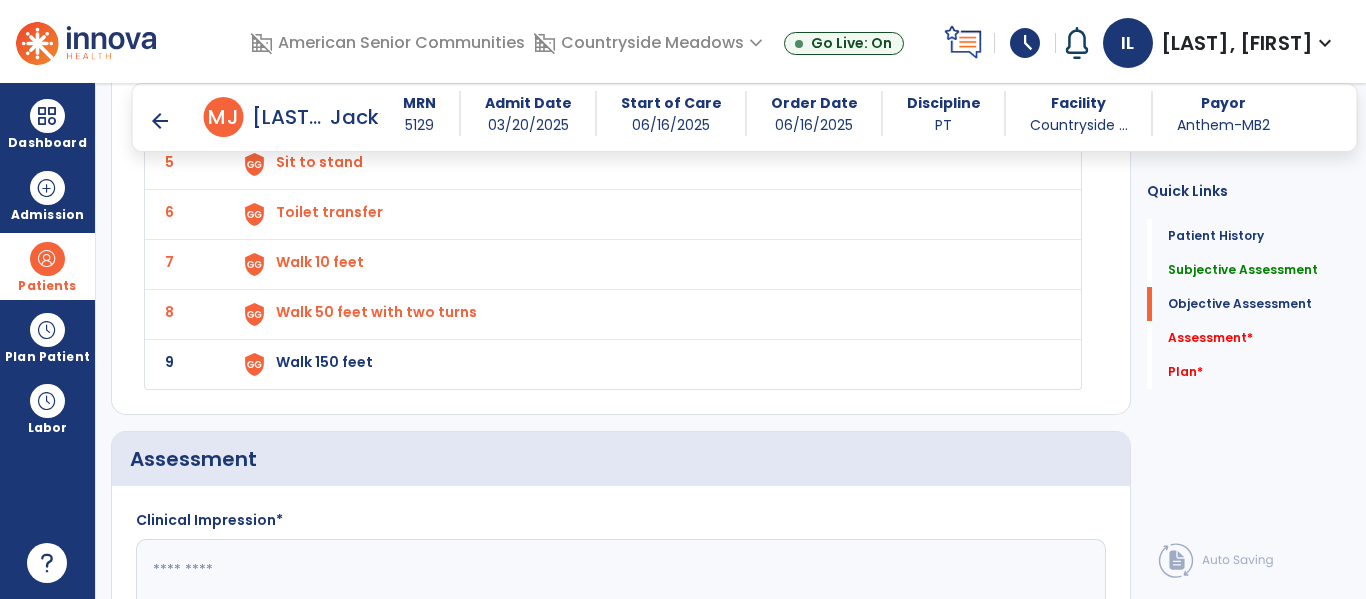 click on "Walk 150 feet" at bounding box center (376, -38) 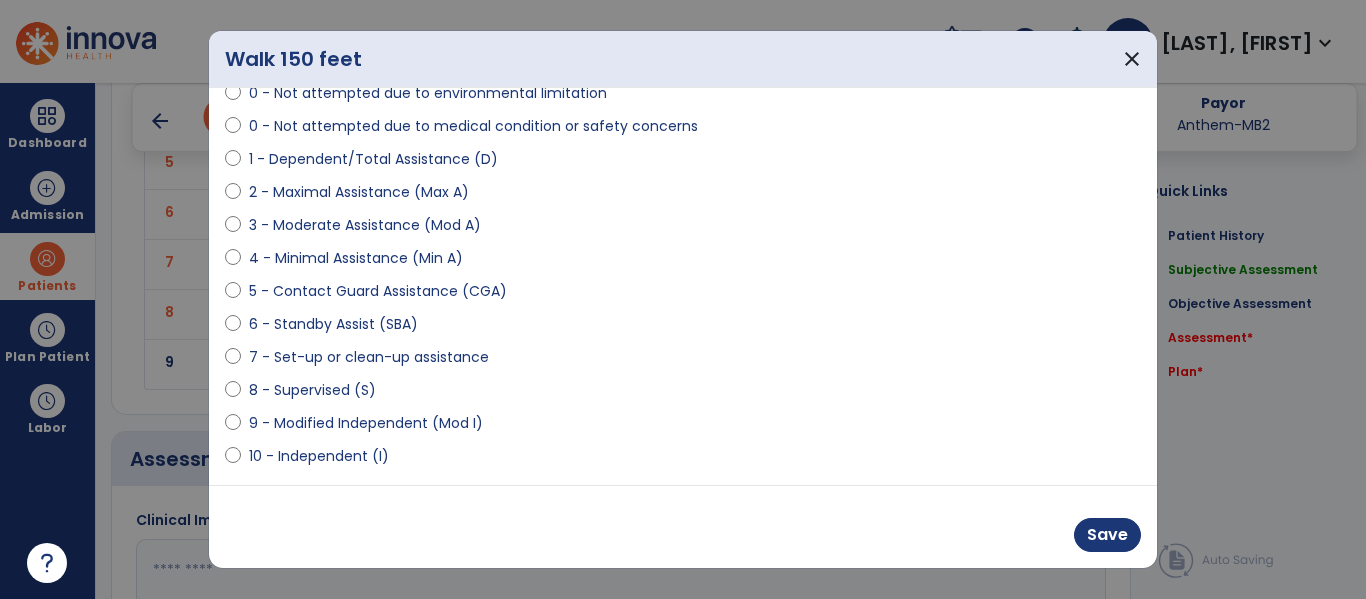scroll, scrollTop: 206, scrollLeft: 0, axis: vertical 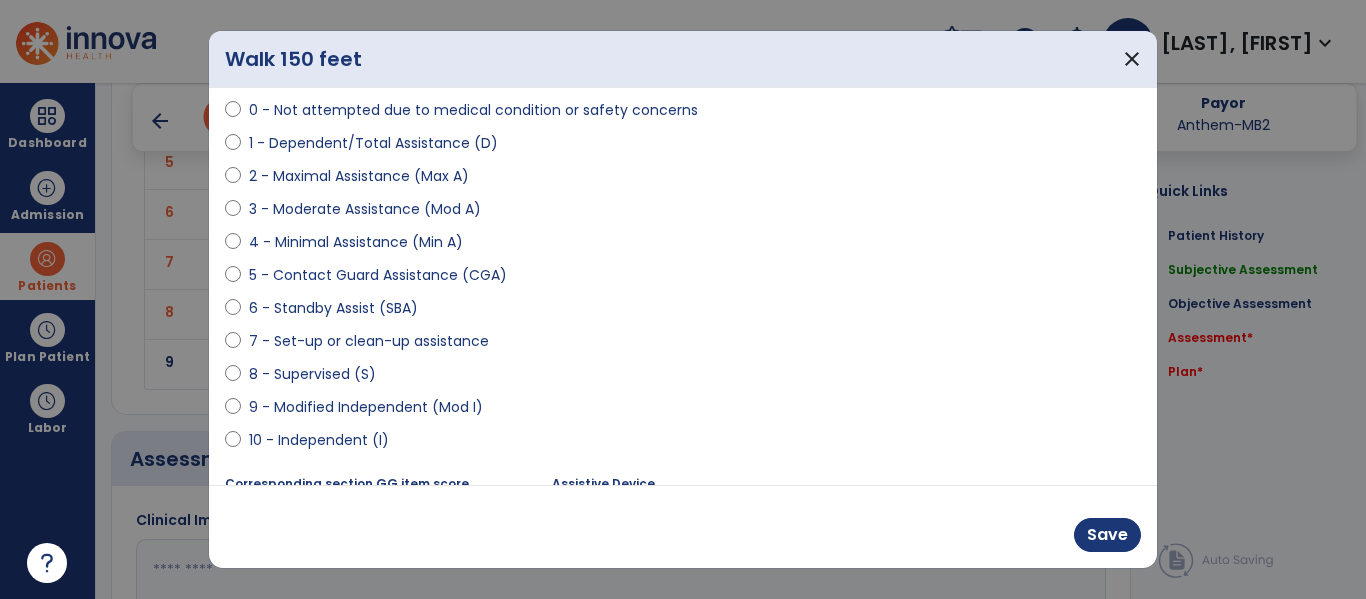 select on "**********" 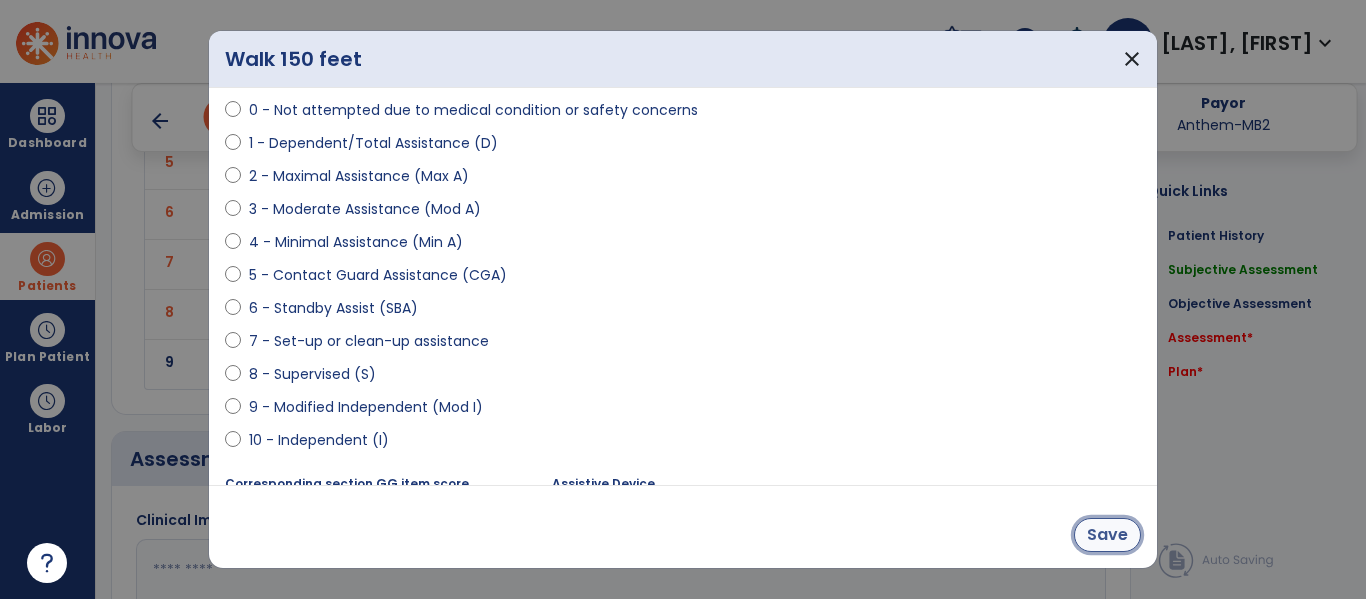 click on "Save" at bounding box center (1107, 535) 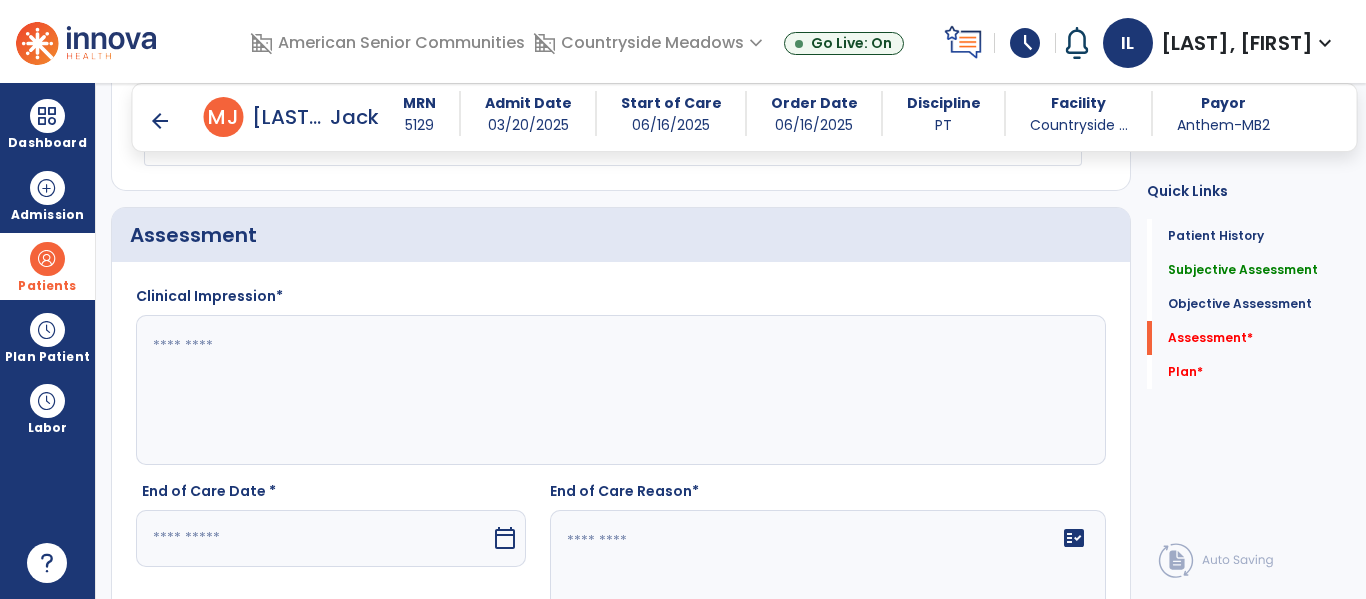 scroll, scrollTop: 2514, scrollLeft: 0, axis: vertical 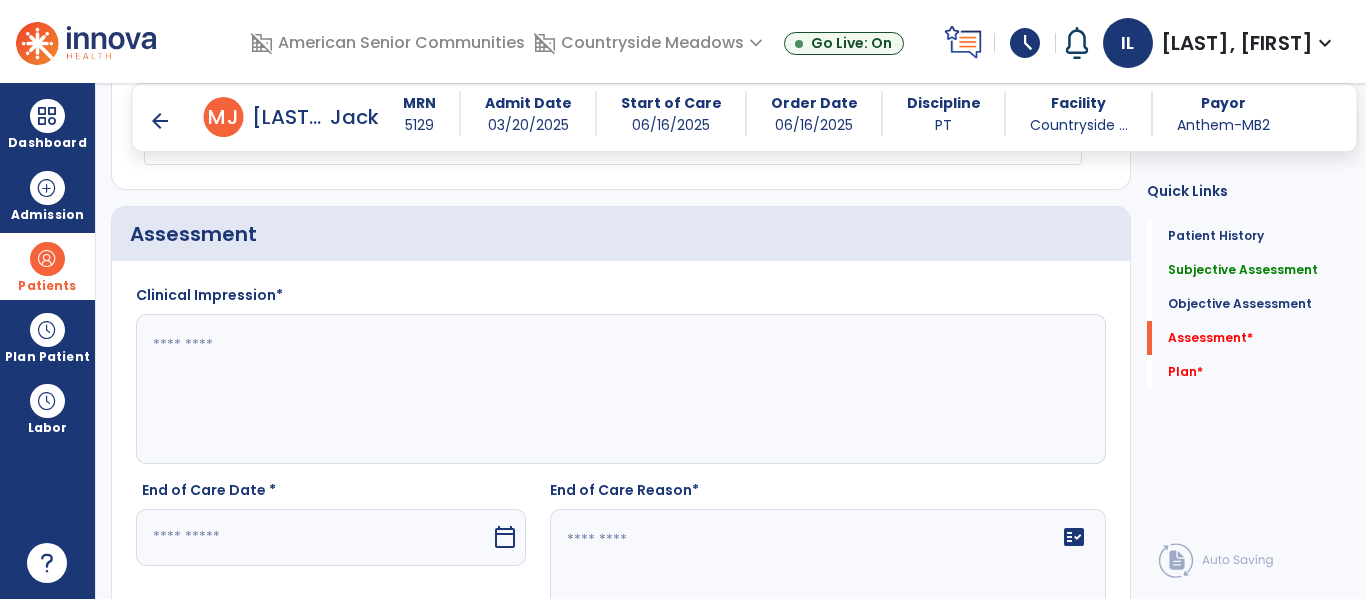 click 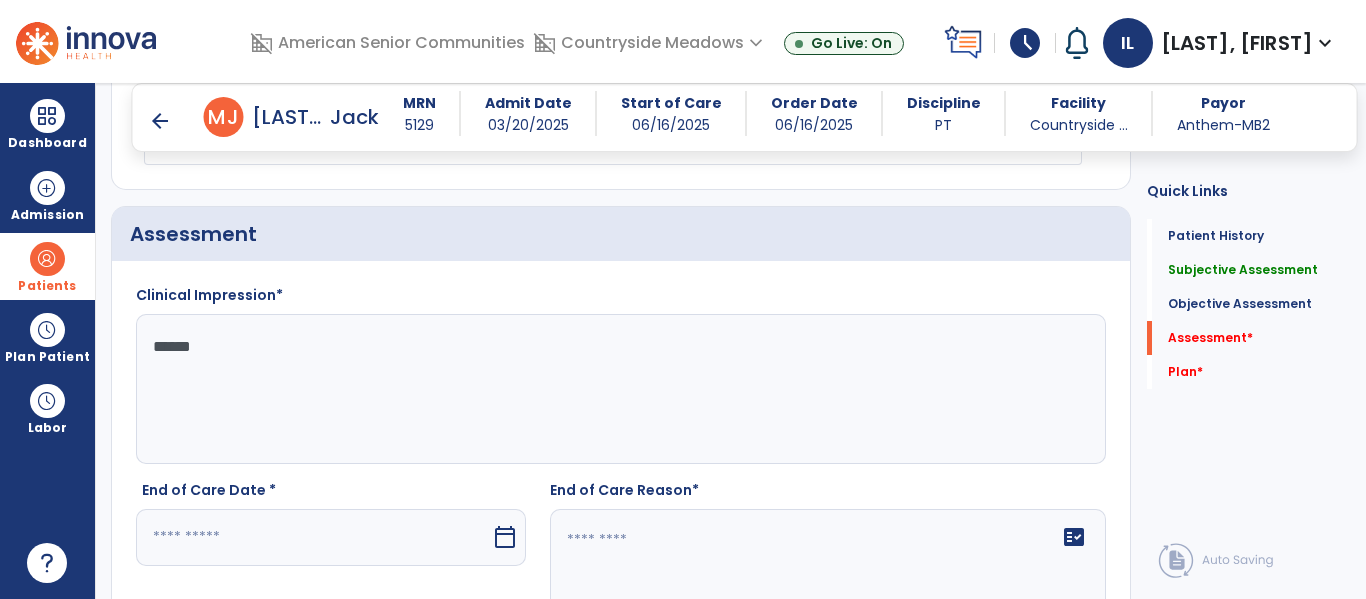 type on "*******" 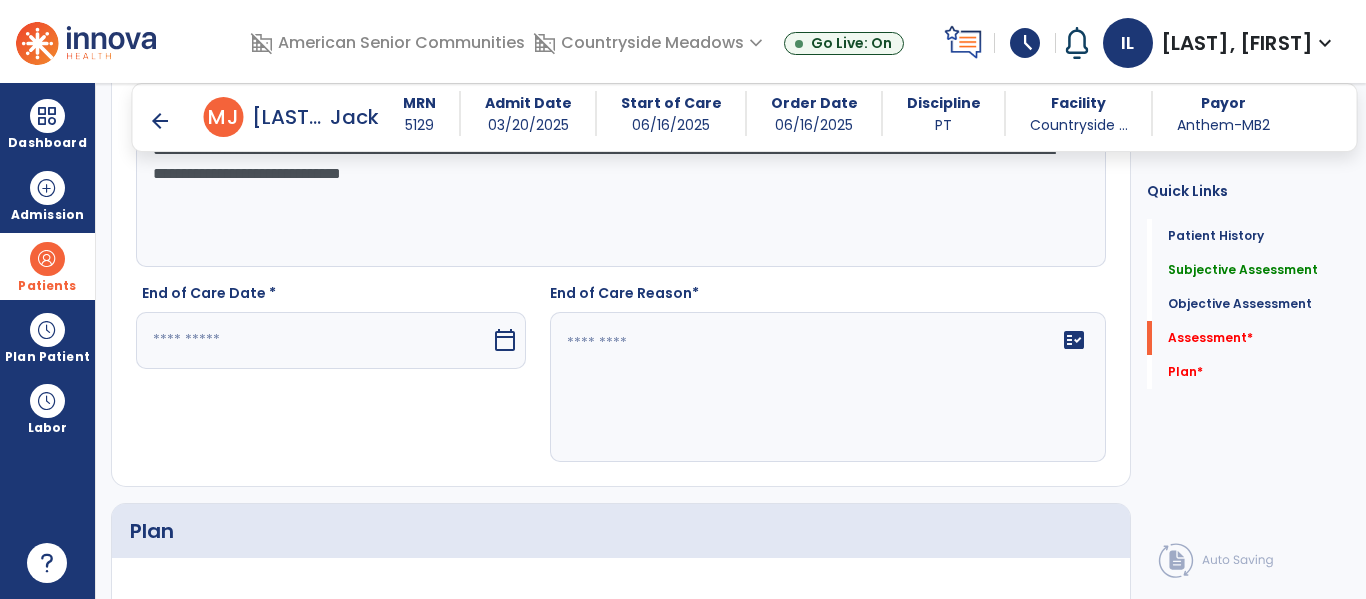 scroll, scrollTop: 2716, scrollLeft: 0, axis: vertical 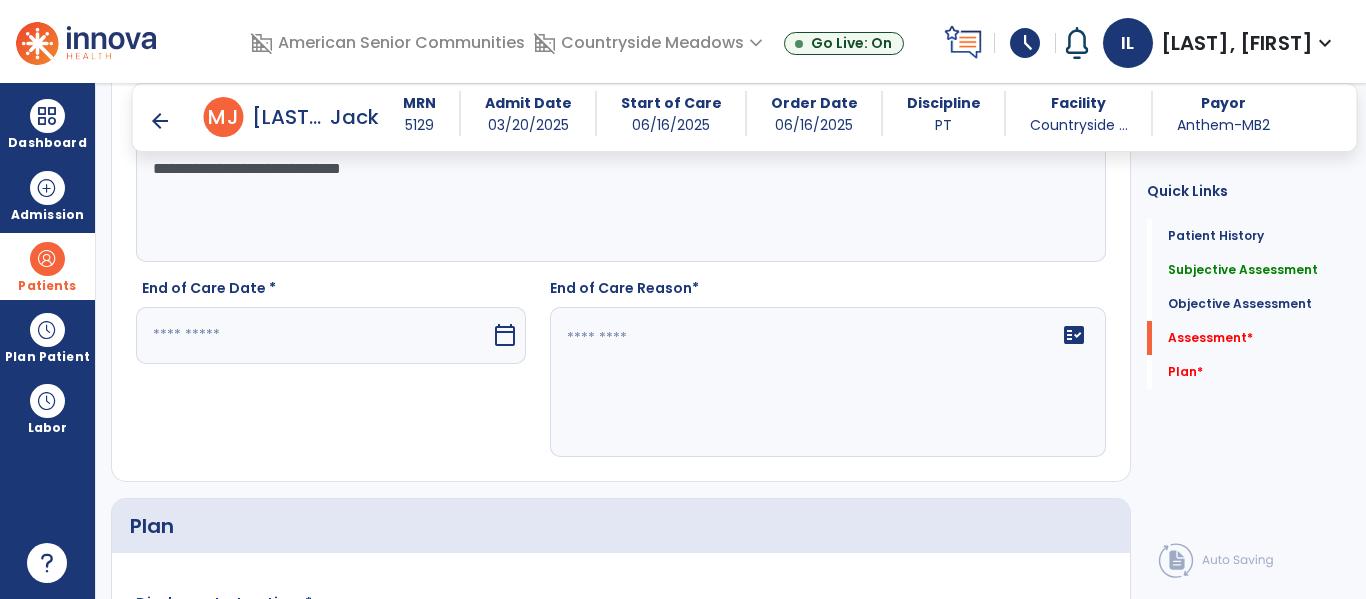 type on "**********" 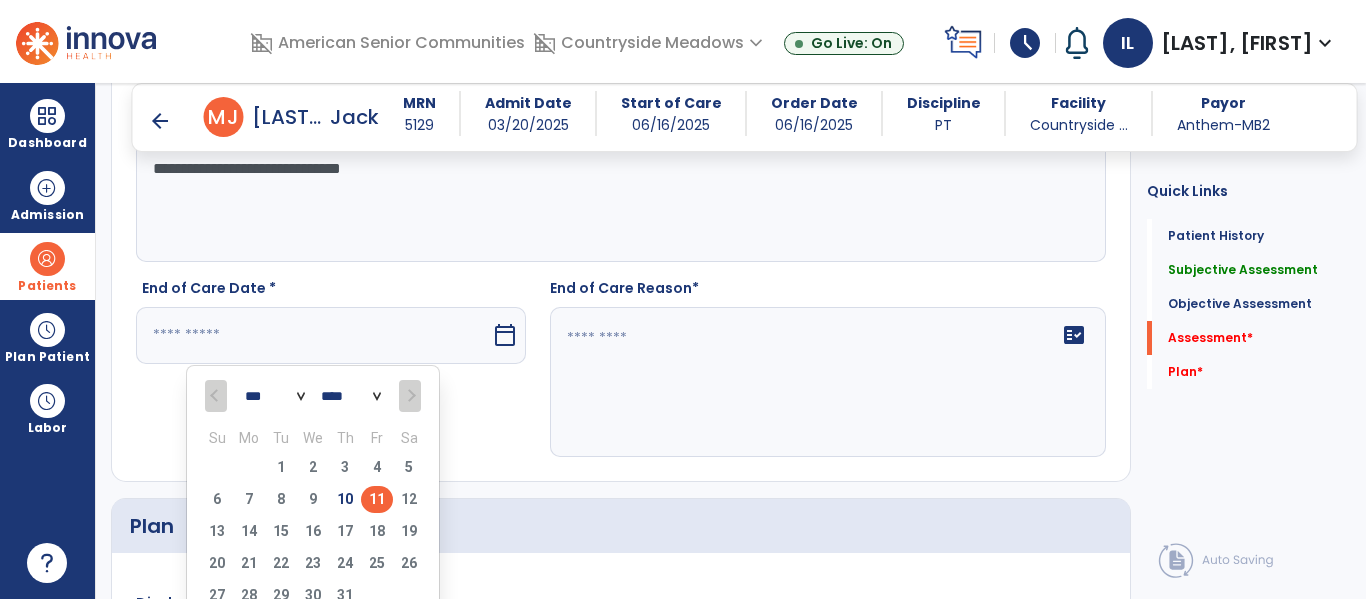 click on "11" at bounding box center [377, 499] 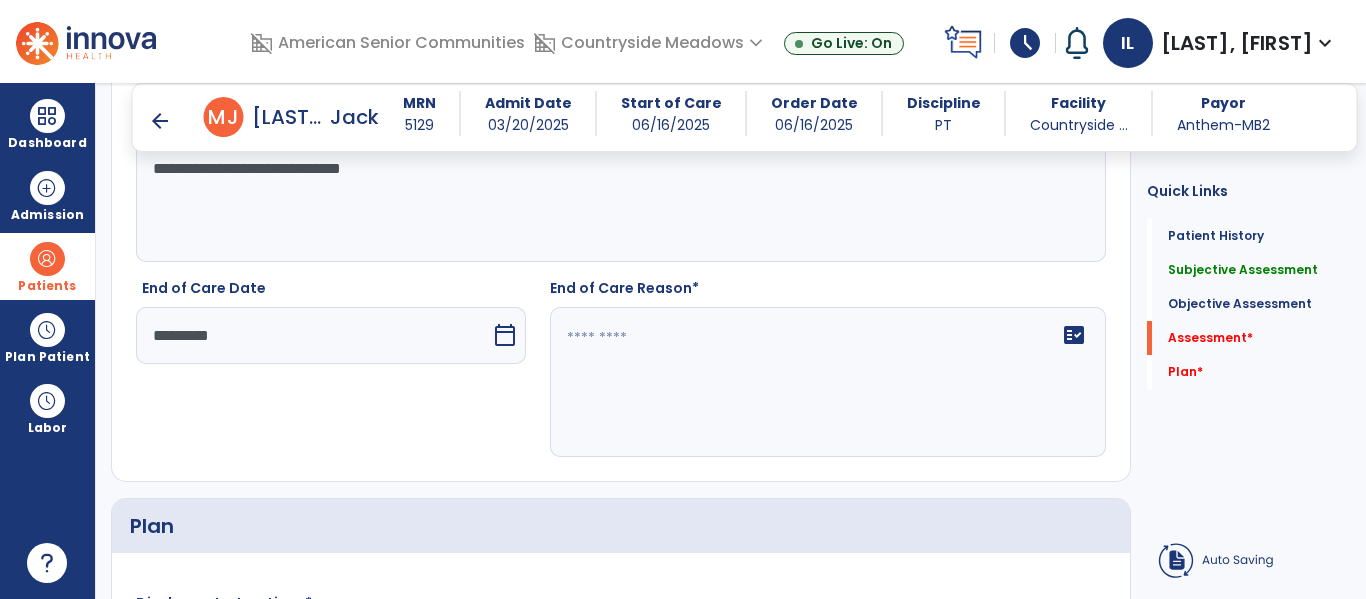 click on "fact_check" 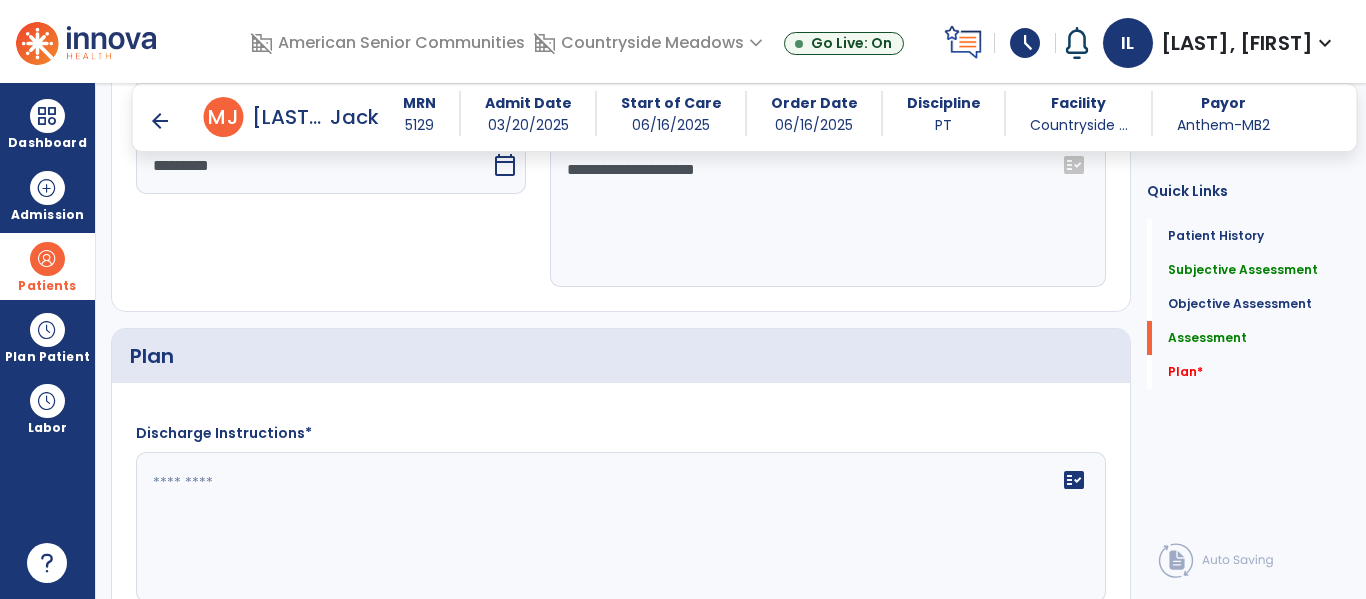 scroll, scrollTop: 3054, scrollLeft: 0, axis: vertical 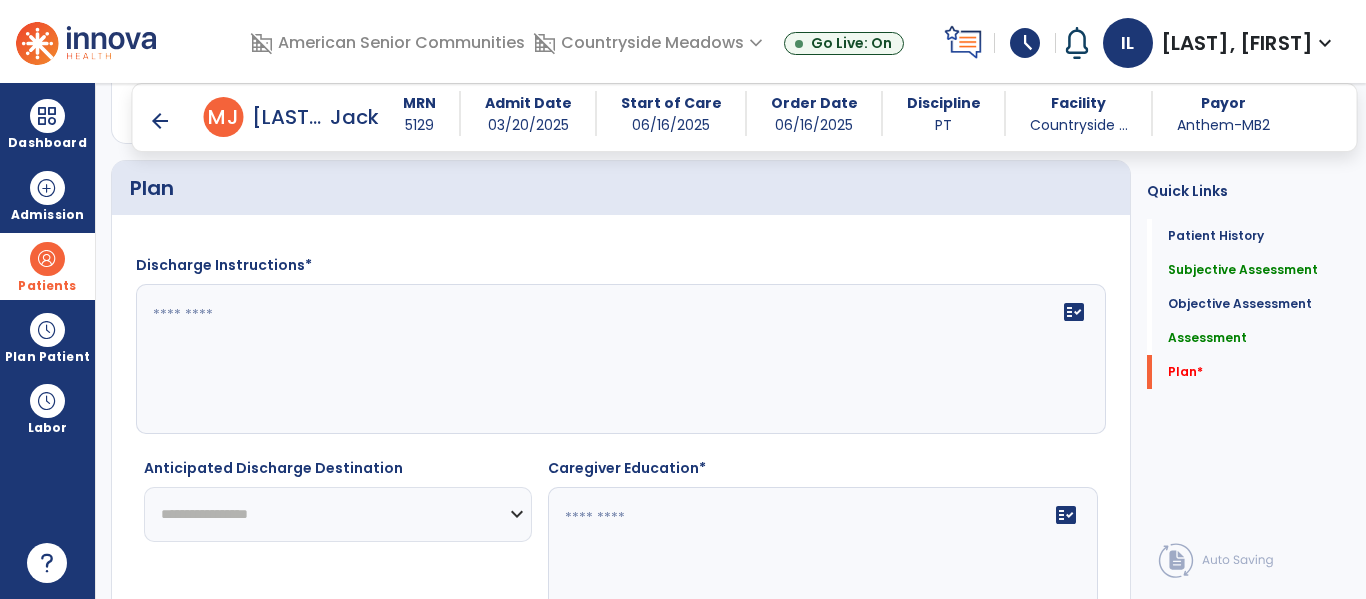 type on "**********" 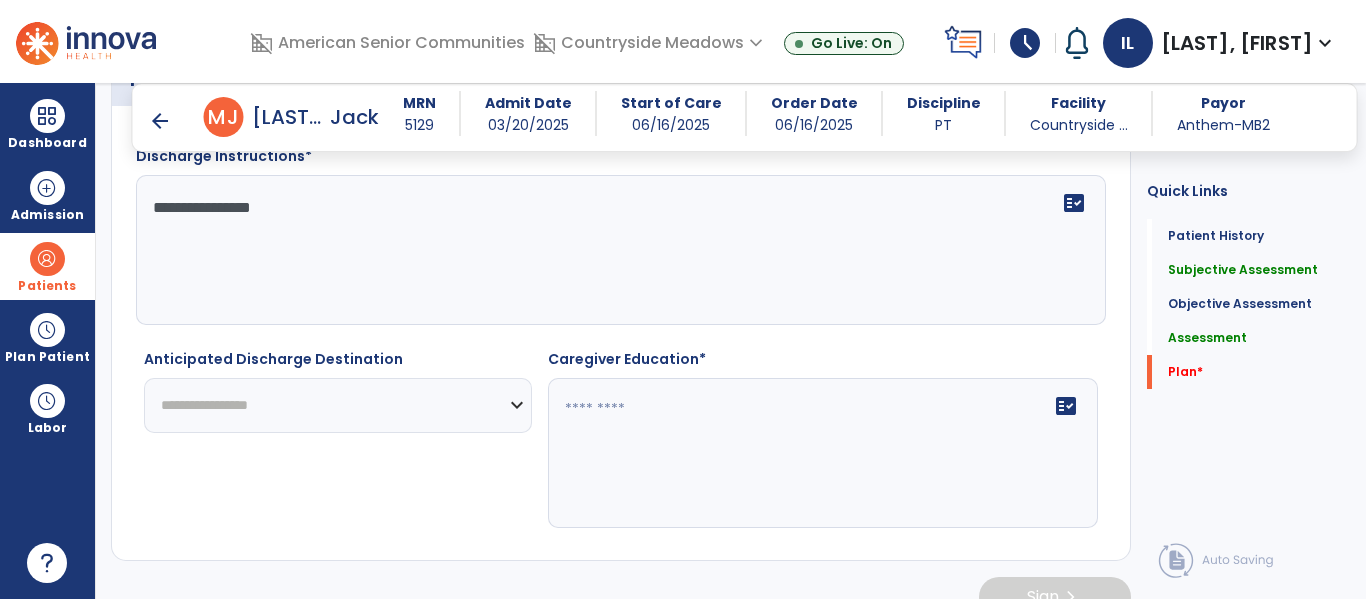 scroll, scrollTop: 3197, scrollLeft: 0, axis: vertical 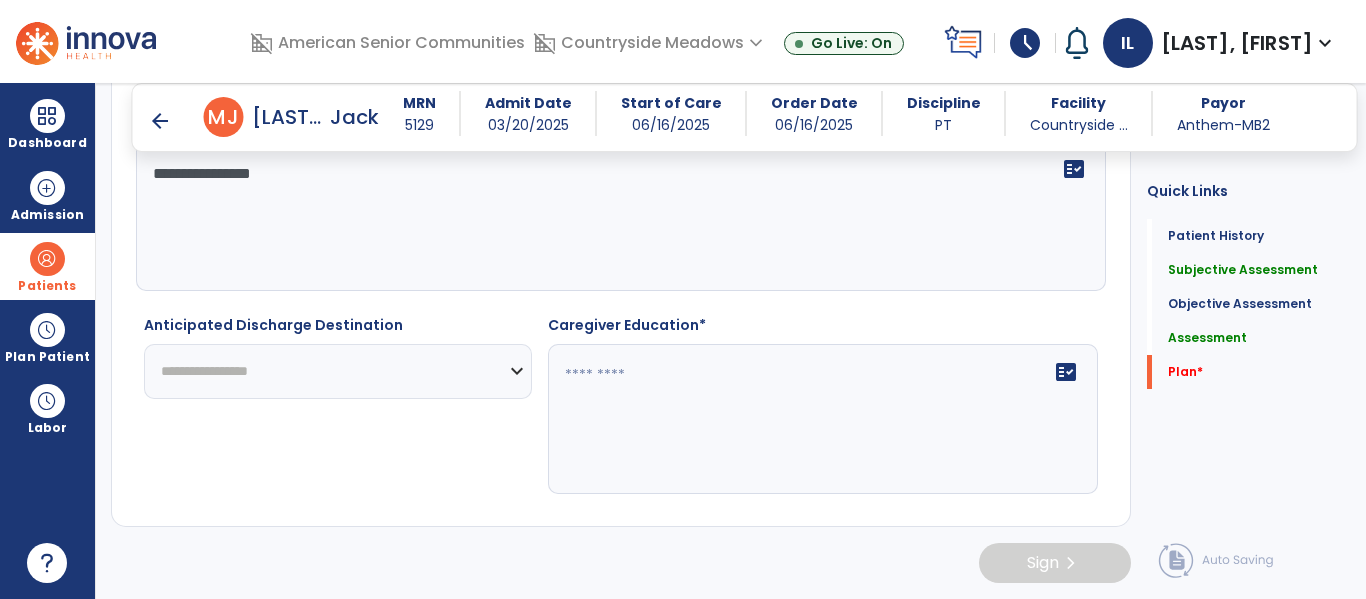 type on "**********" 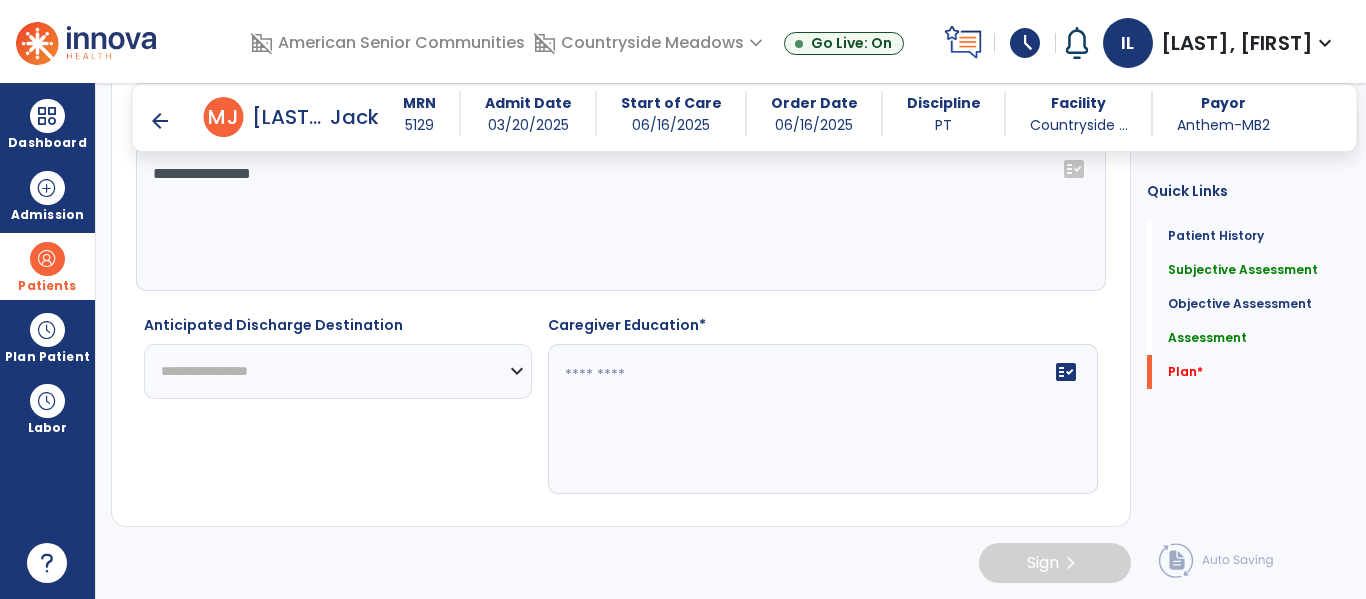 select on "***" 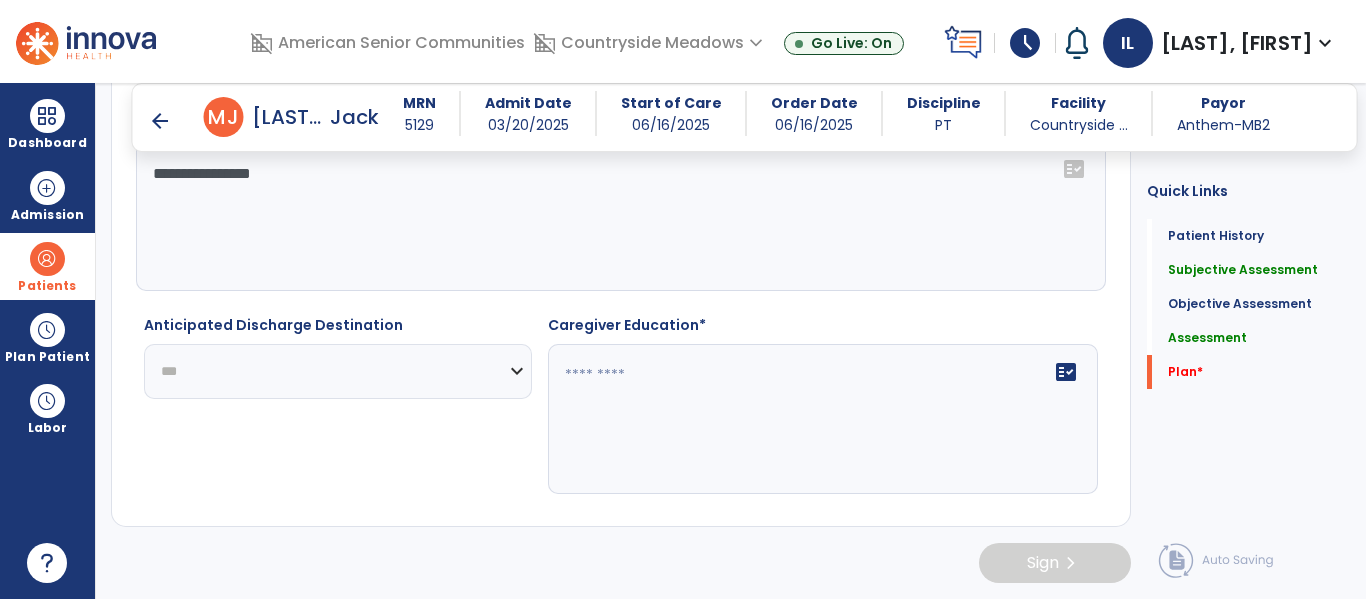 click on "**********" 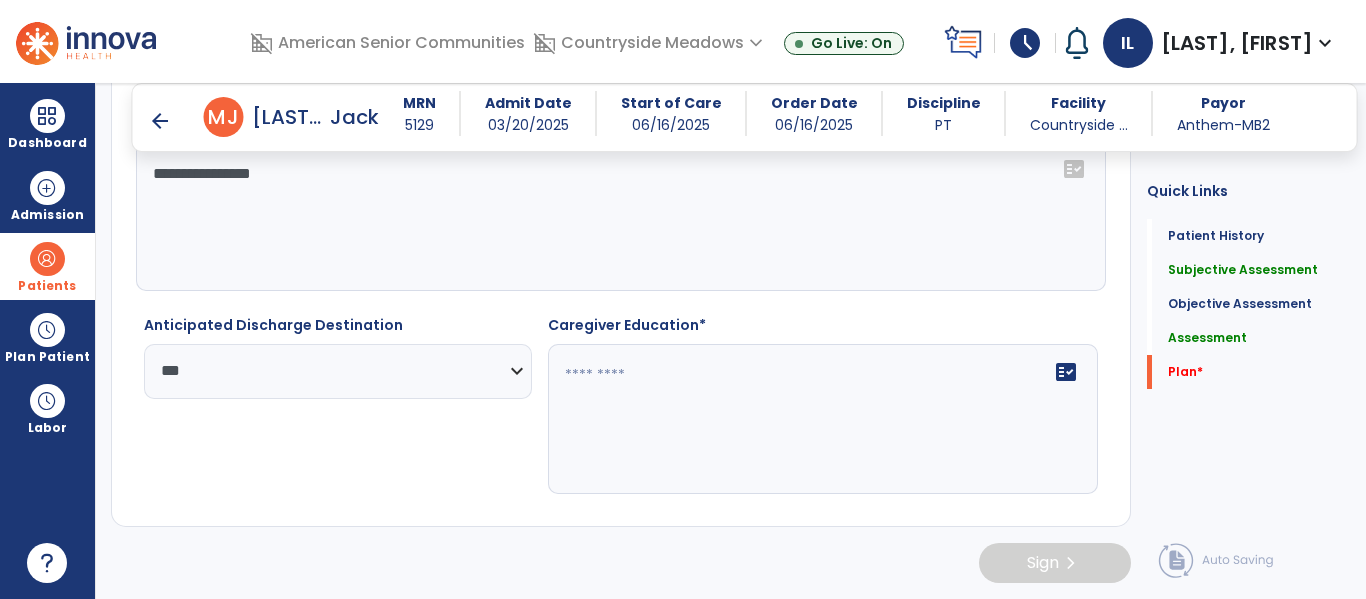 click 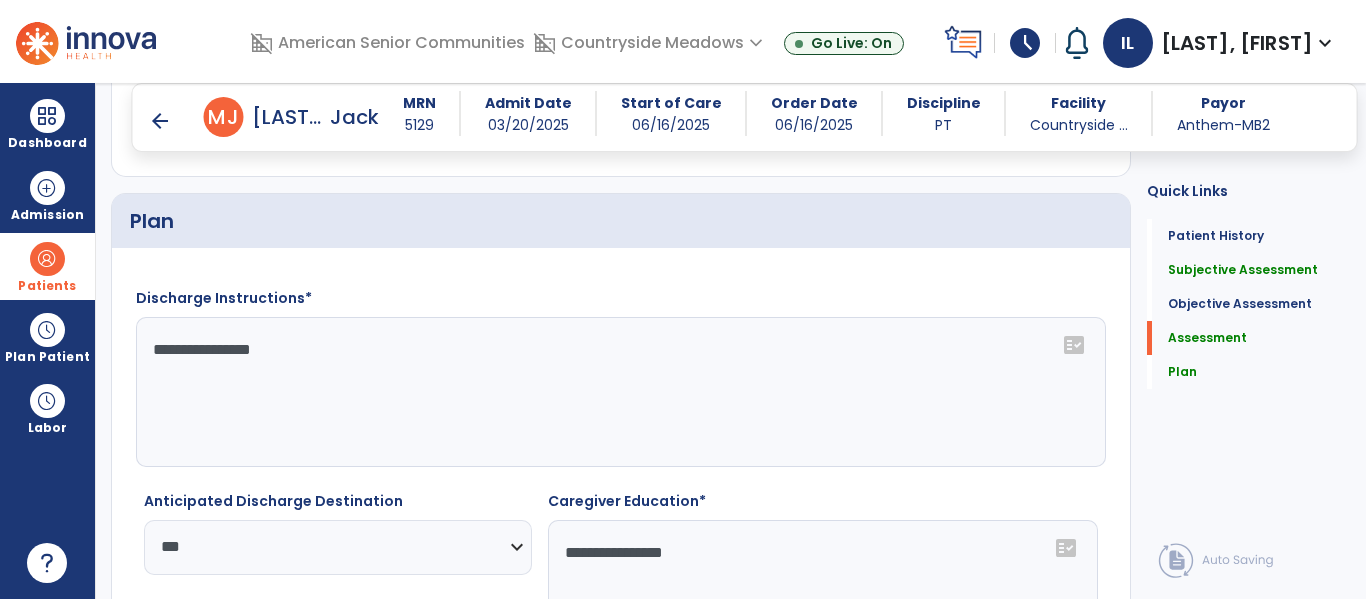 scroll, scrollTop: 3199, scrollLeft: 0, axis: vertical 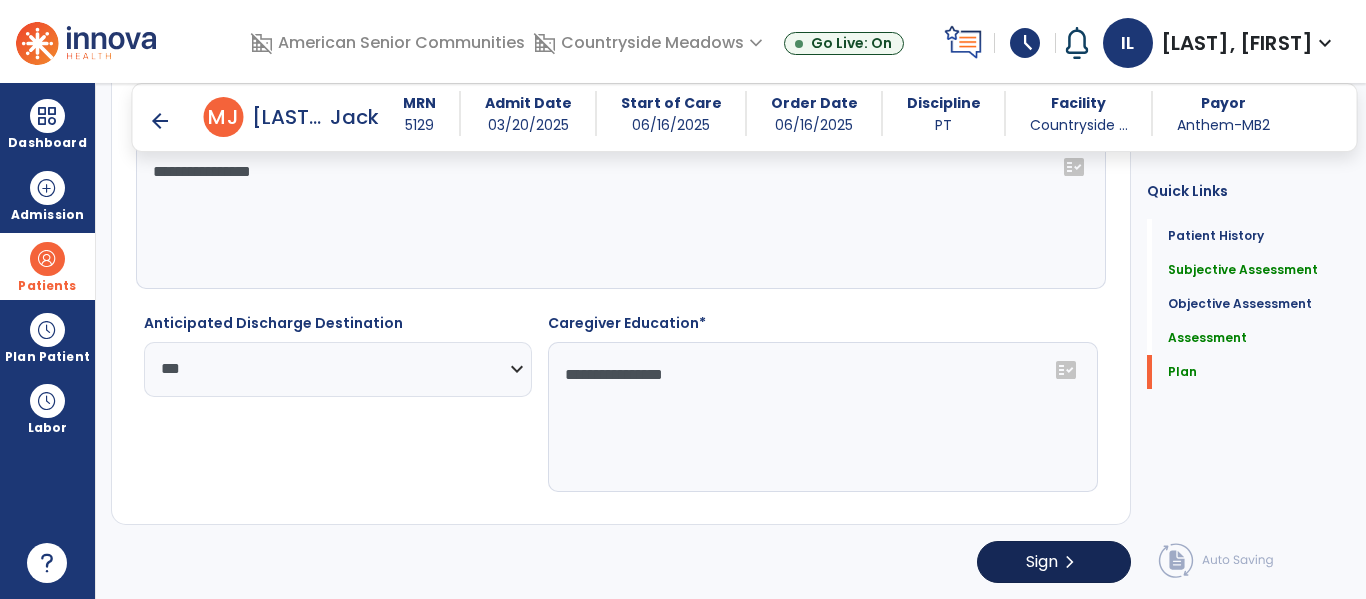 type on "**********" 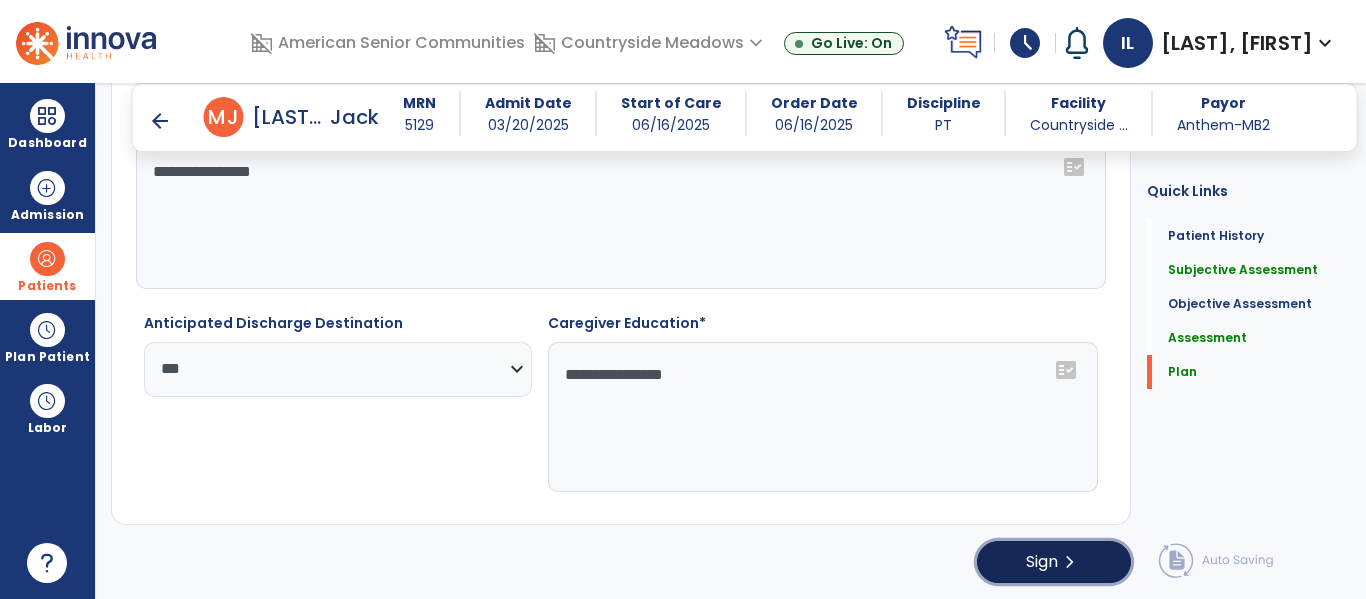 click on "chevron_right" 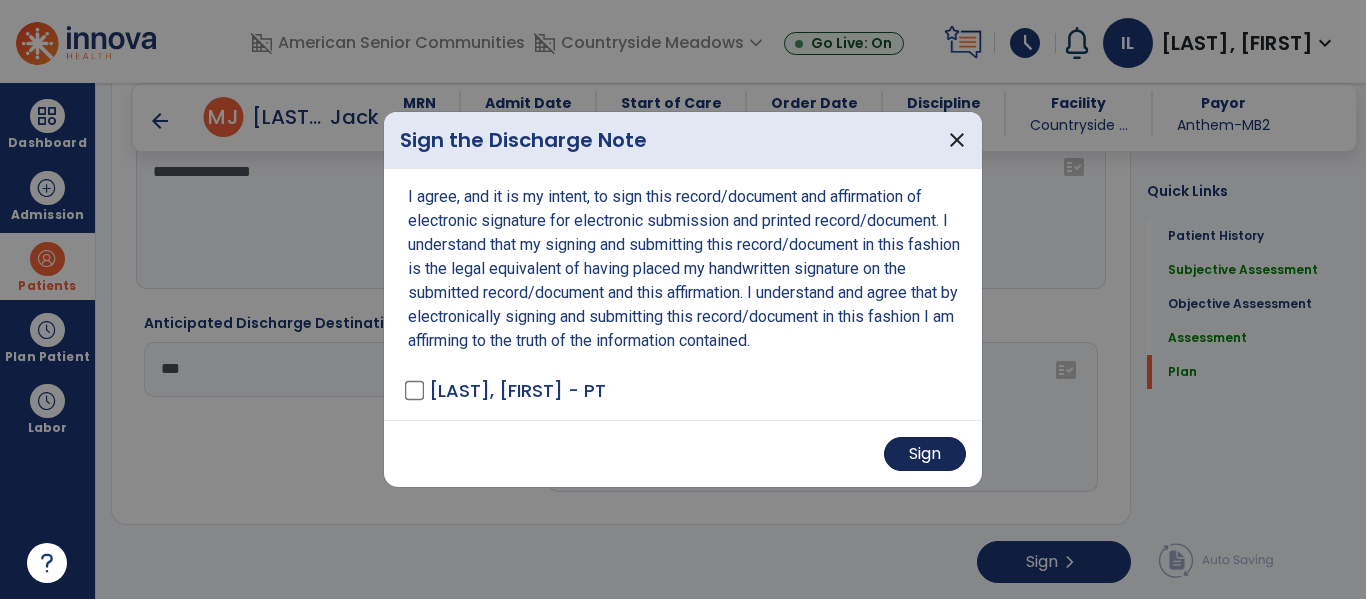 click on "Sign" at bounding box center [925, 454] 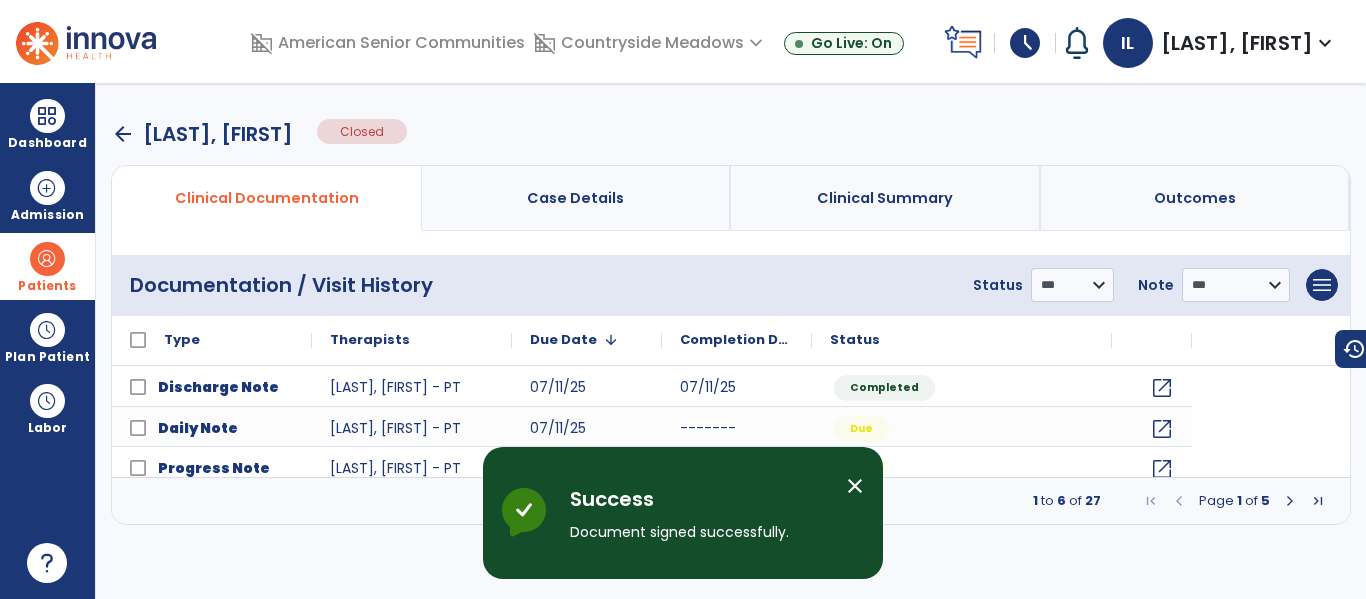 scroll, scrollTop: 0, scrollLeft: 0, axis: both 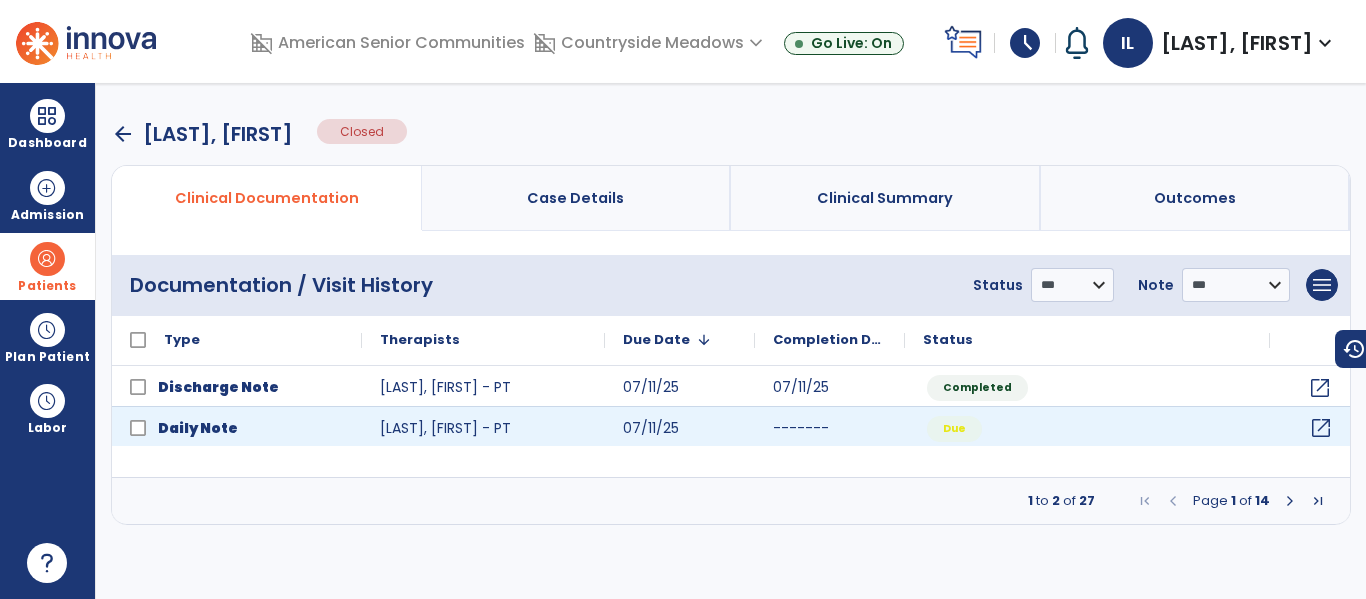 click on "open_in_new" 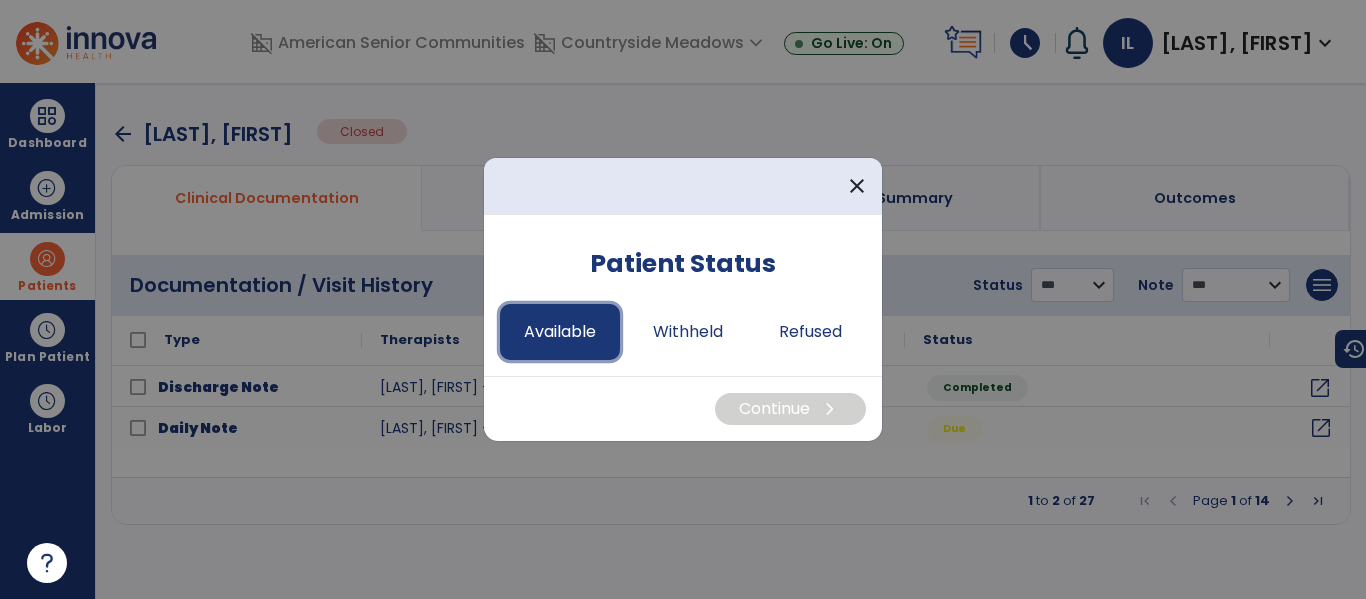 click on "Available" at bounding box center (560, 332) 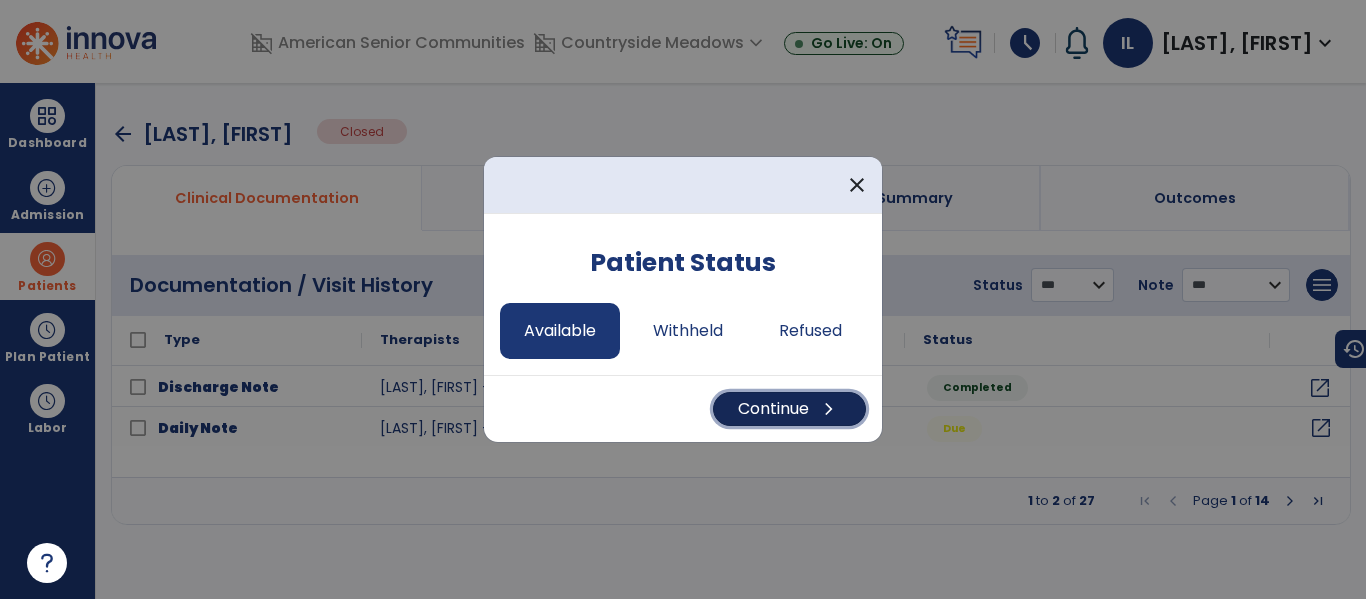 click on "Continue   chevron_right" at bounding box center [789, 409] 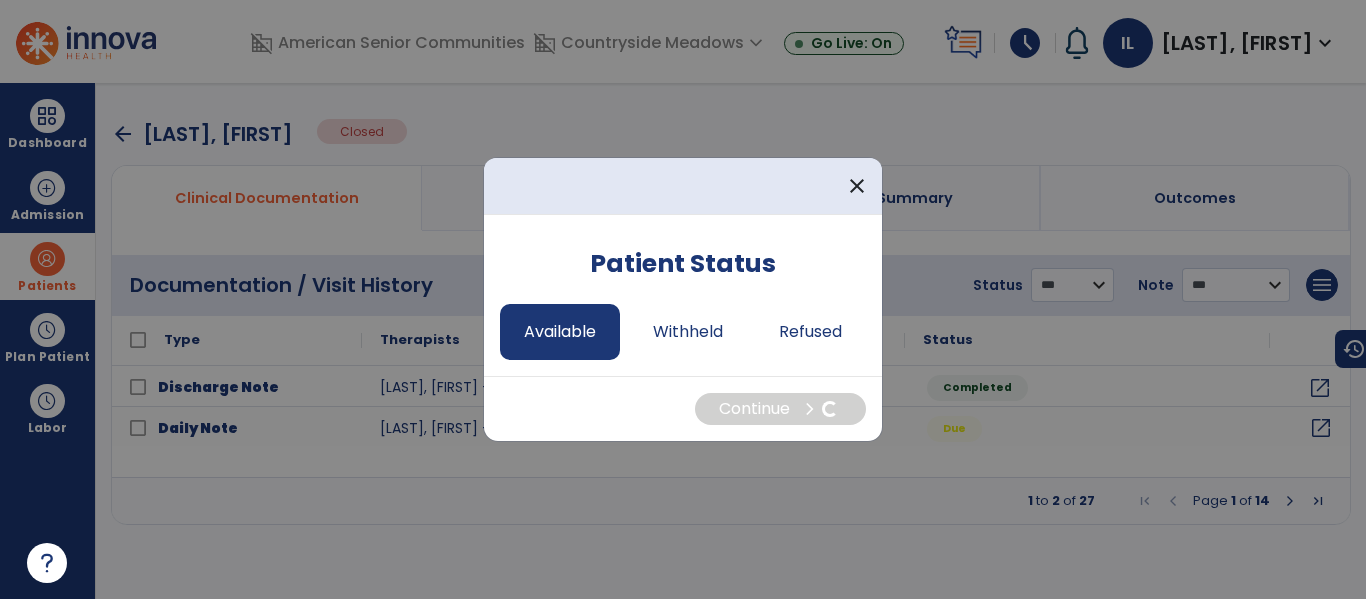 select on "*" 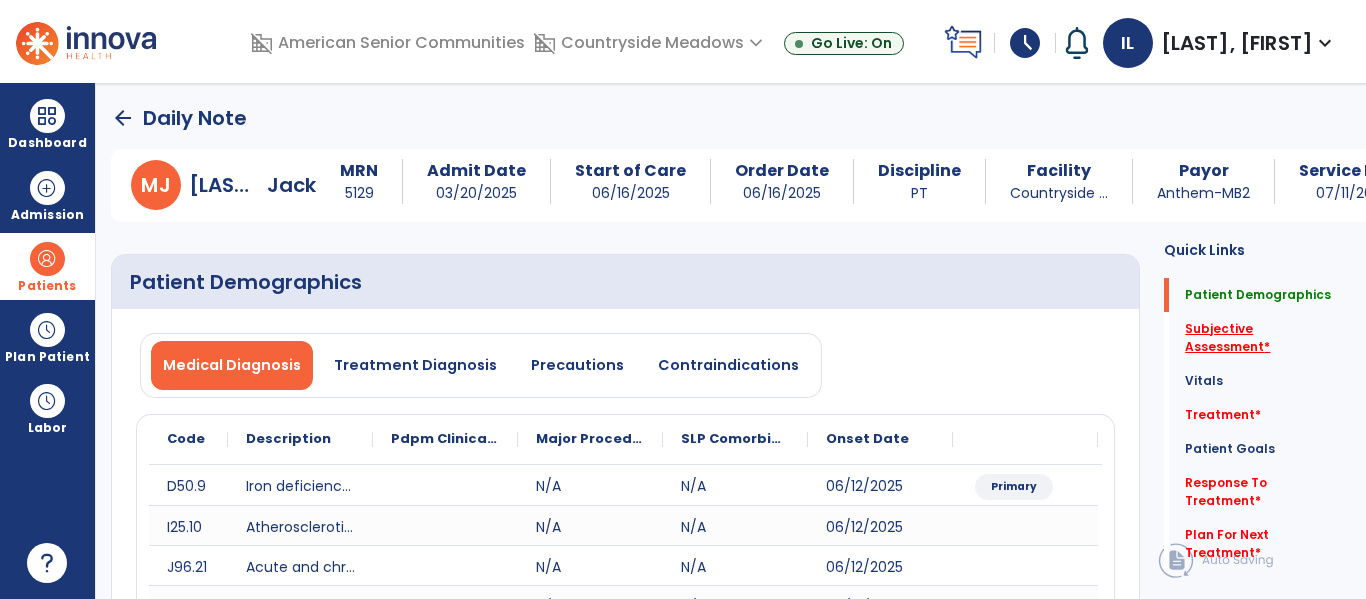 click on "Subjective Assessment   *" 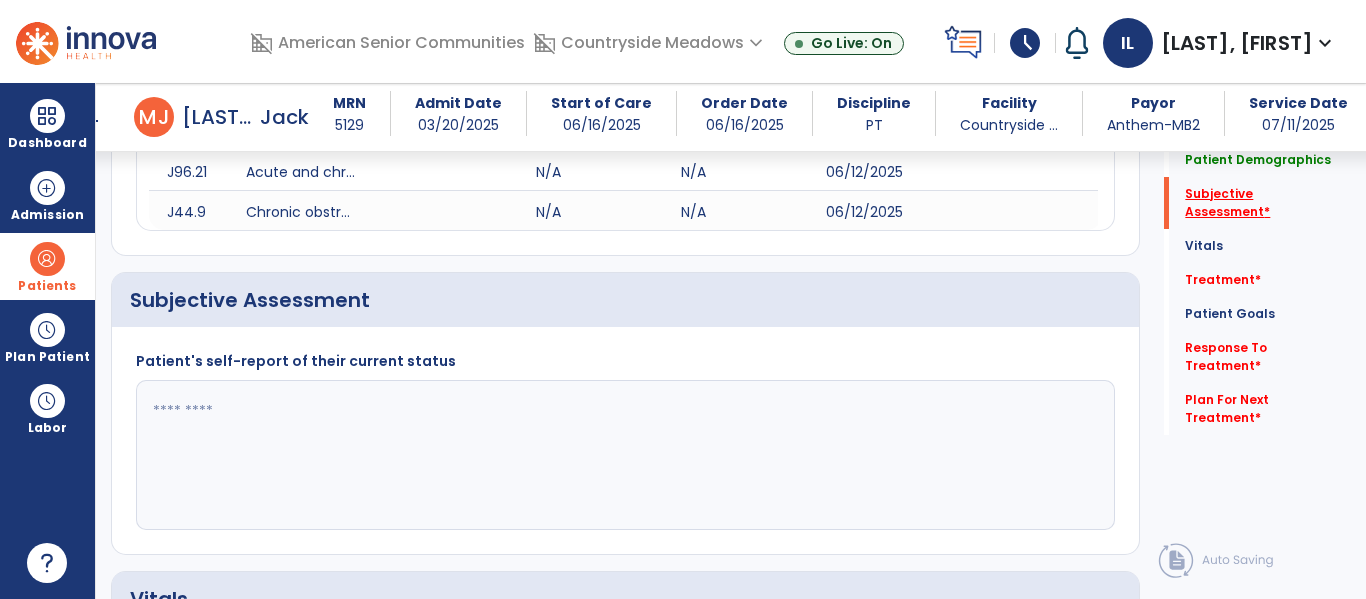 scroll, scrollTop: 467, scrollLeft: 0, axis: vertical 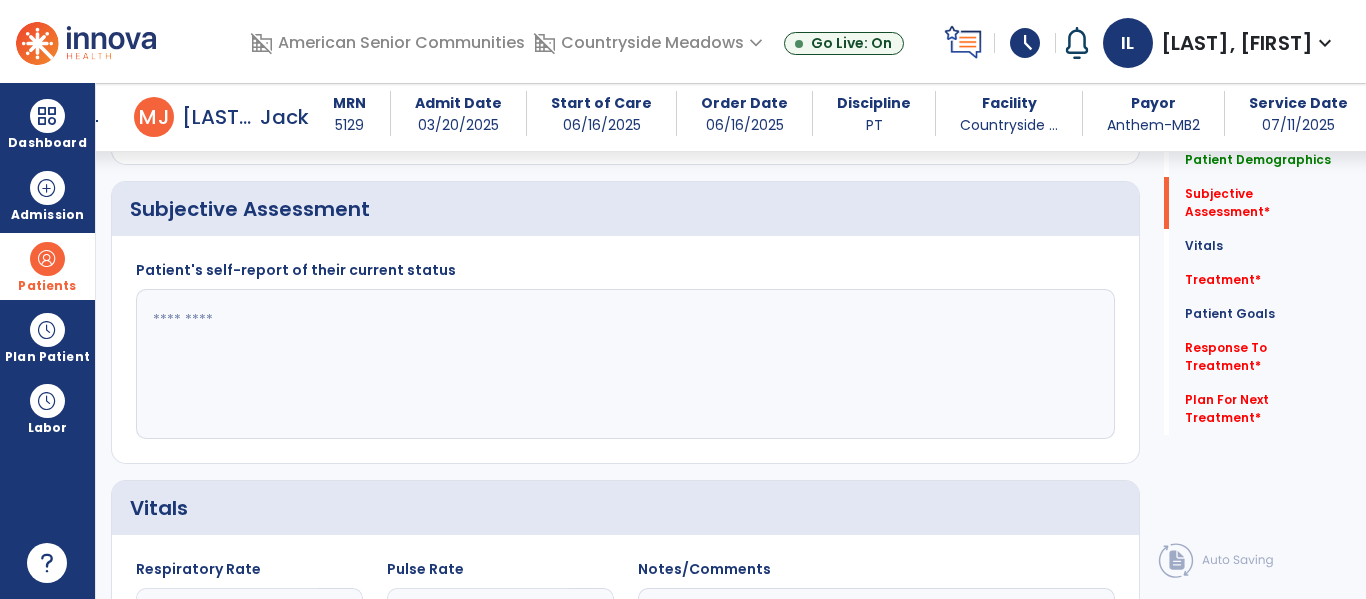 click 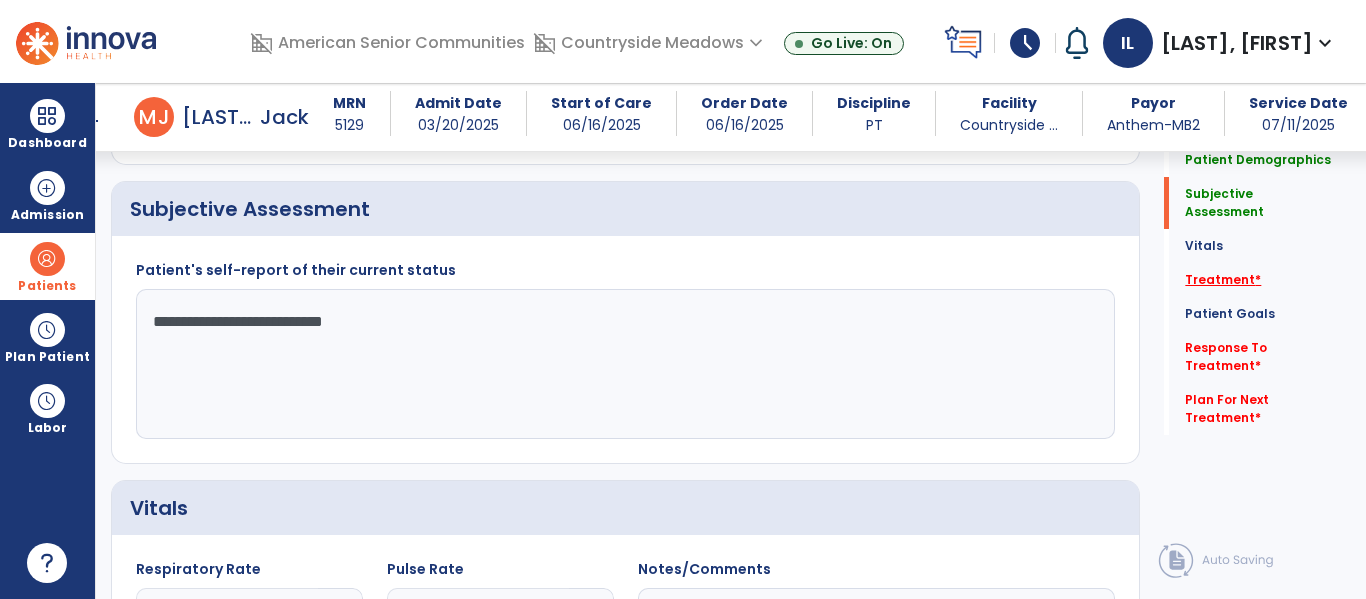type on "**********" 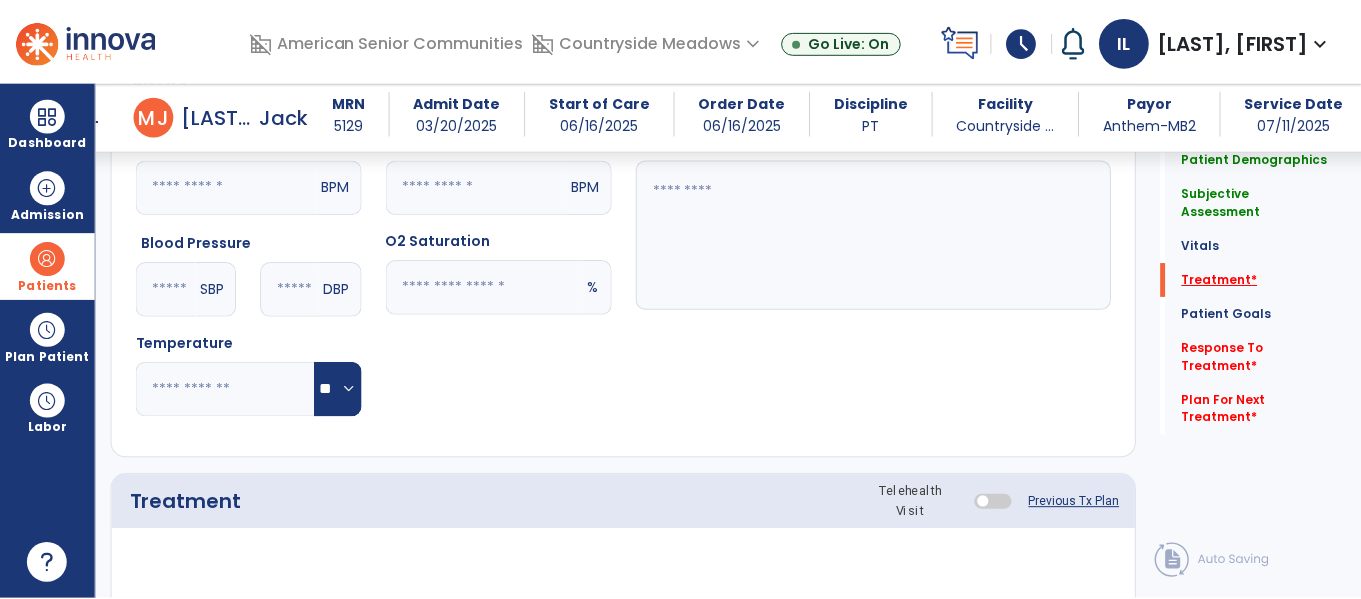 scroll, scrollTop: 1156, scrollLeft: 0, axis: vertical 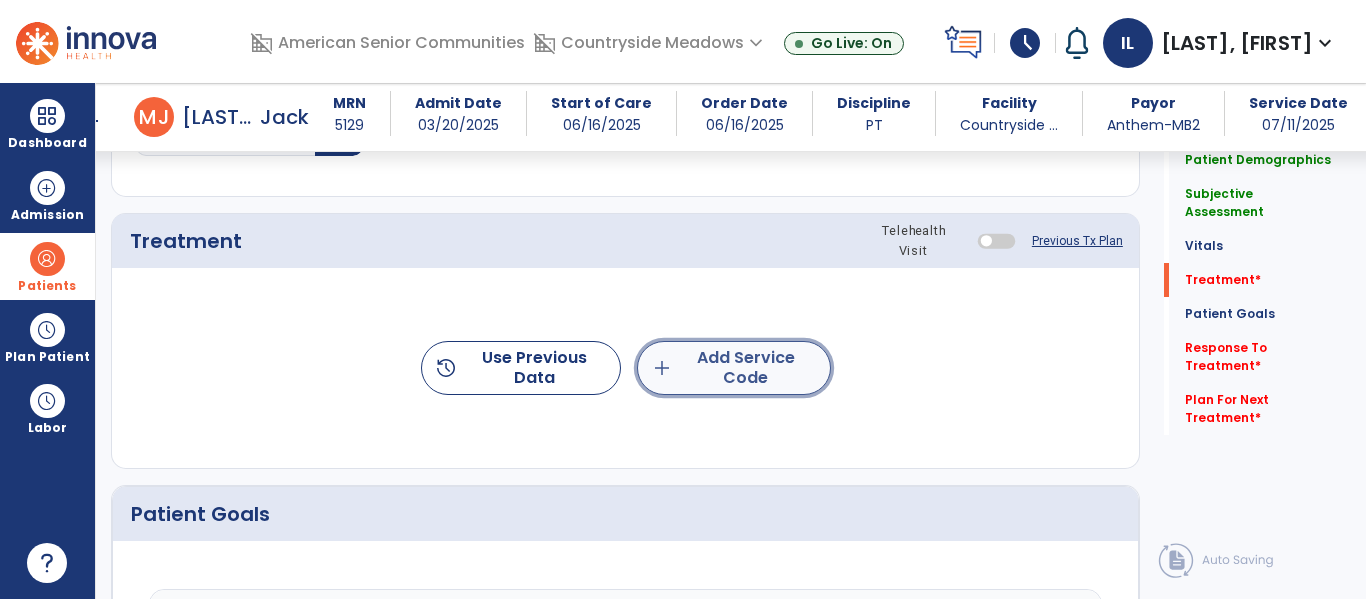 click on "add  Add Service Code" 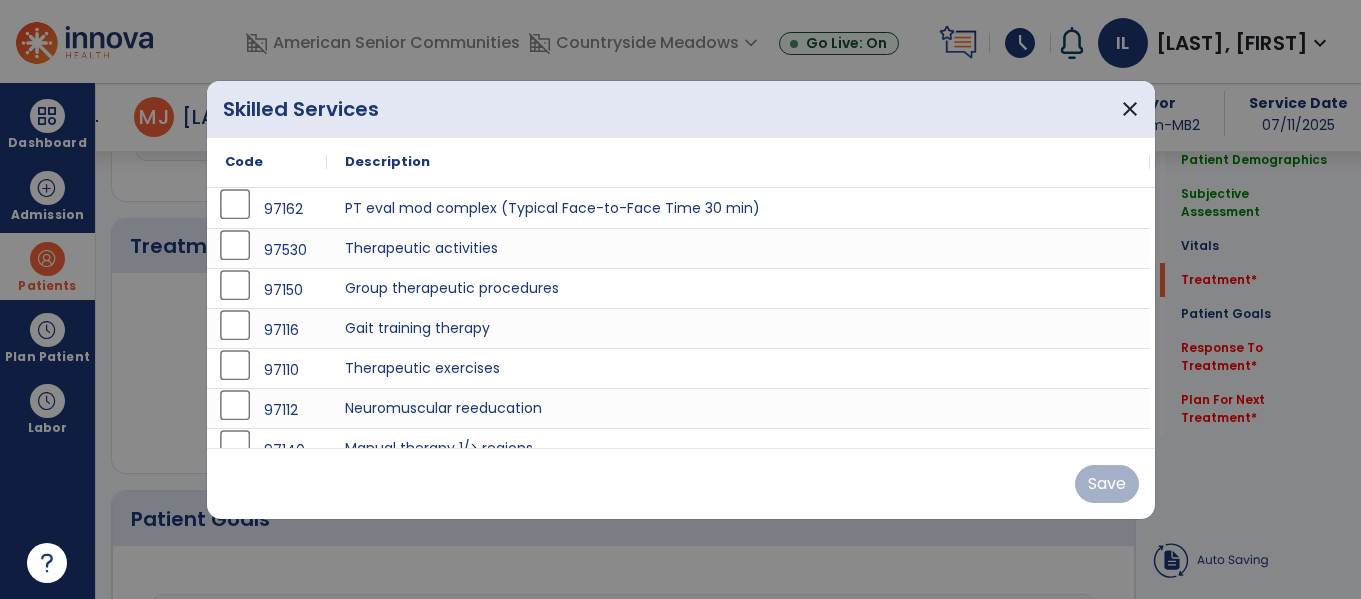 scroll, scrollTop: 1156, scrollLeft: 0, axis: vertical 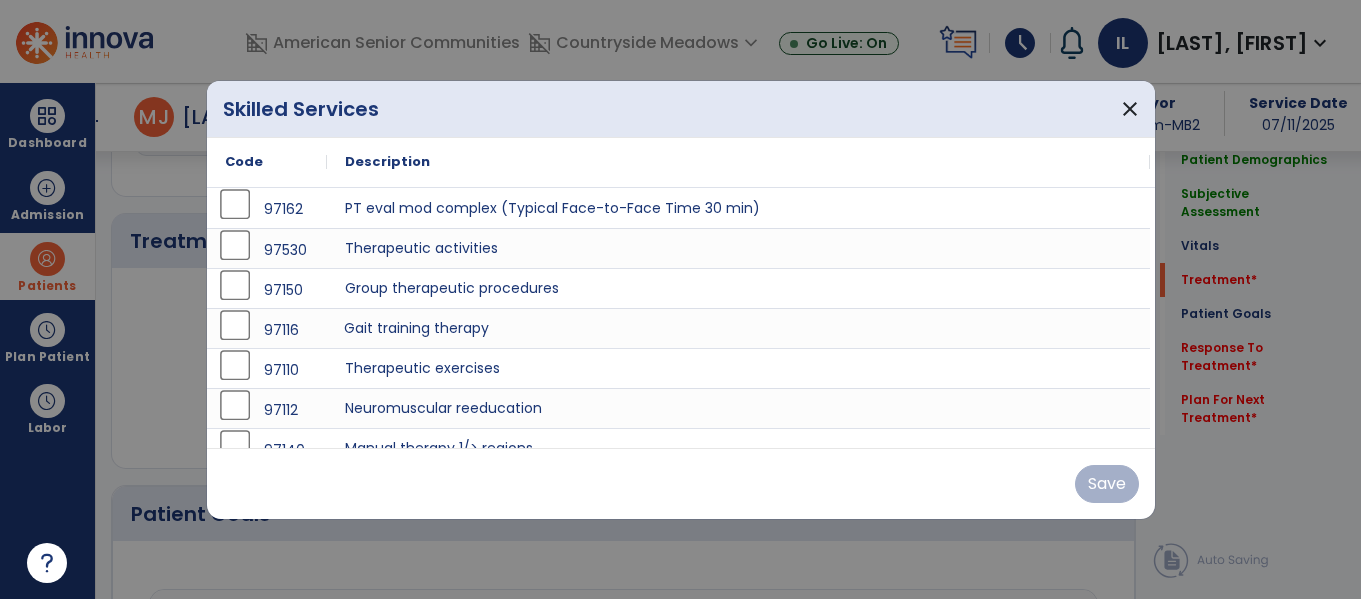 click on "Gait training therapy" at bounding box center (738, 328) 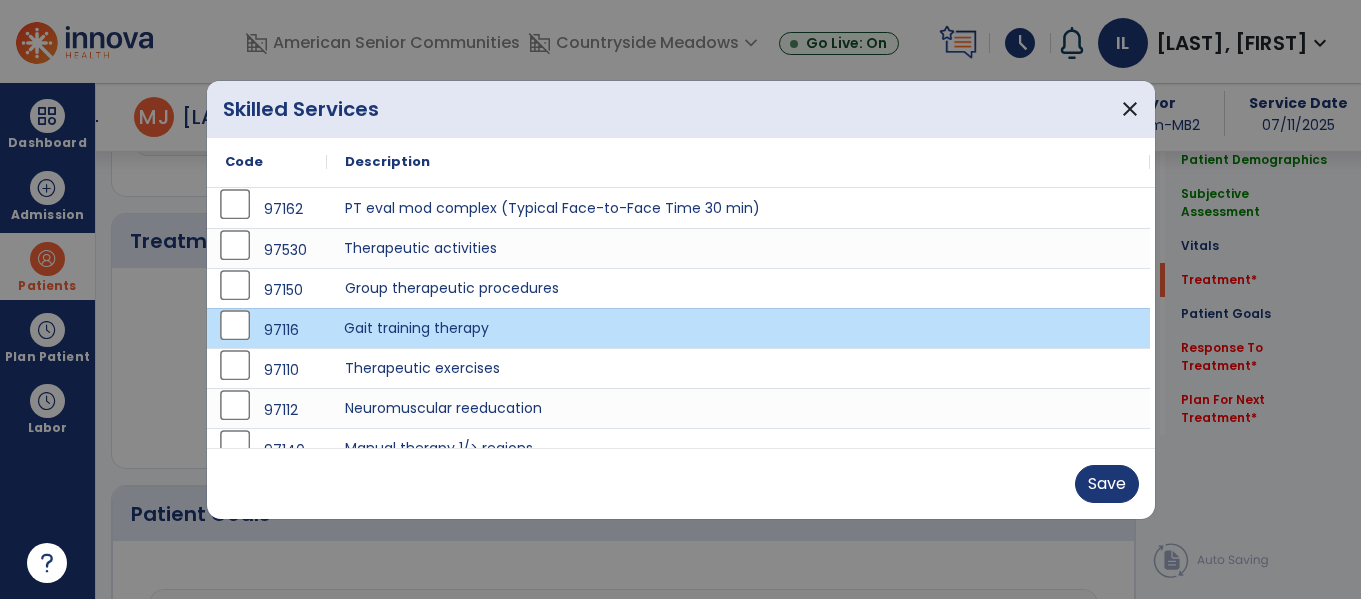 click on "Therapeutic activities" at bounding box center (738, 248) 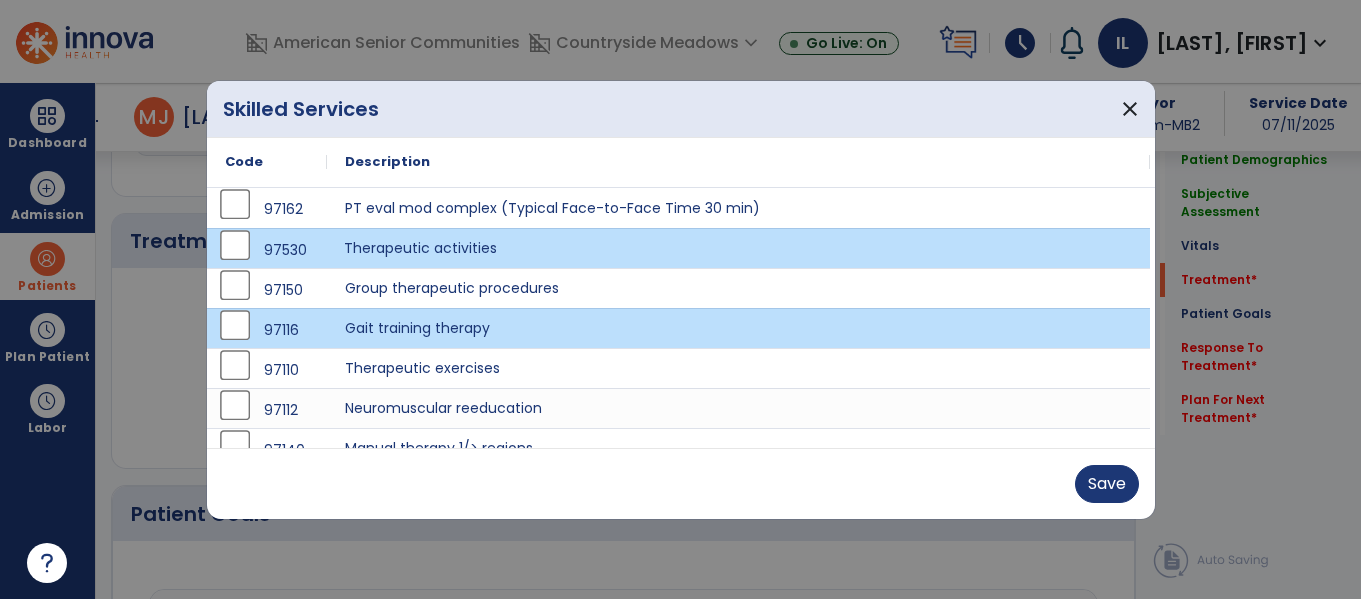 click on "Therapeutic activities" at bounding box center [738, 248] 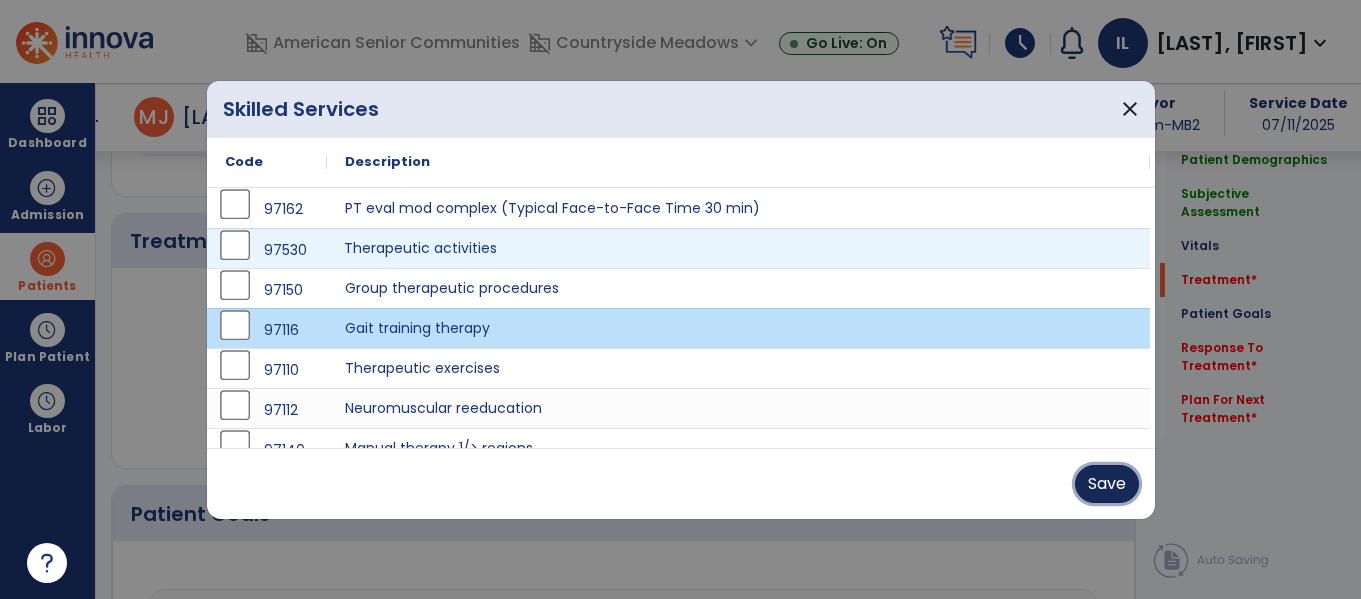 click on "Save" at bounding box center [1107, 484] 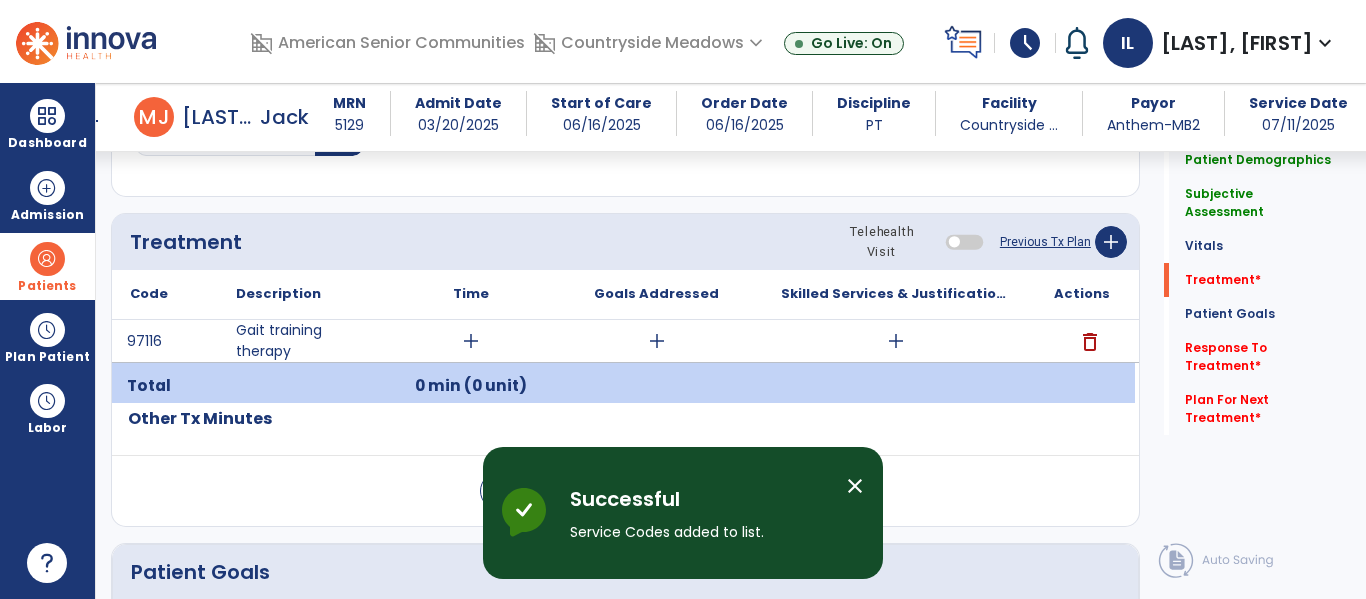 click on "add" at bounding box center [471, 341] 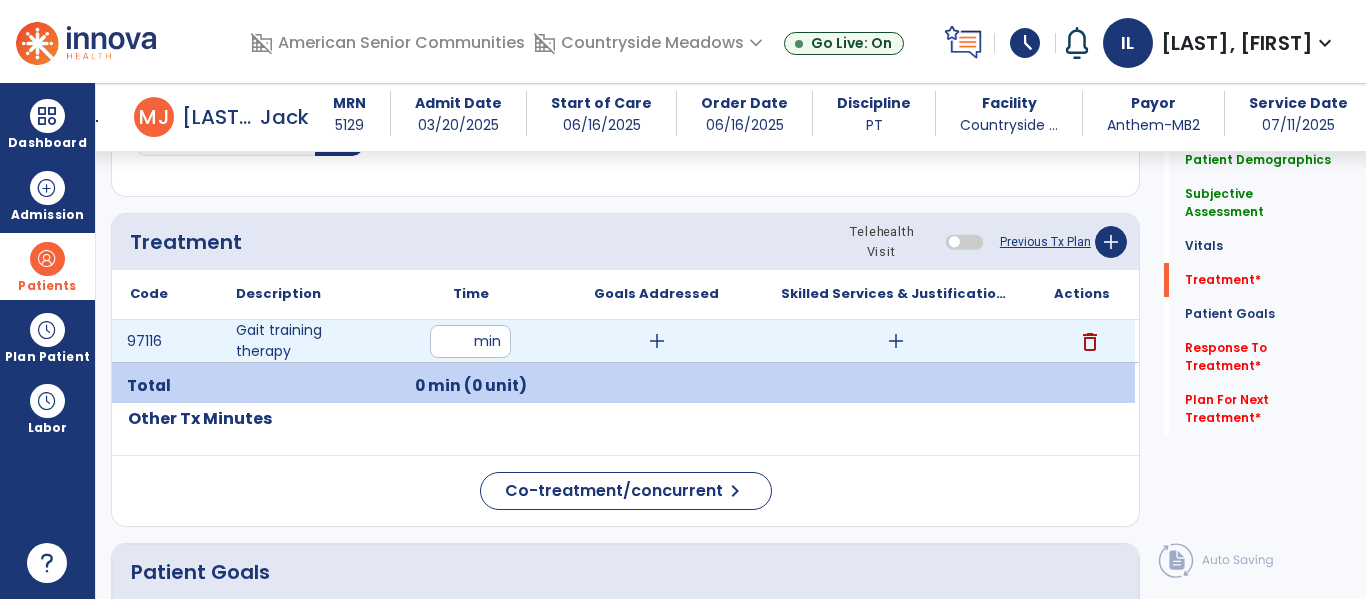 type on "**" 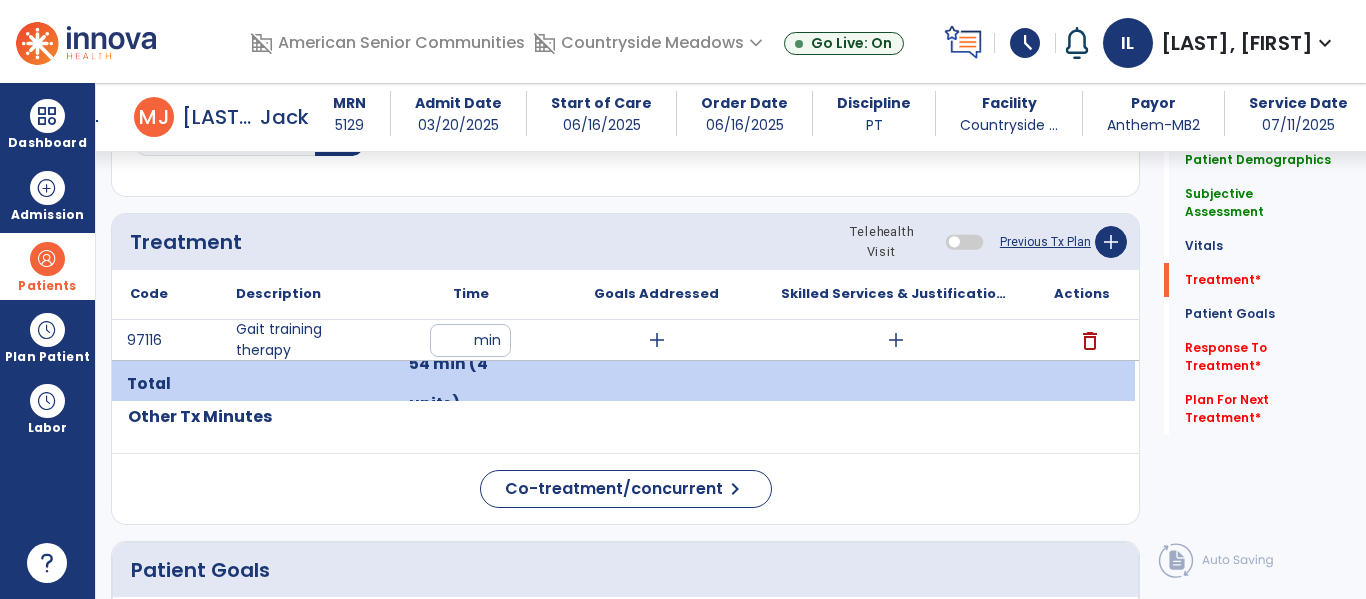 click on "add" at bounding box center [896, 340] 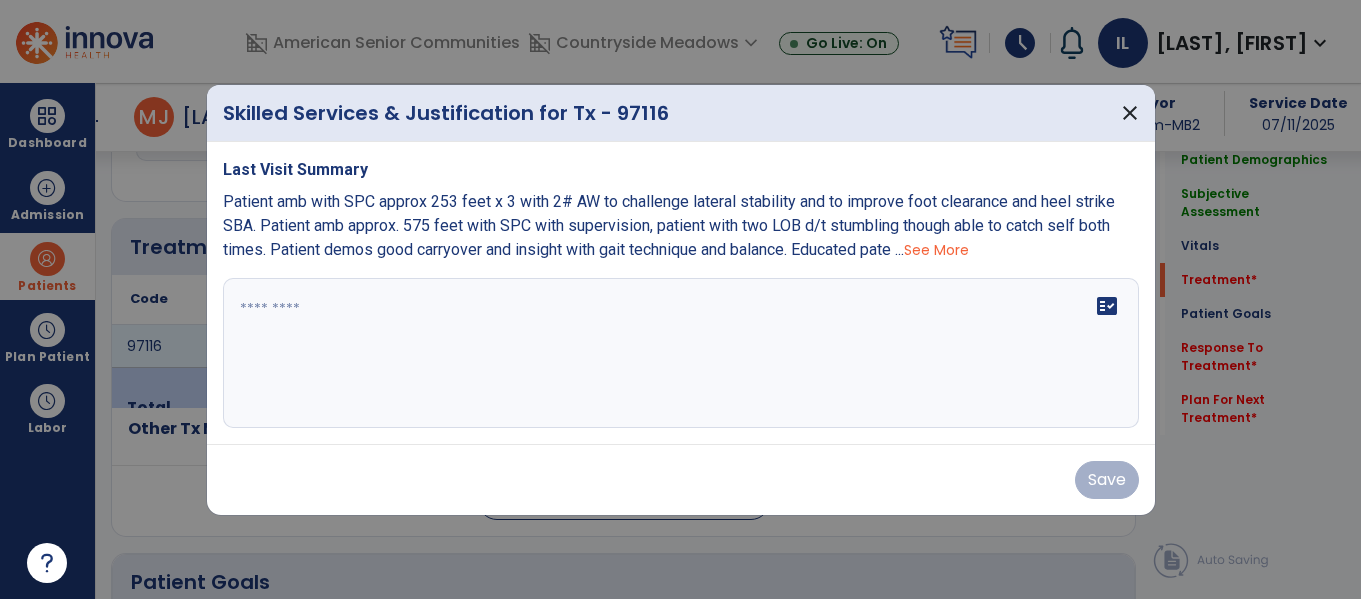 click at bounding box center (681, 353) 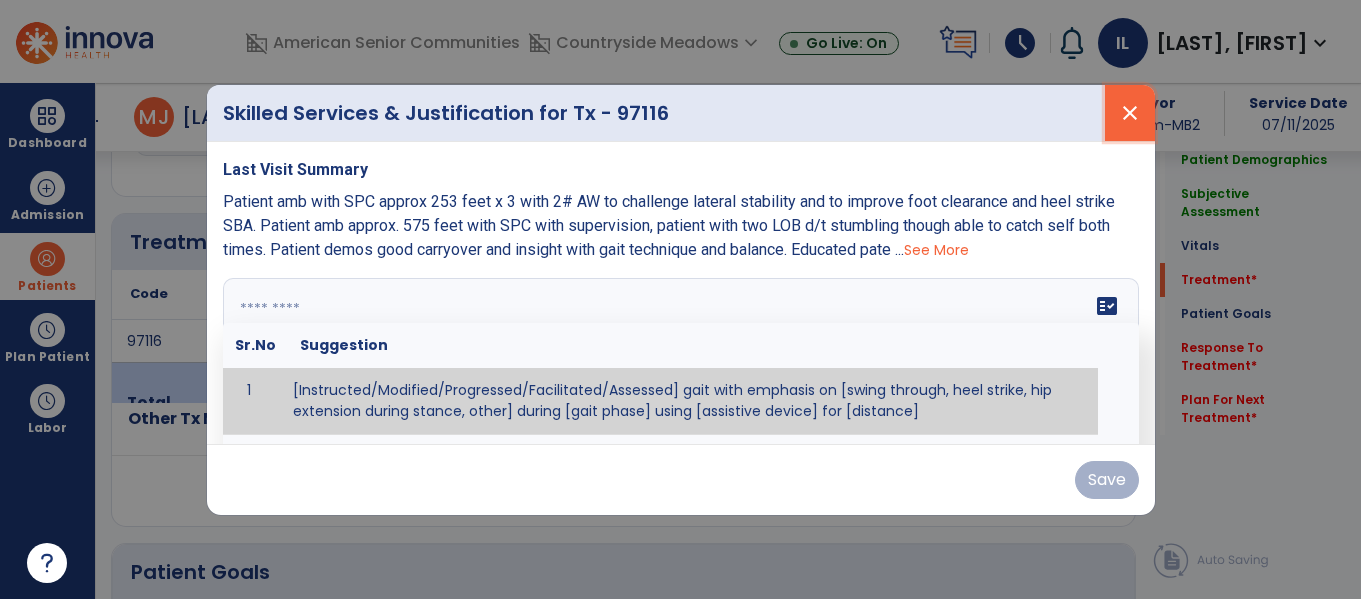 click on "close" at bounding box center [1130, 113] 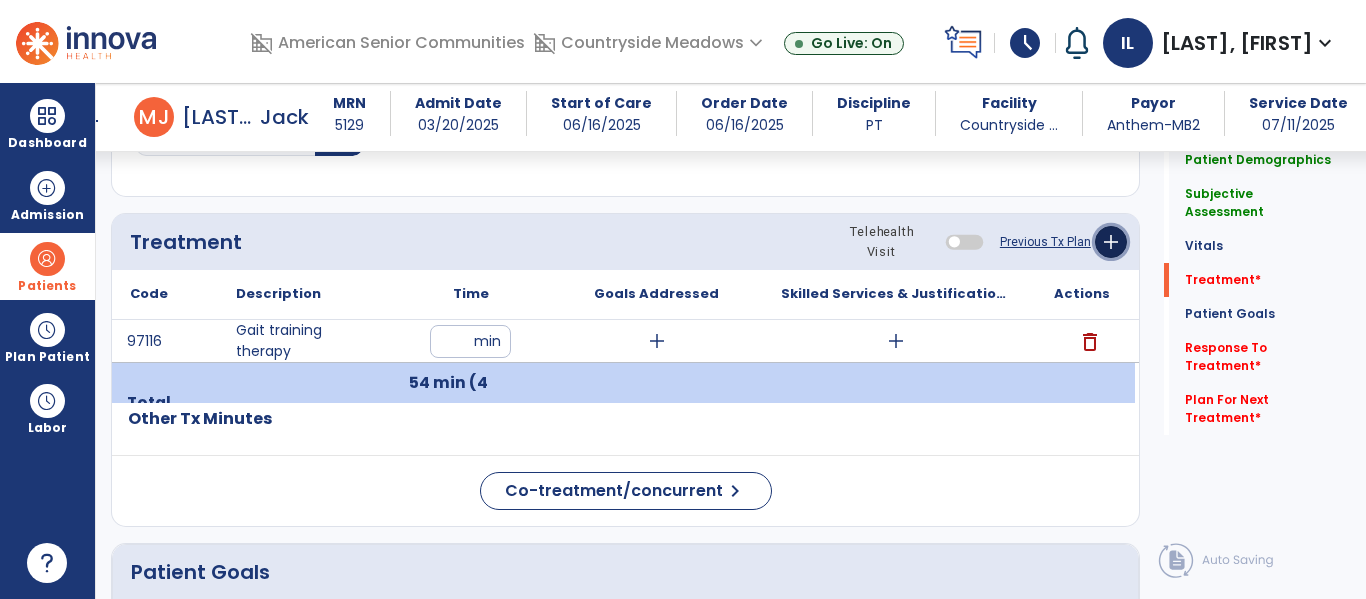 click on "add" 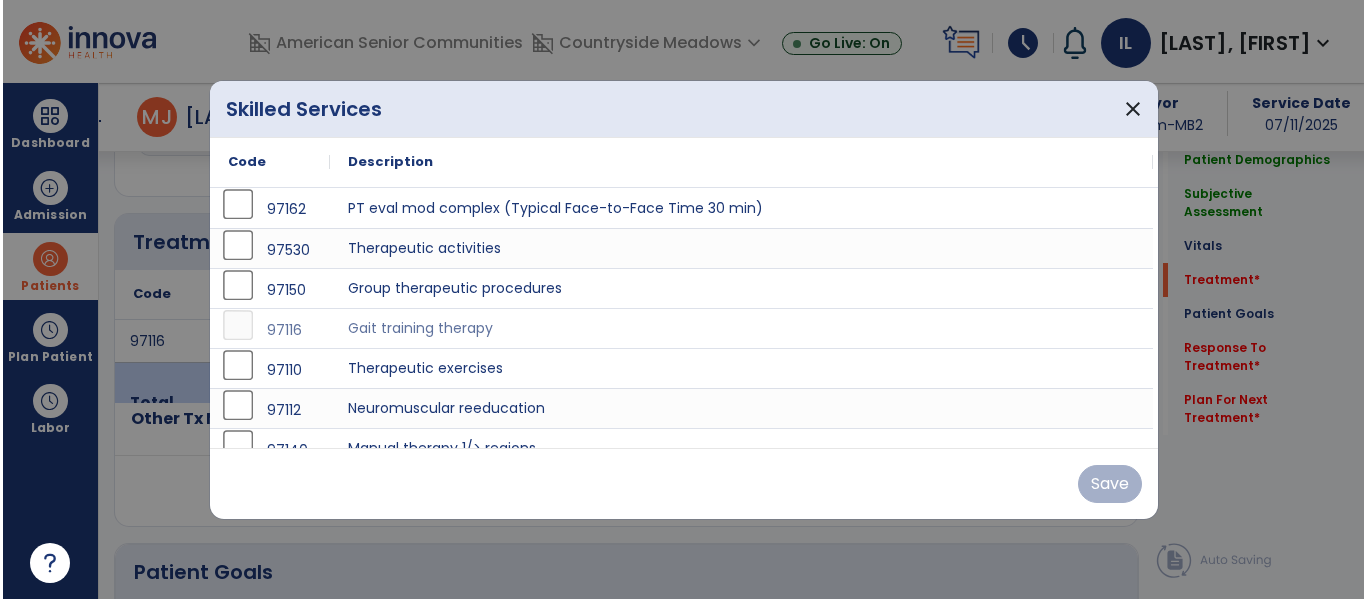 scroll, scrollTop: 1156, scrollLeft: 0, axis: vertical 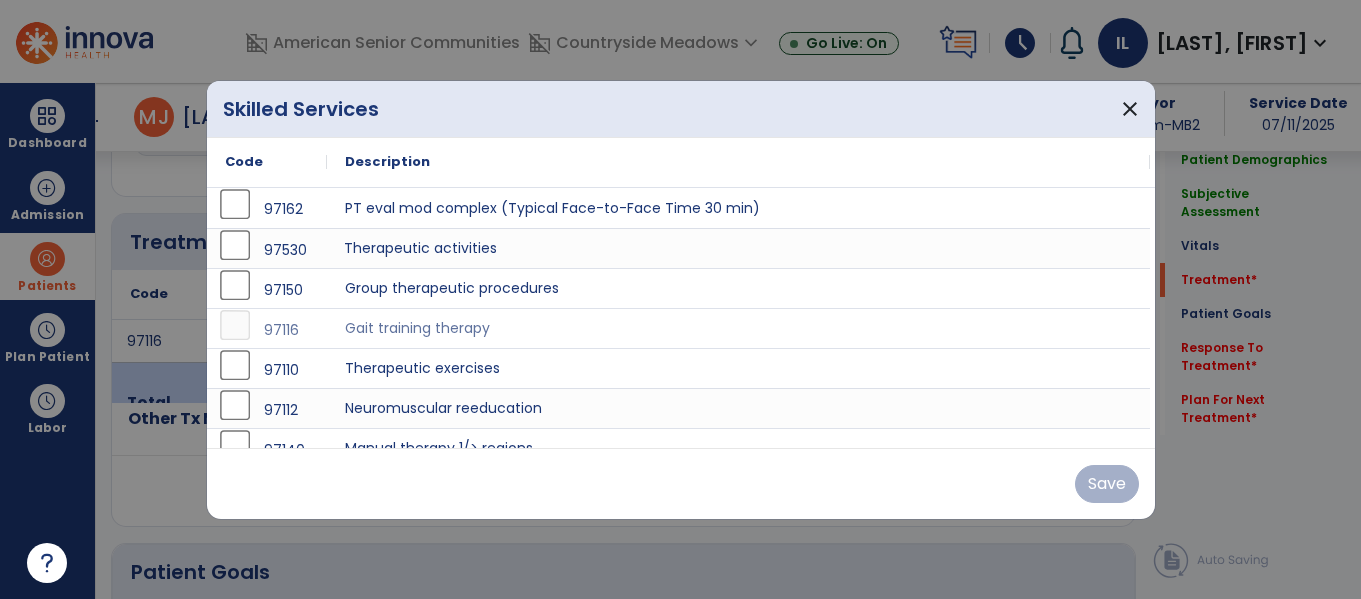 click on "Therapeutic activities" at bounding box center (738, 248) 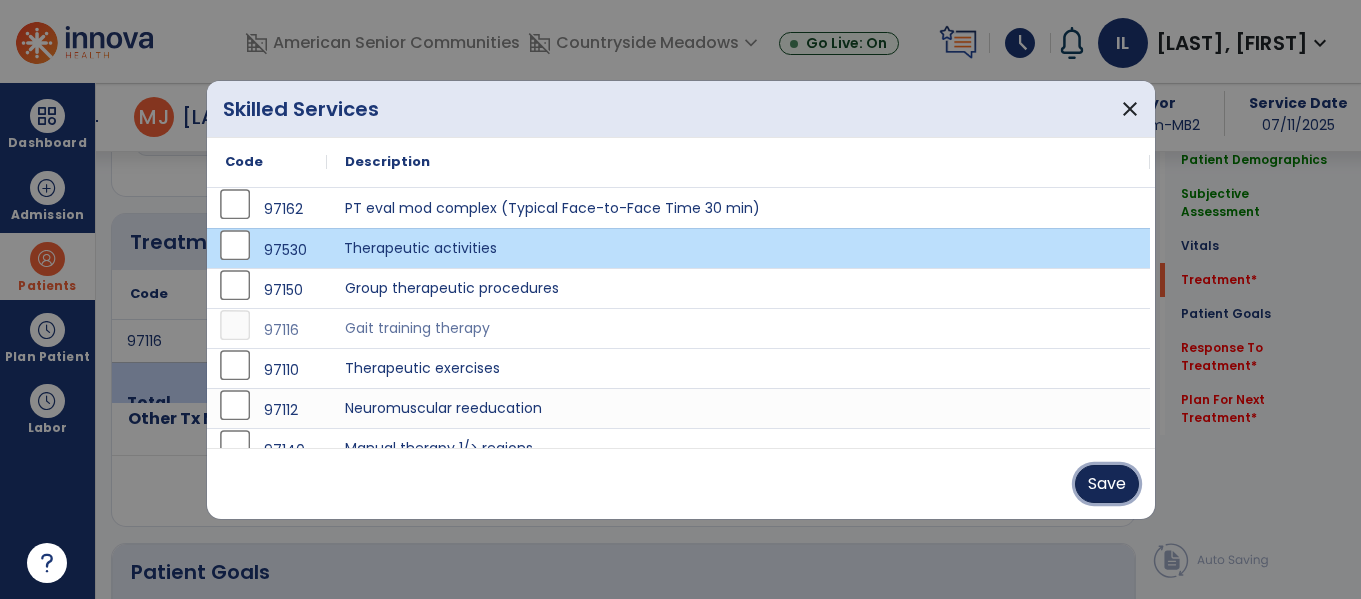 click on "Save" at bounding box center [1107, 484] 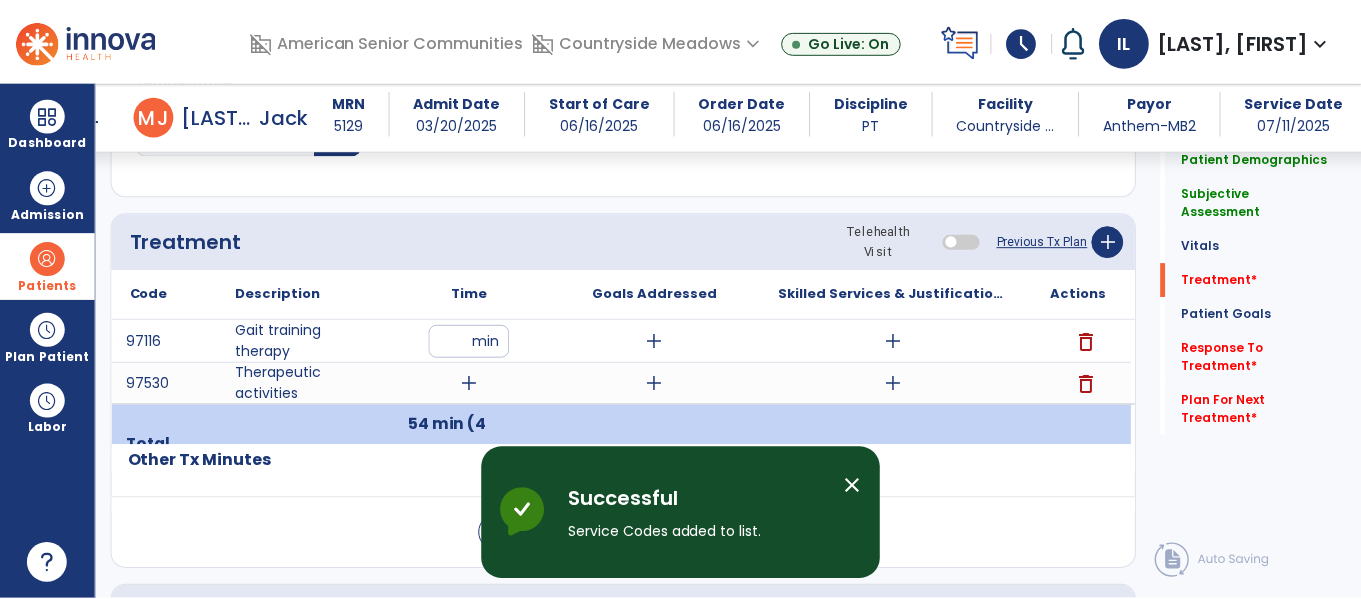 scroll, scrollTop: 1237, scrollLeft: 0, axis: vertical 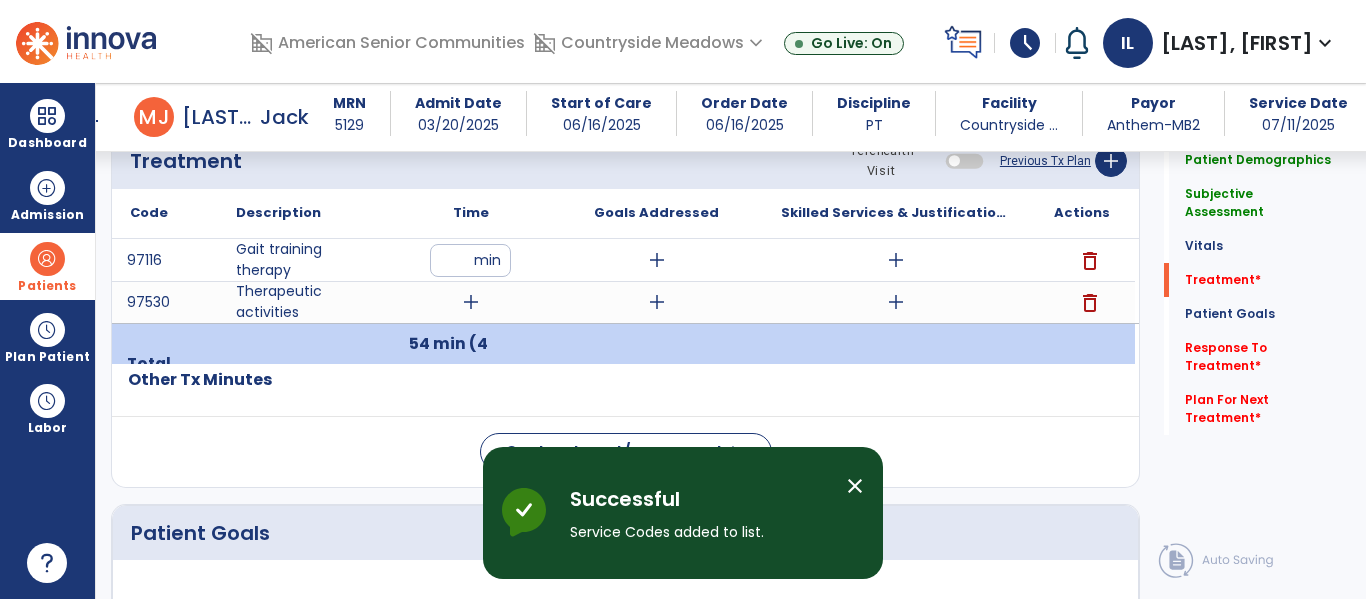 click on "**" at bounding box center (470, 260) 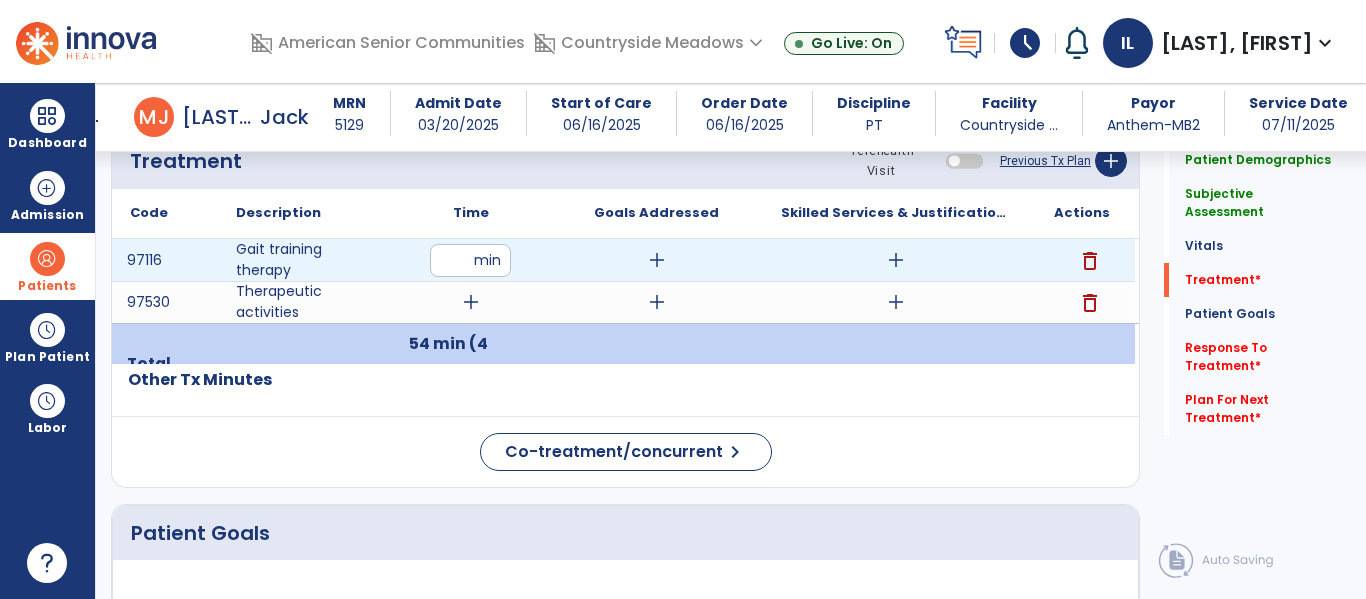 type on "*" 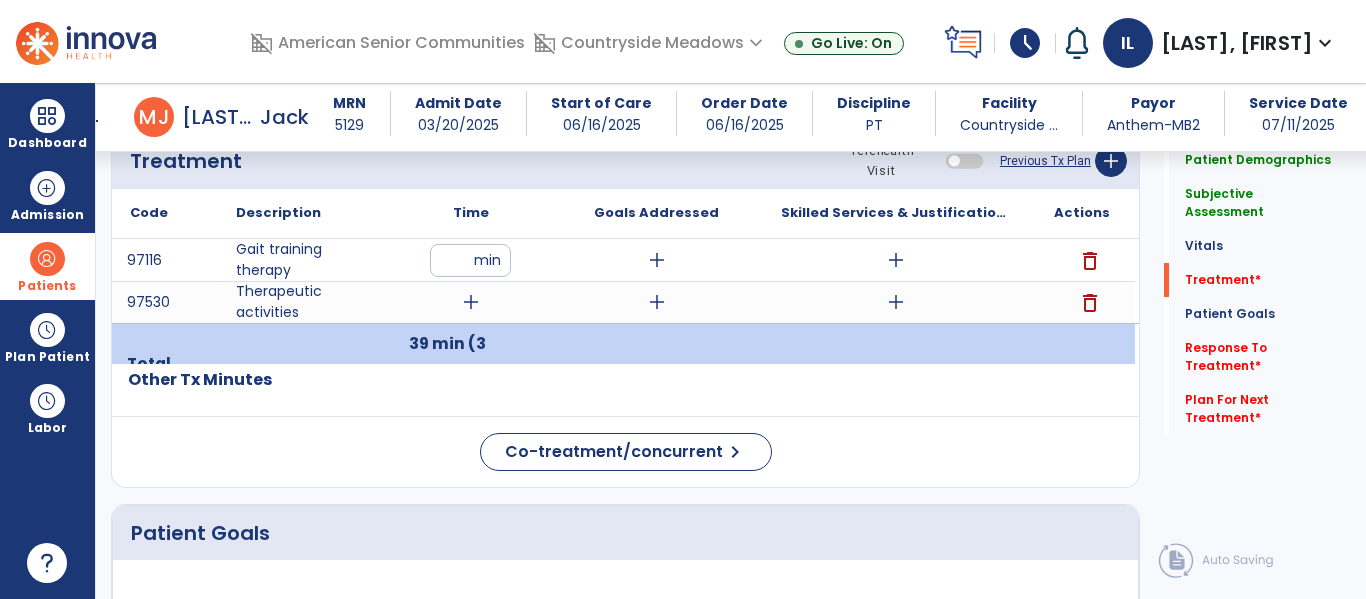 click on "**" at bounding box center [470, 260] 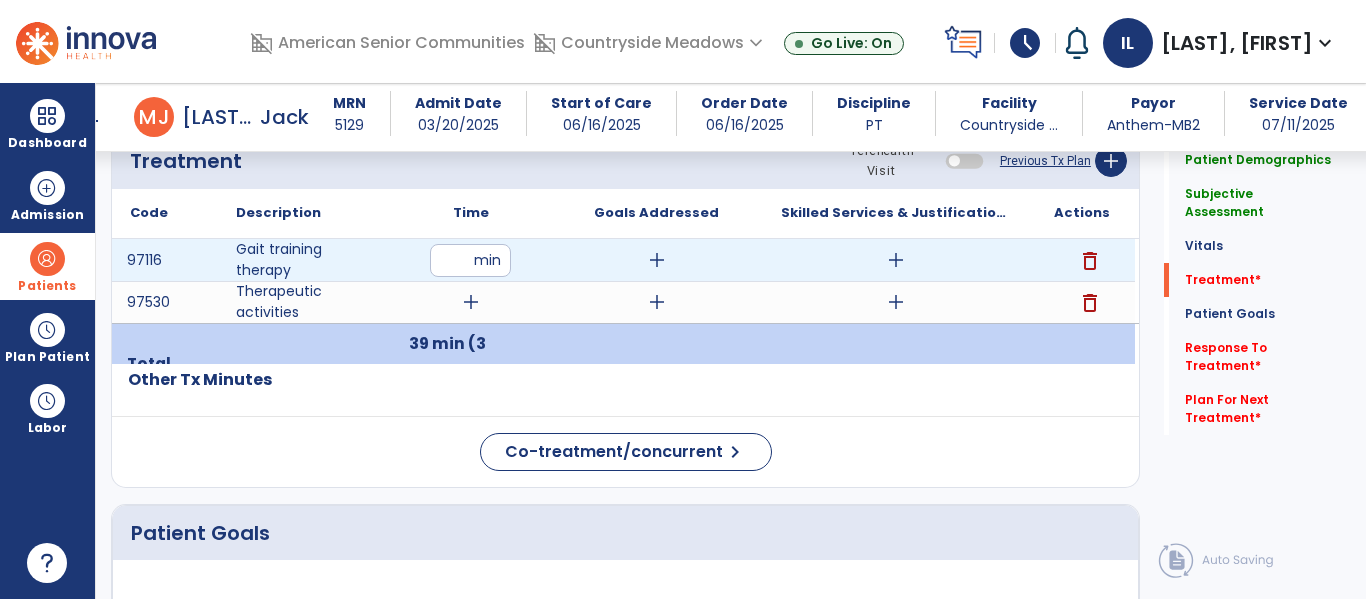 type on "**" 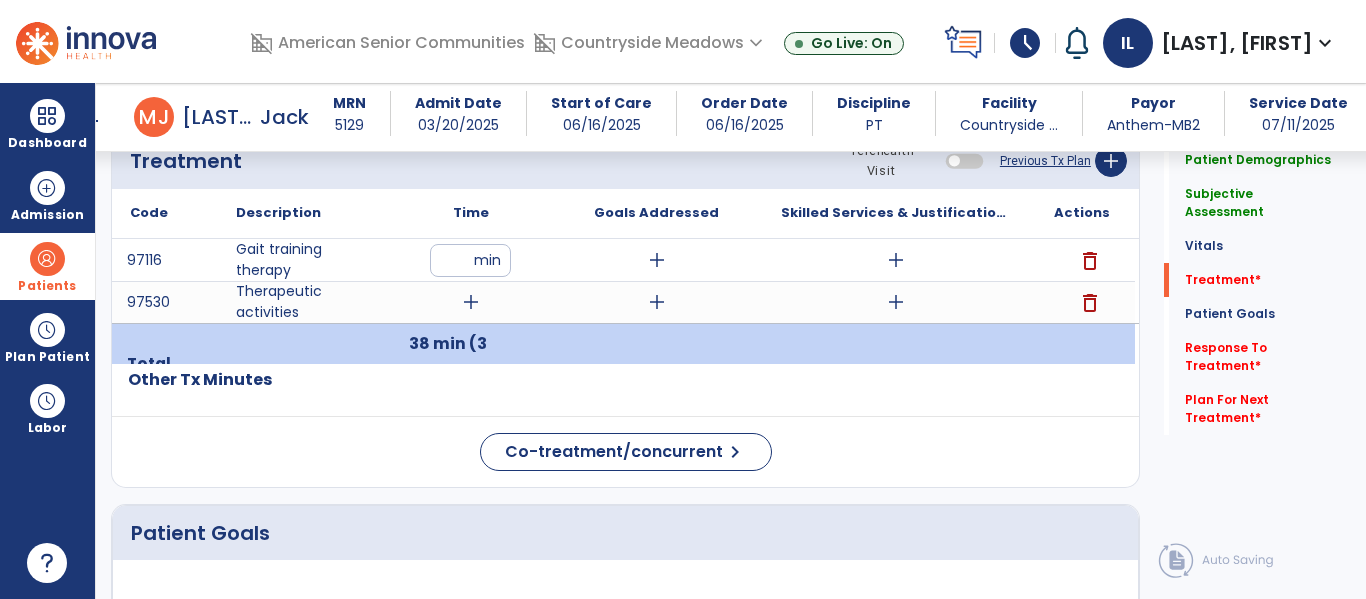 click on "add" at bounding box center (471, 302) 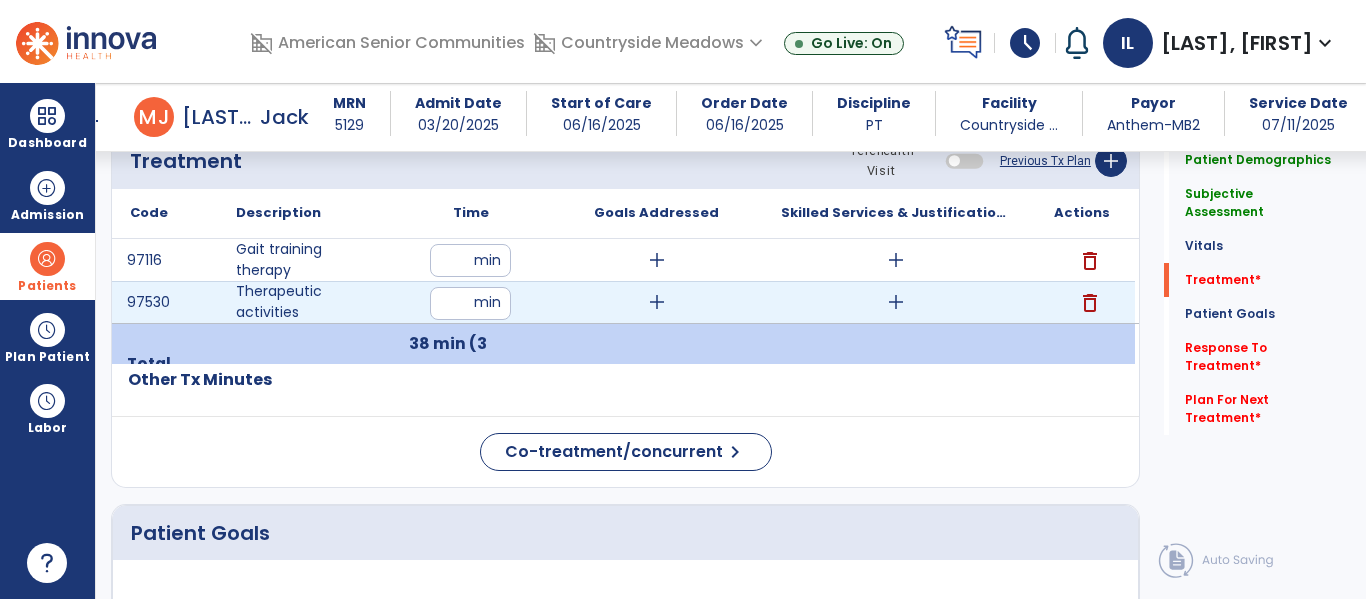 type on "**" 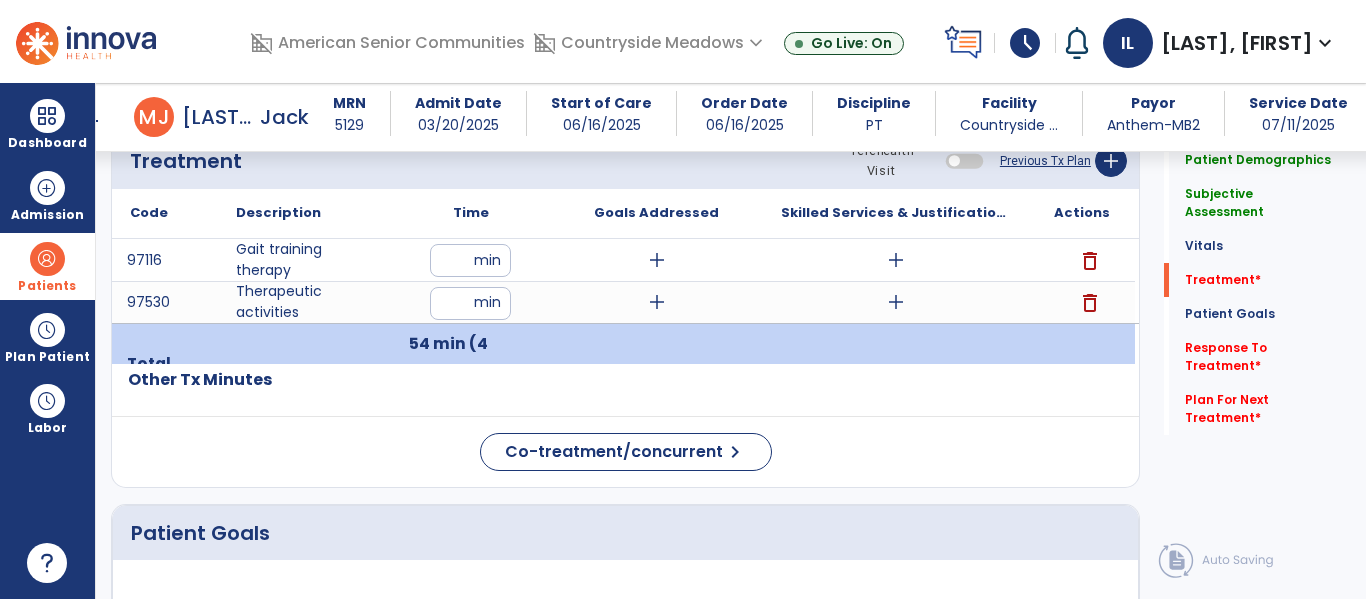 click on "add" at bounding box center (896, 260) 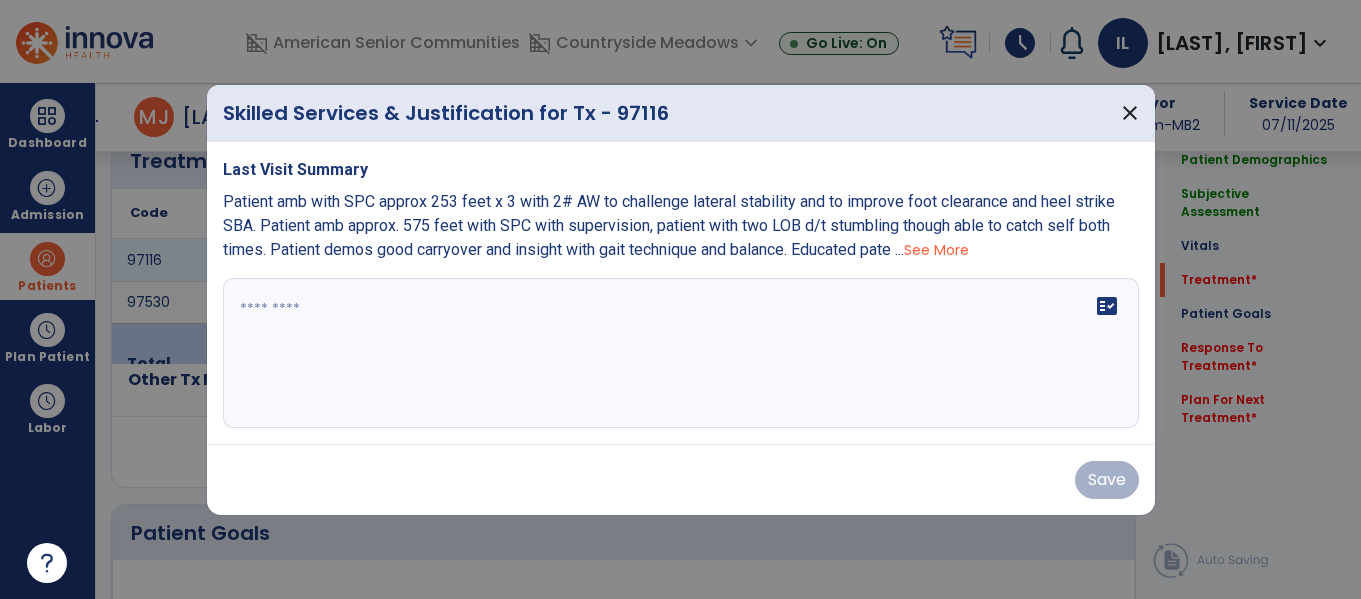 click at bounding box center (681, 353) 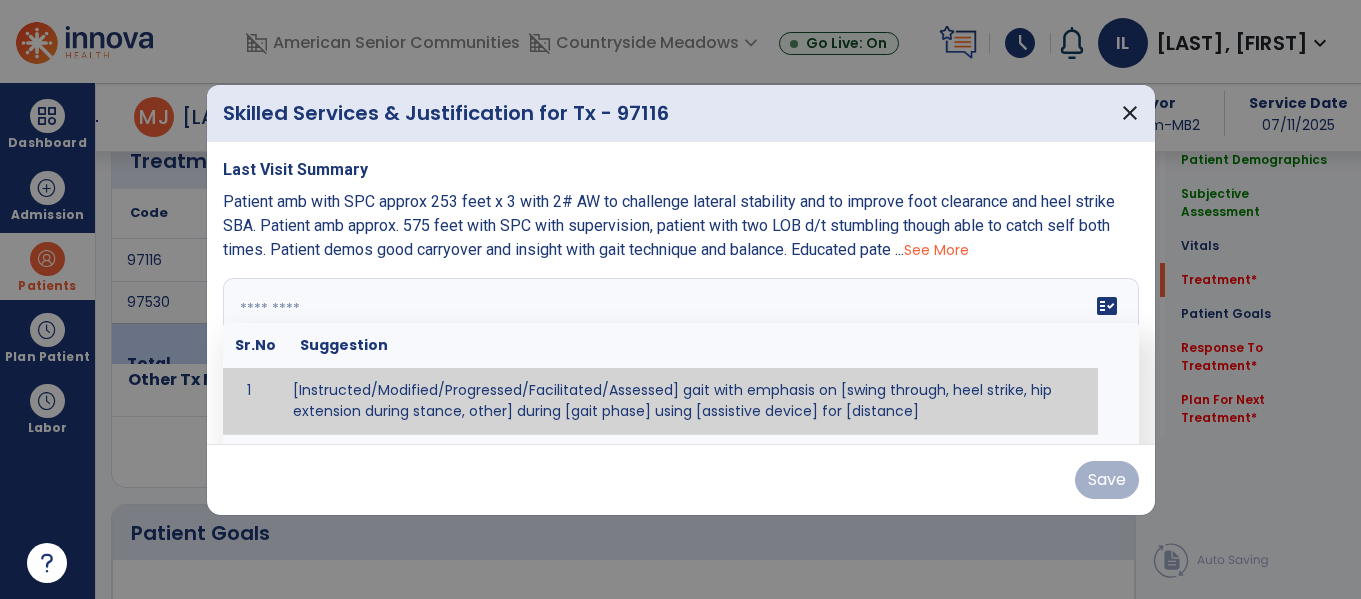 scroll, scrollTop: 1237, scrollLeft: 0, axis: vertical 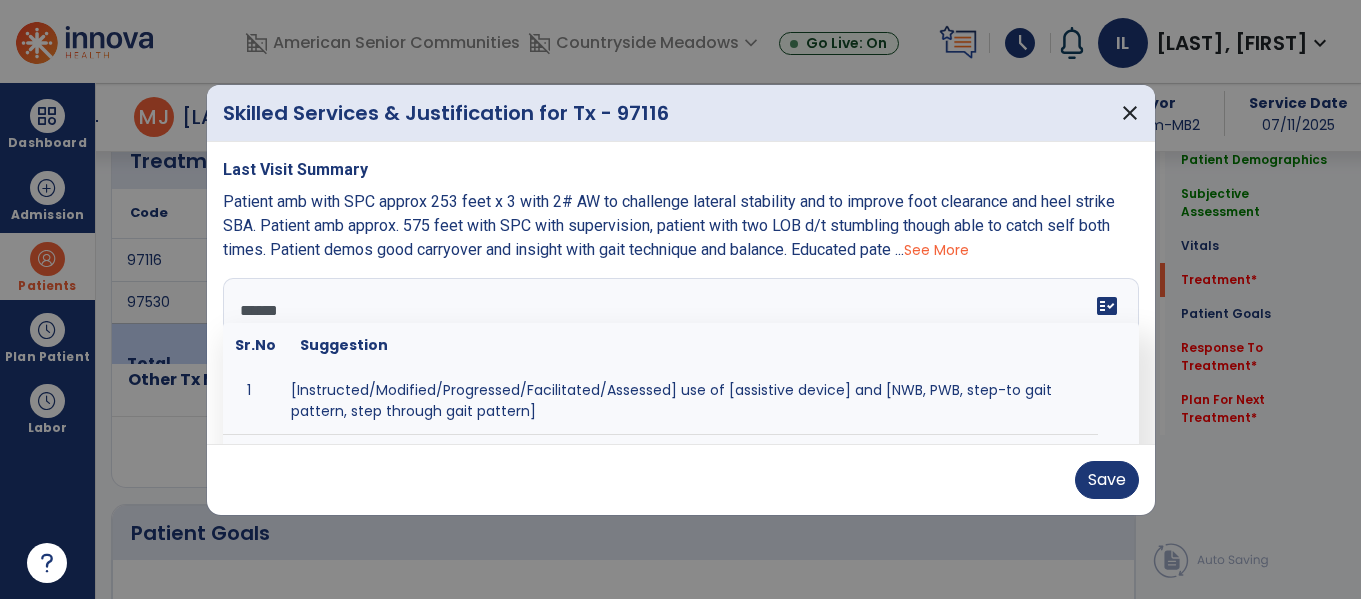 type on "*******" 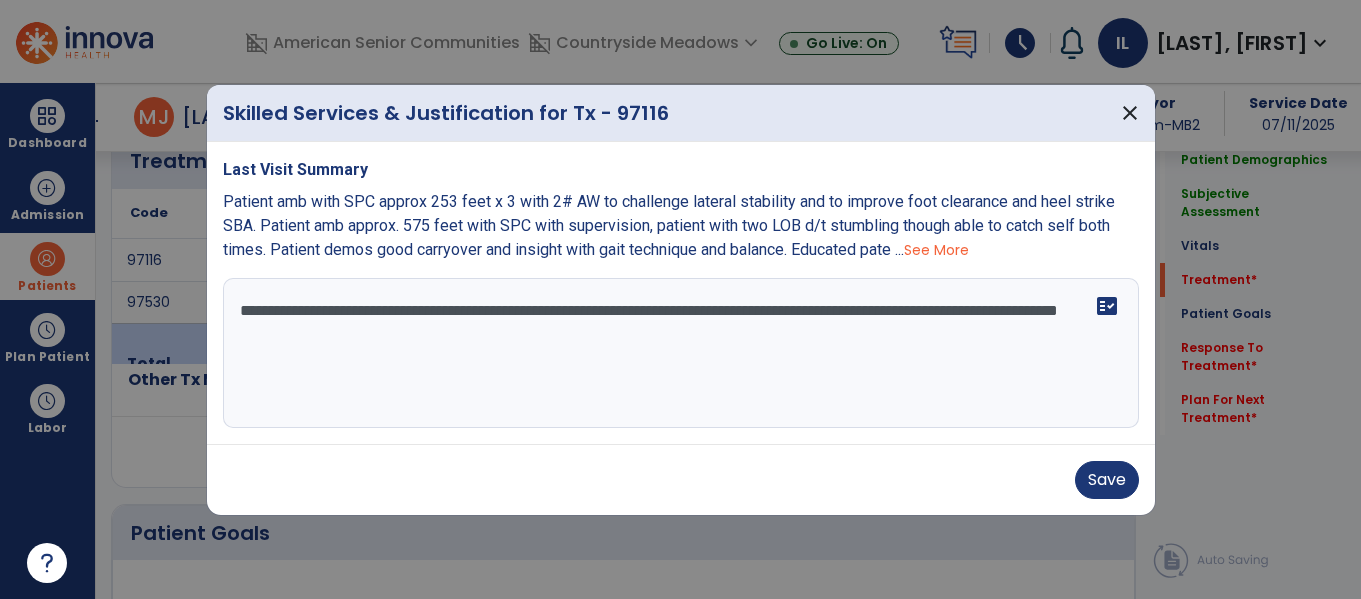 click on "See More" at bounding box center (936, 250) 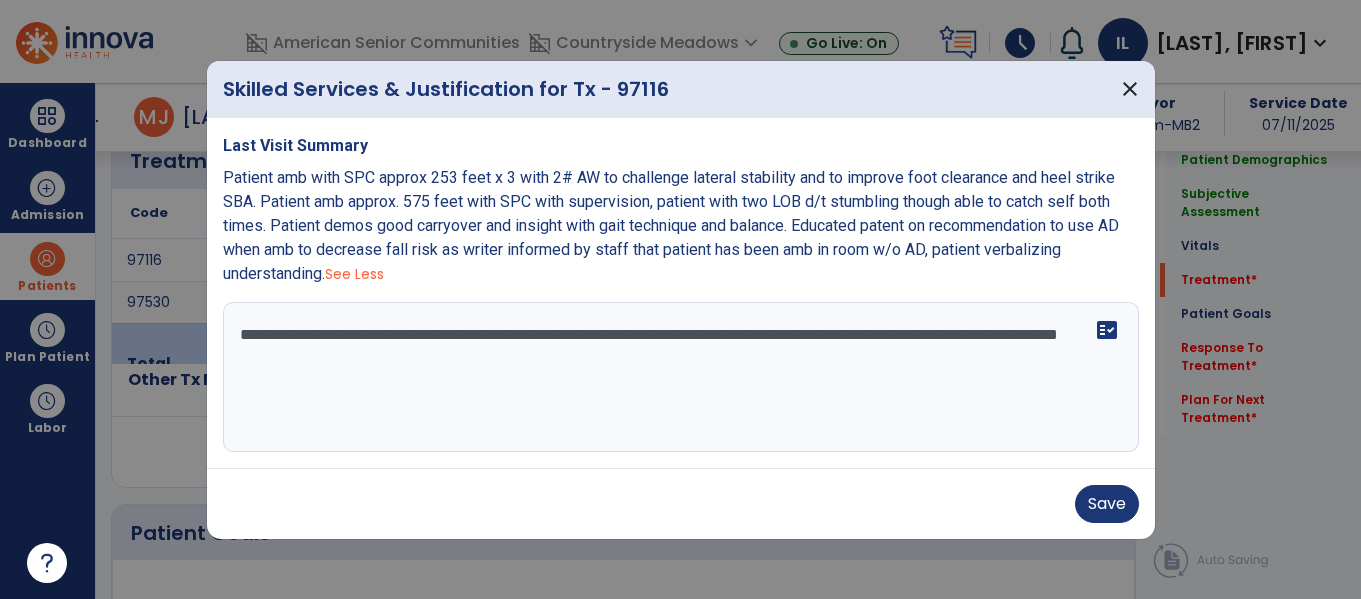 click on "**********" at bounding box center (681, 377) 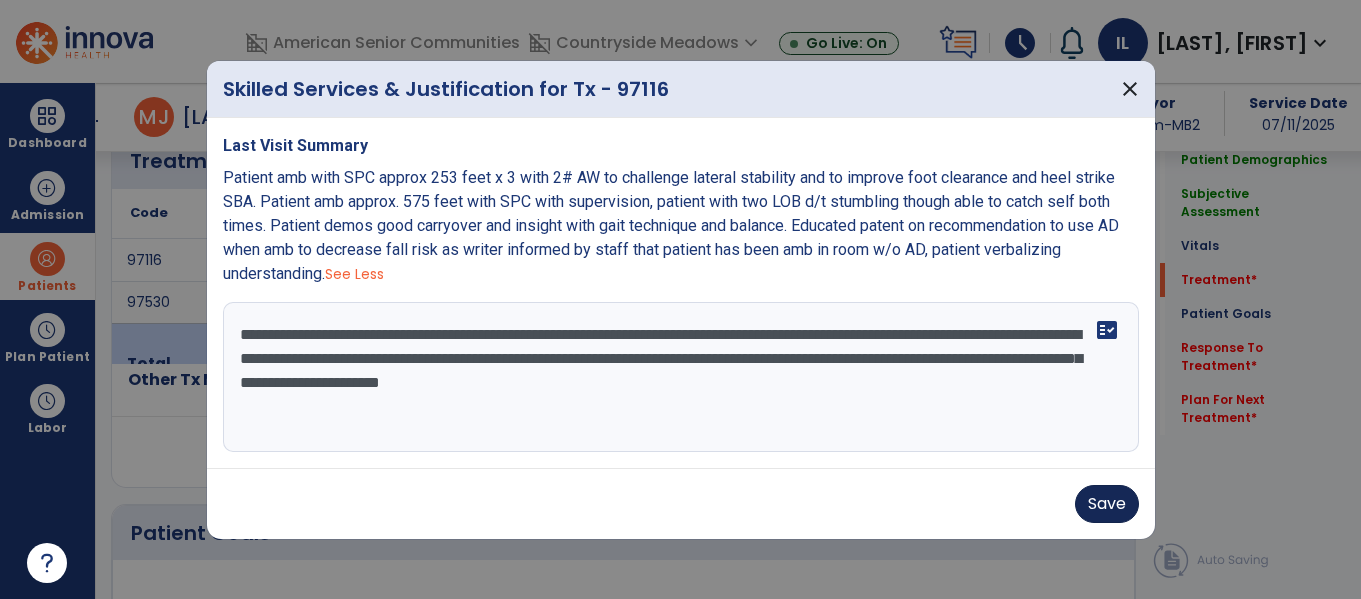 type on "**********" 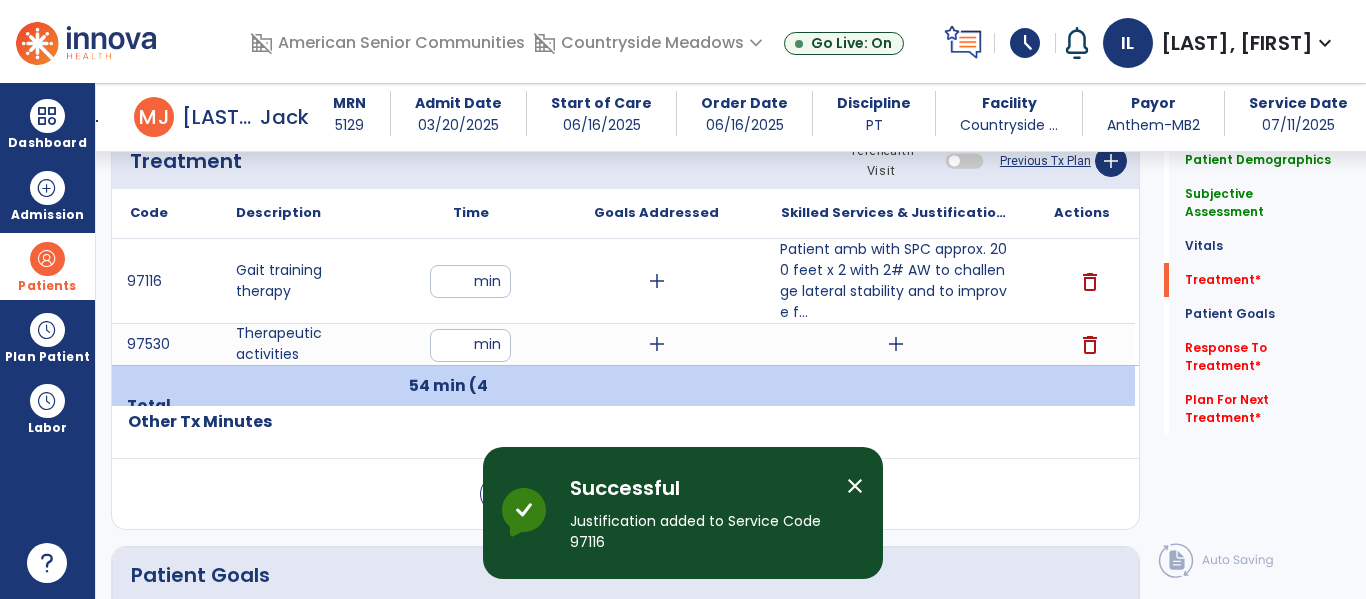 click on "Patient amb with SPC approx. 200 feet x 2 with 2# AW to challenge lateral stability and to improve f..." at bounding box center (896, 281) 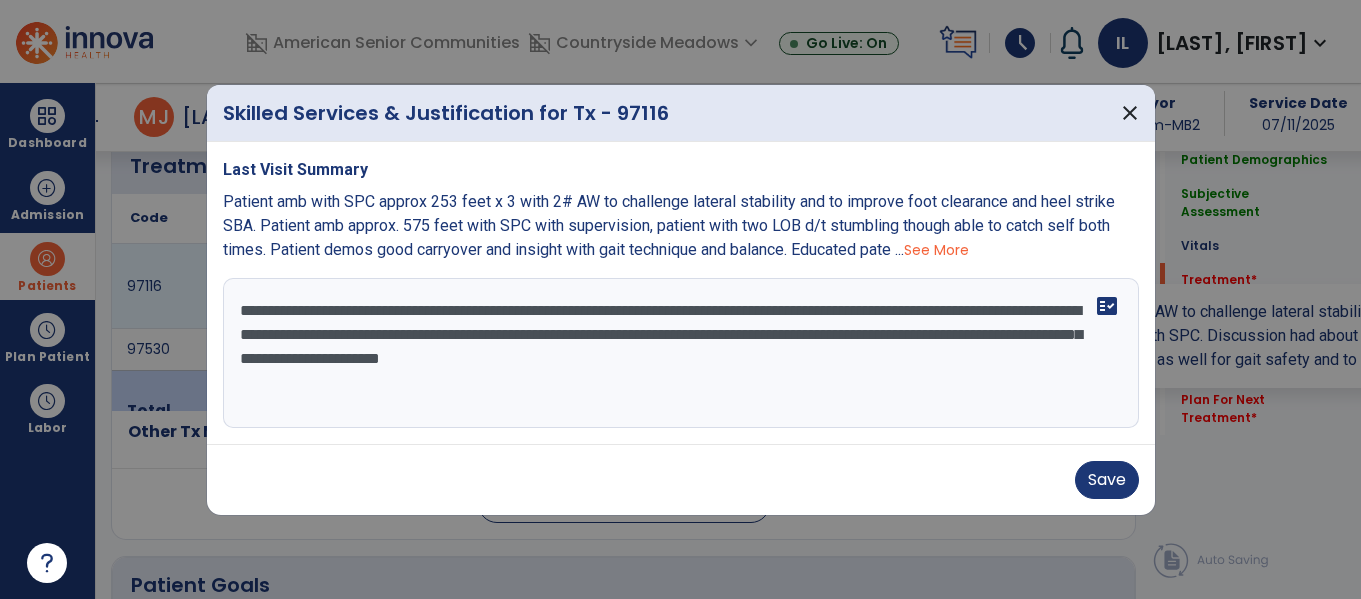 scroll, scrollTop: 1237, scrollLeft: 0, axis: vertical 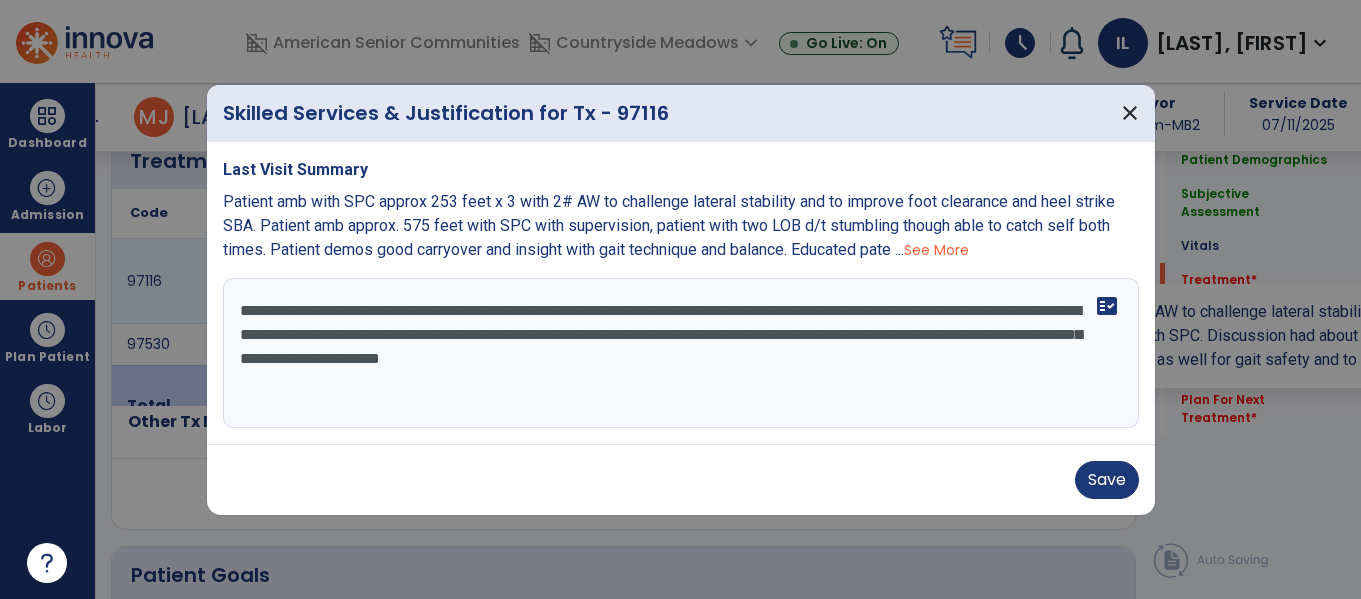 click on "**********" at bounding box center [681, 353] 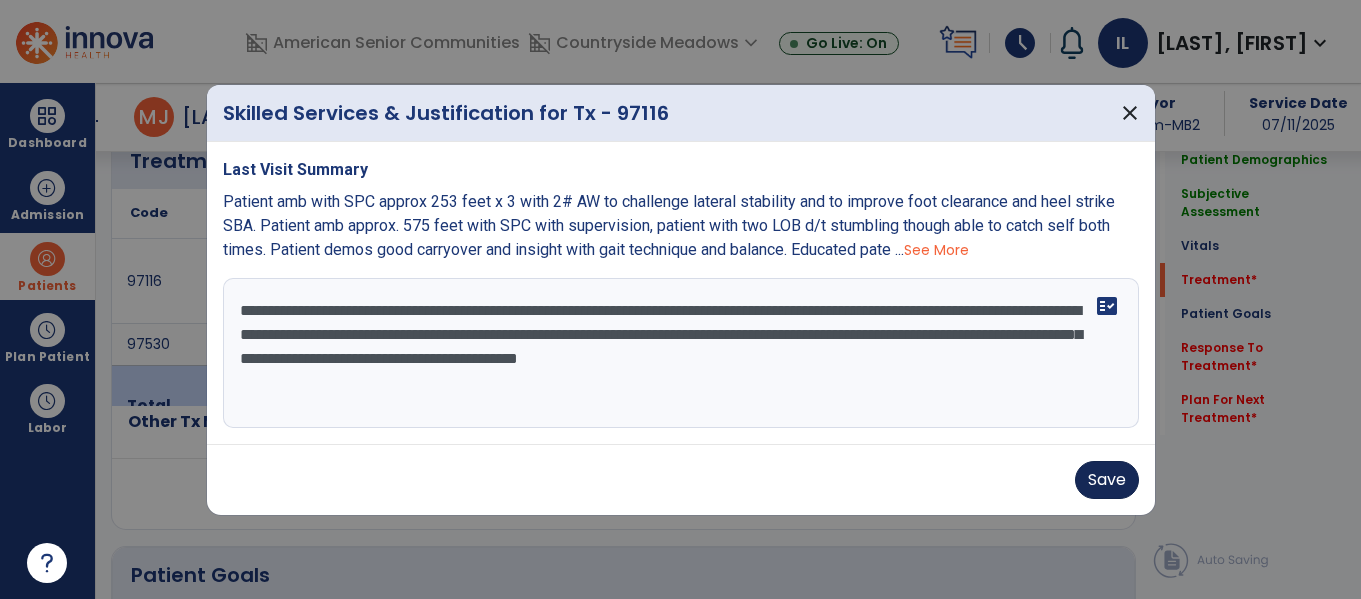 type on "**********" 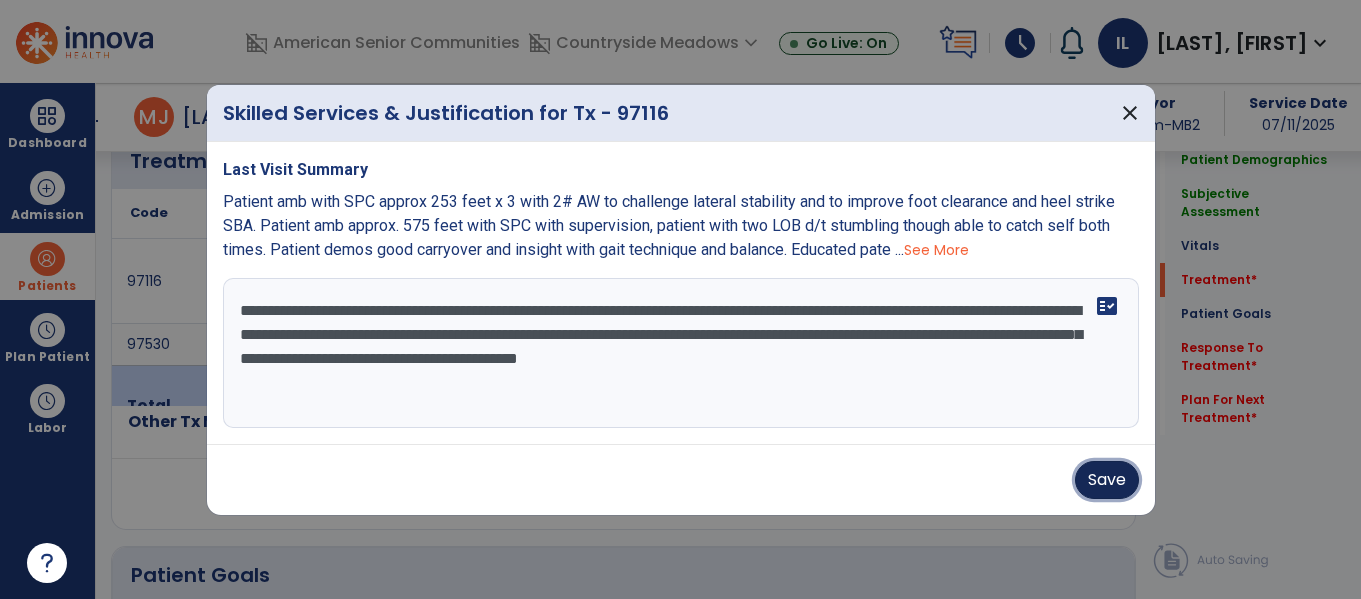 click on "Save" at bounding box center [1107, 480] 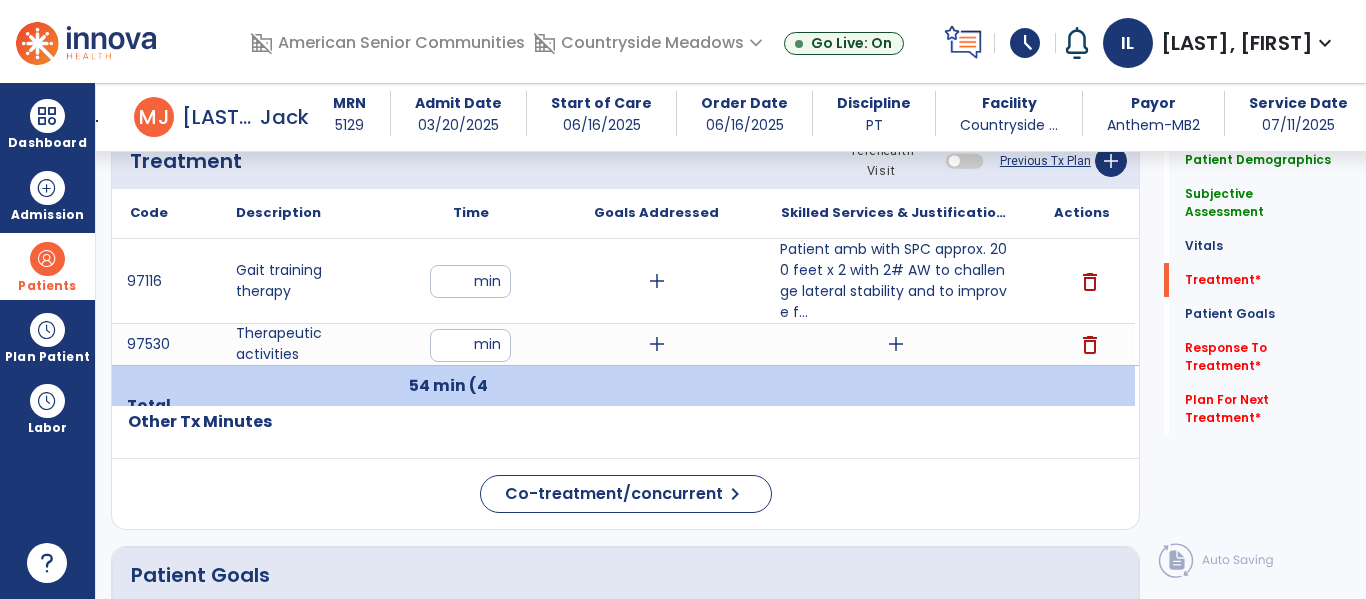 click on "add" at bounding box center [896, 344] 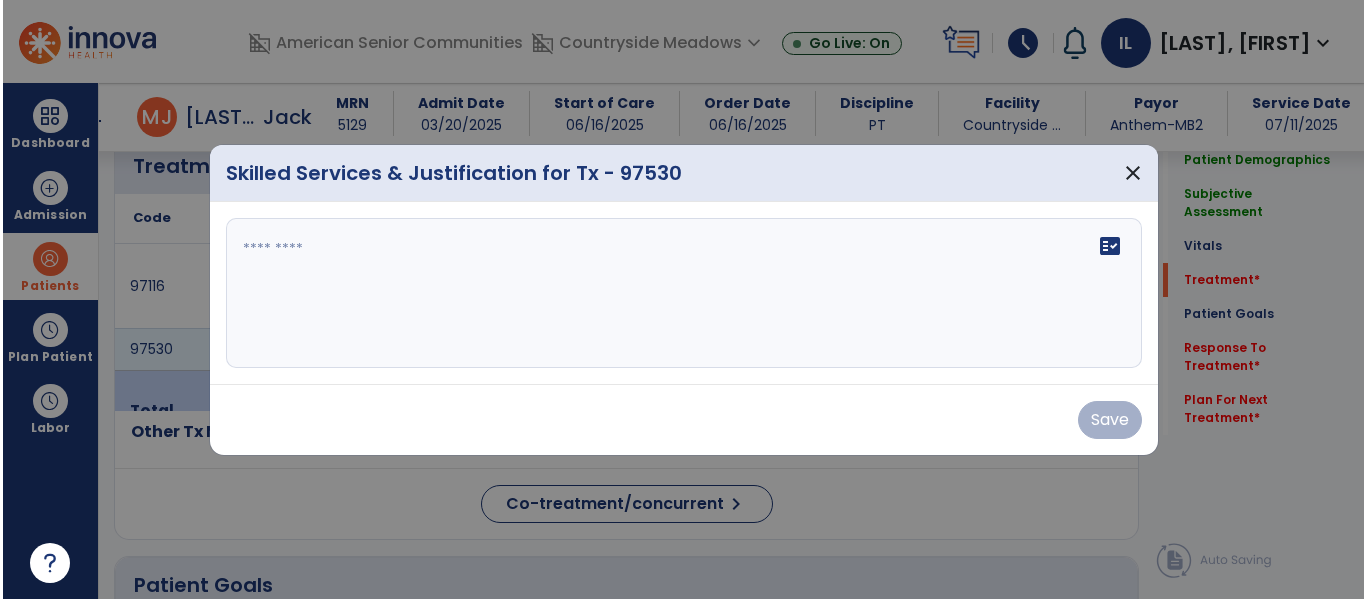 scroll, scrollTop: 1237, scrollLeft: 0, axis: vertical 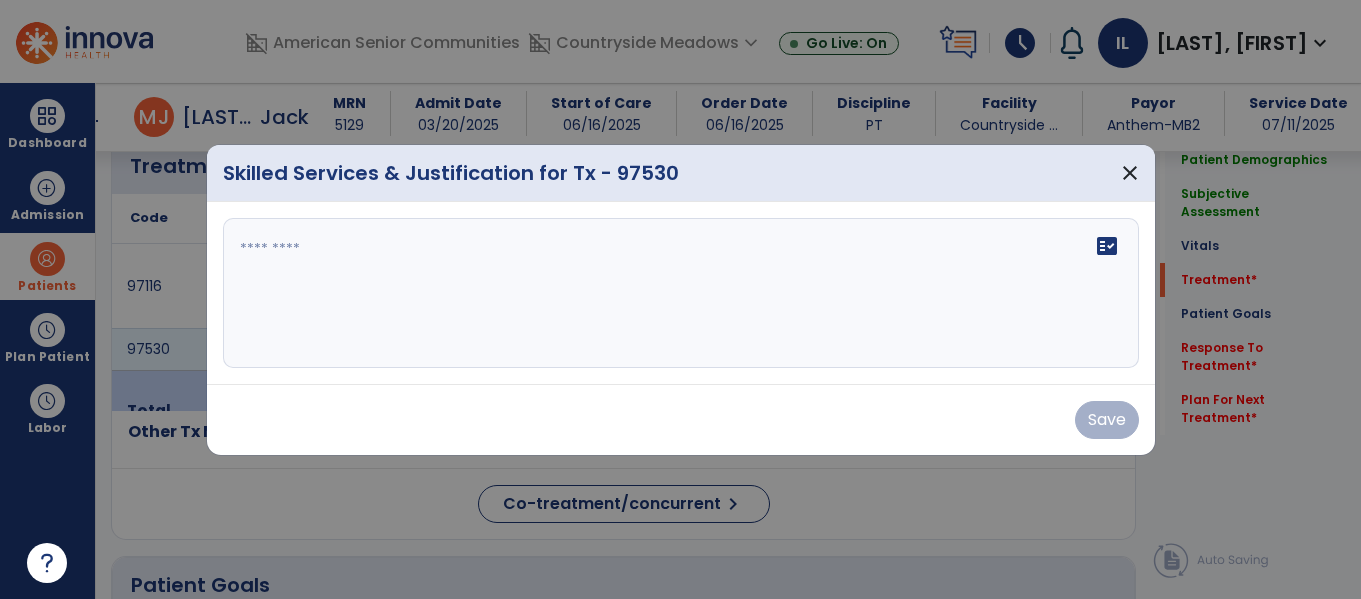 click on "fact_check" at bounding box center [681, 293] 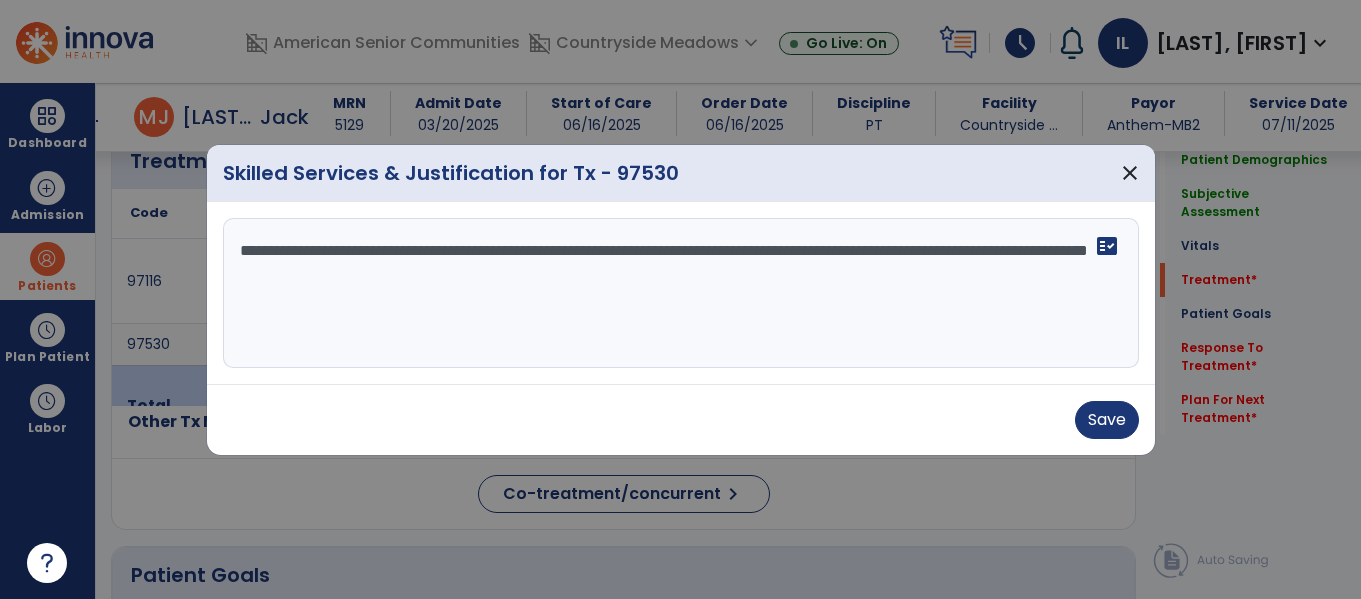 type on "**********" 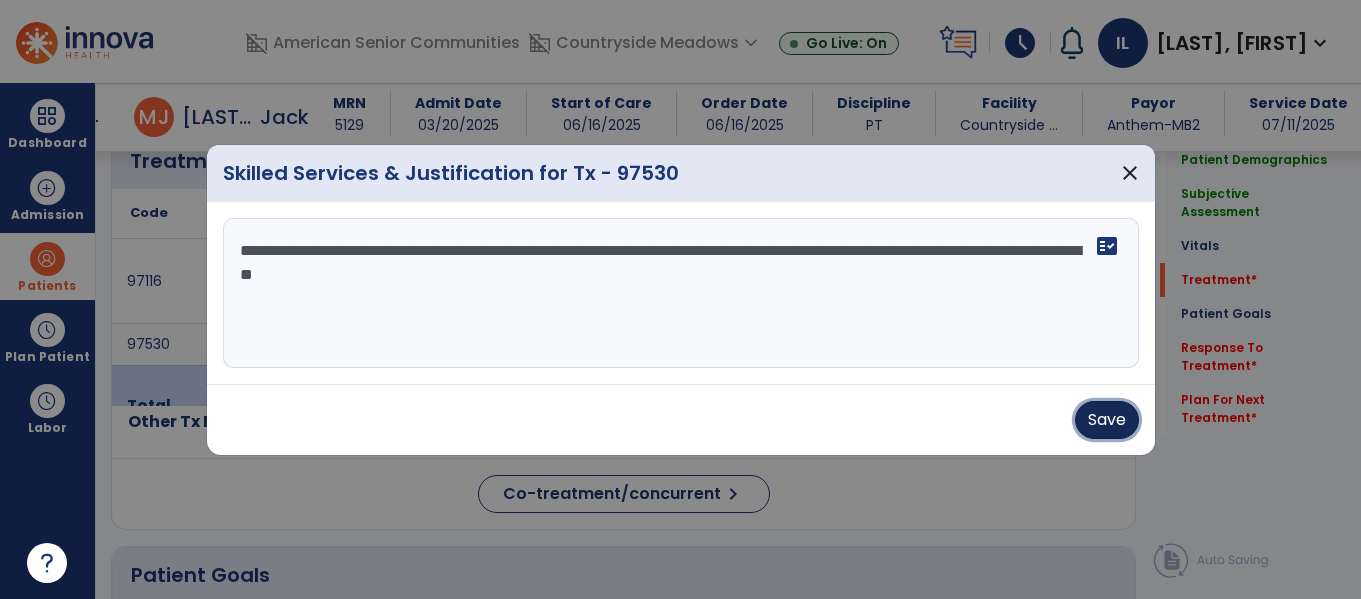 click on "Save" at bounding box center [1107, 420] 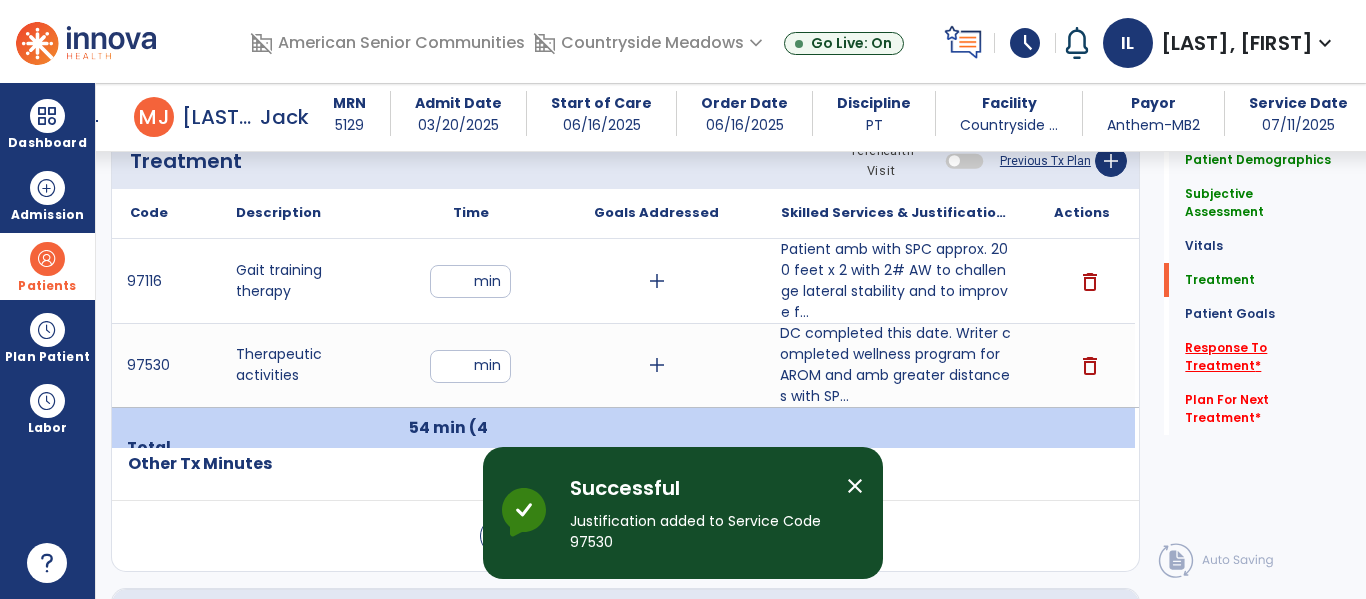 click on "Response To Treatment   *" 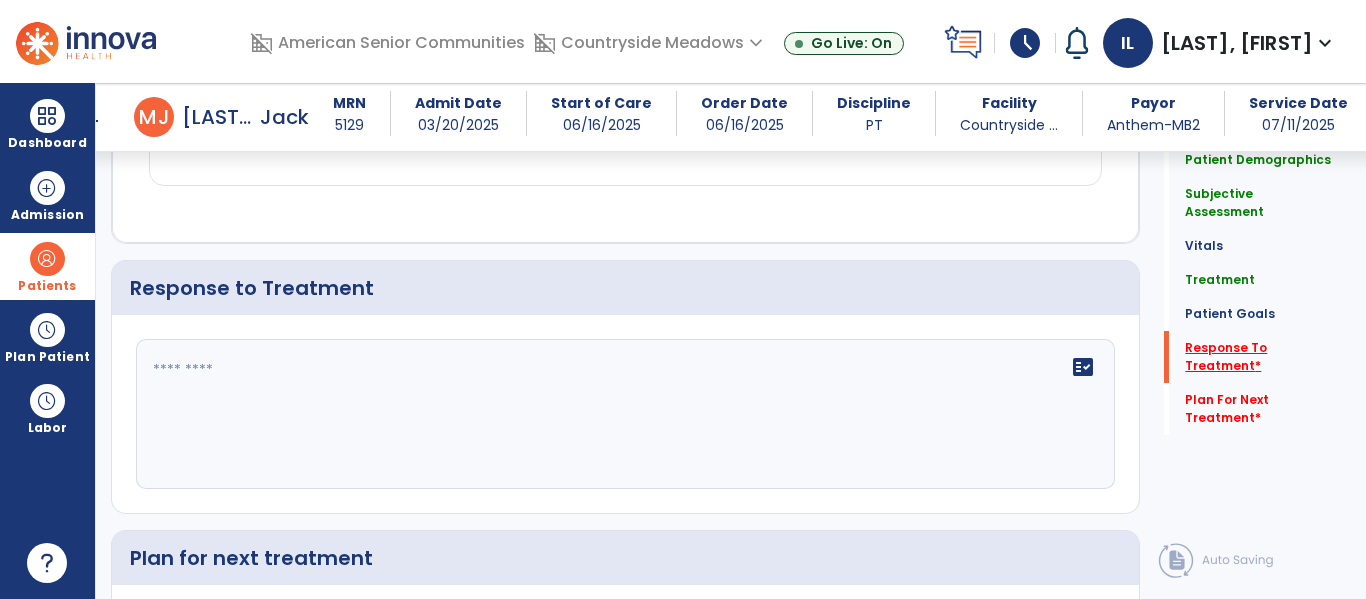 scroll, scrollTop: 2742, scrollLeft: 0, axis: vertical 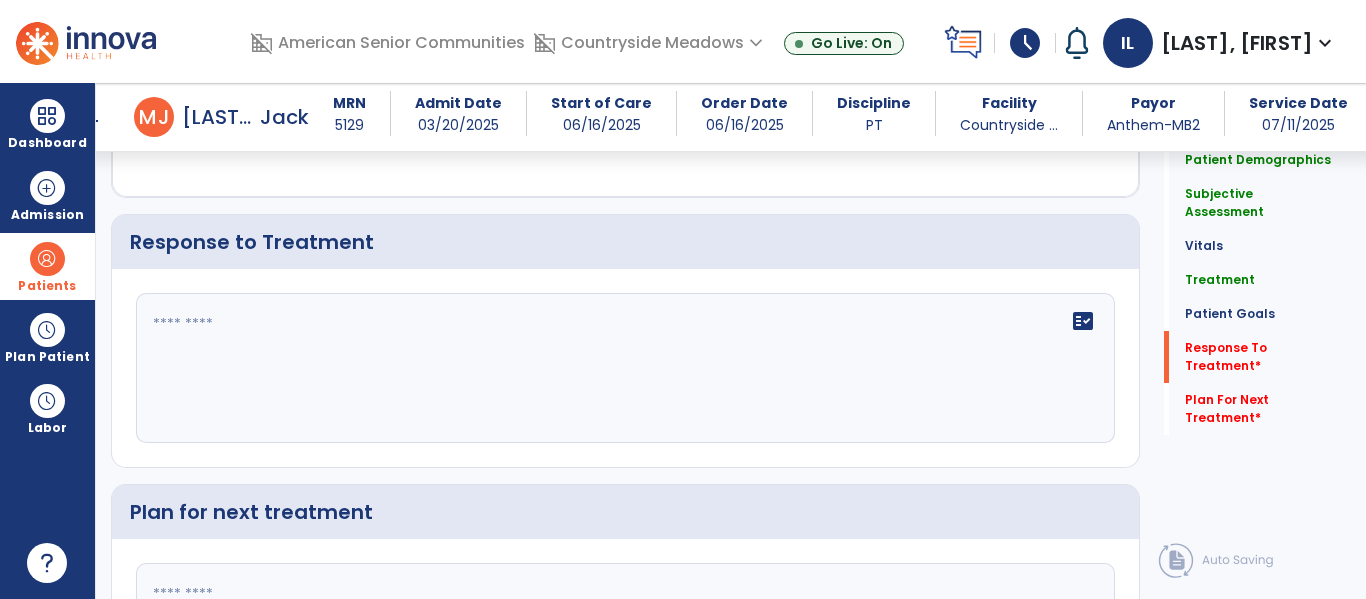 click 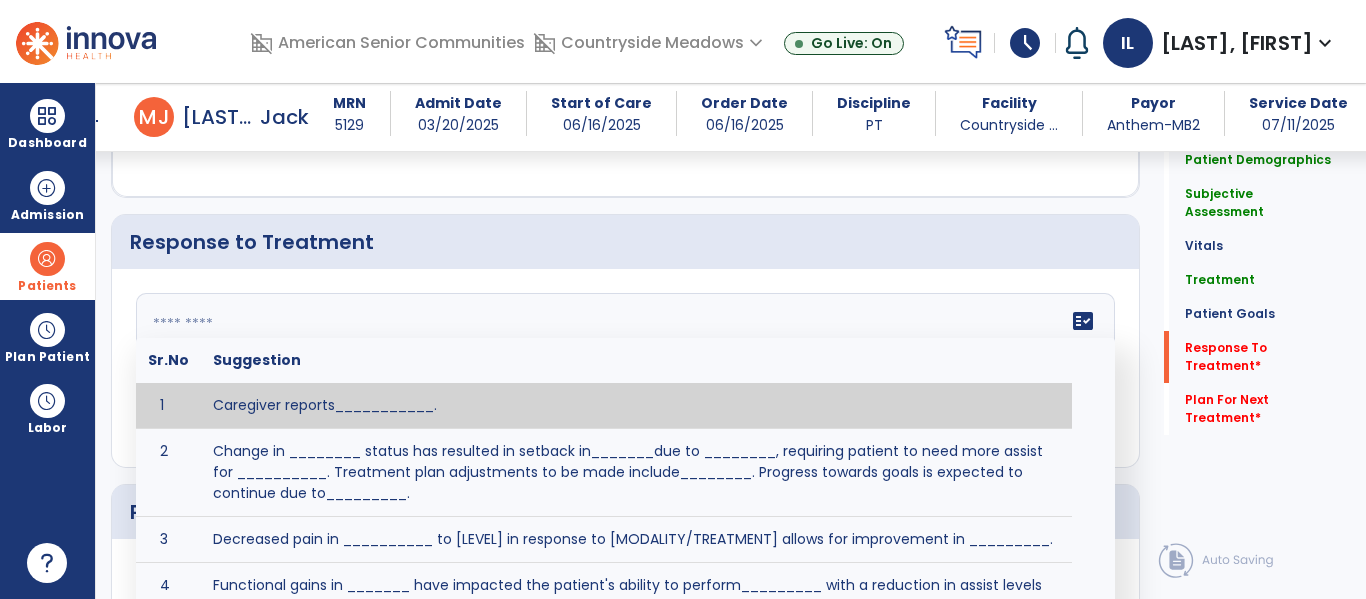 type on "*" 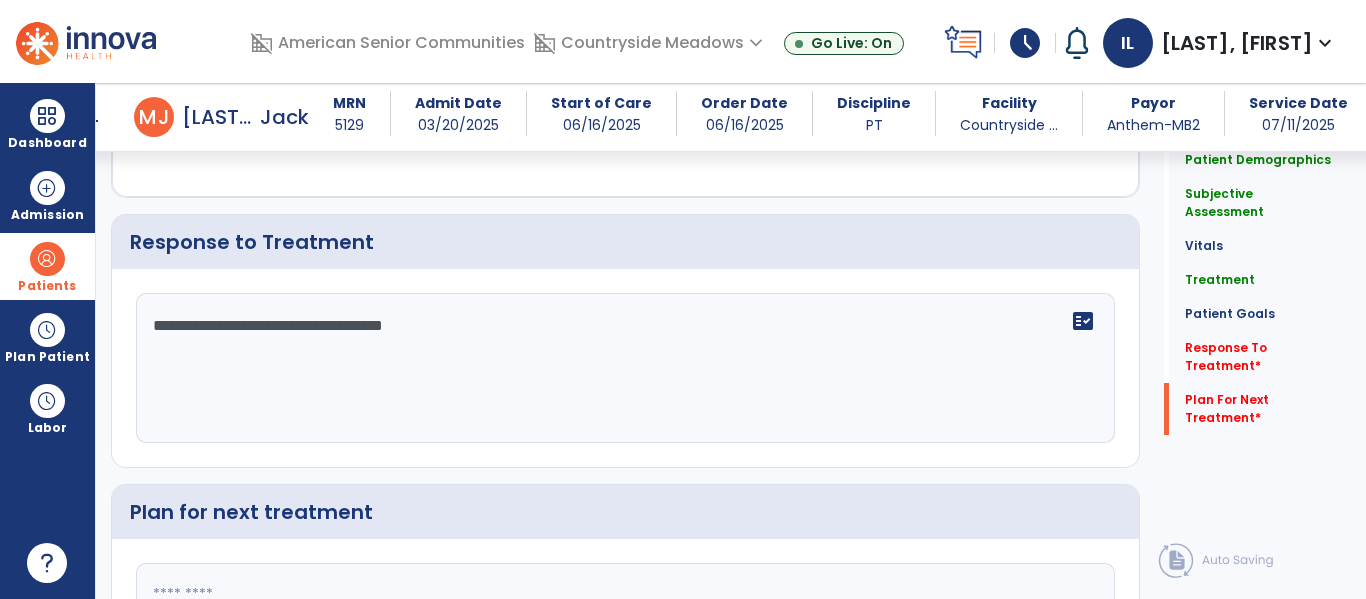 scroll, scrollTop: 2947, scrollLeft: 0, axis: vertical 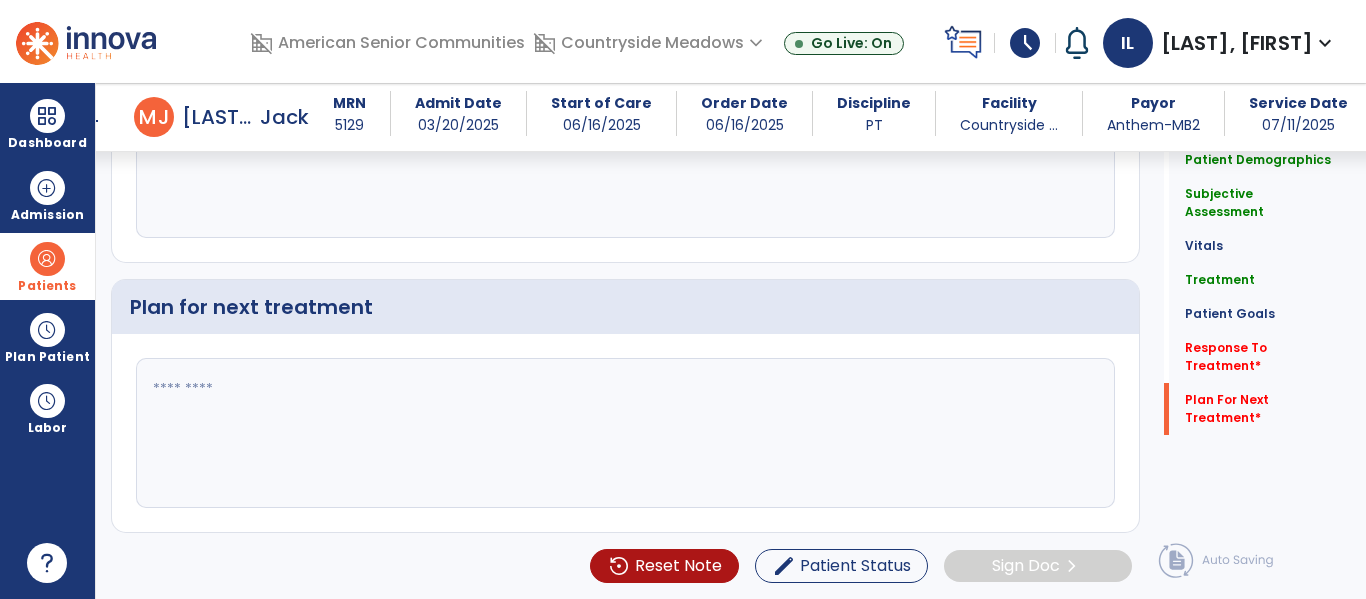 type on "**********" 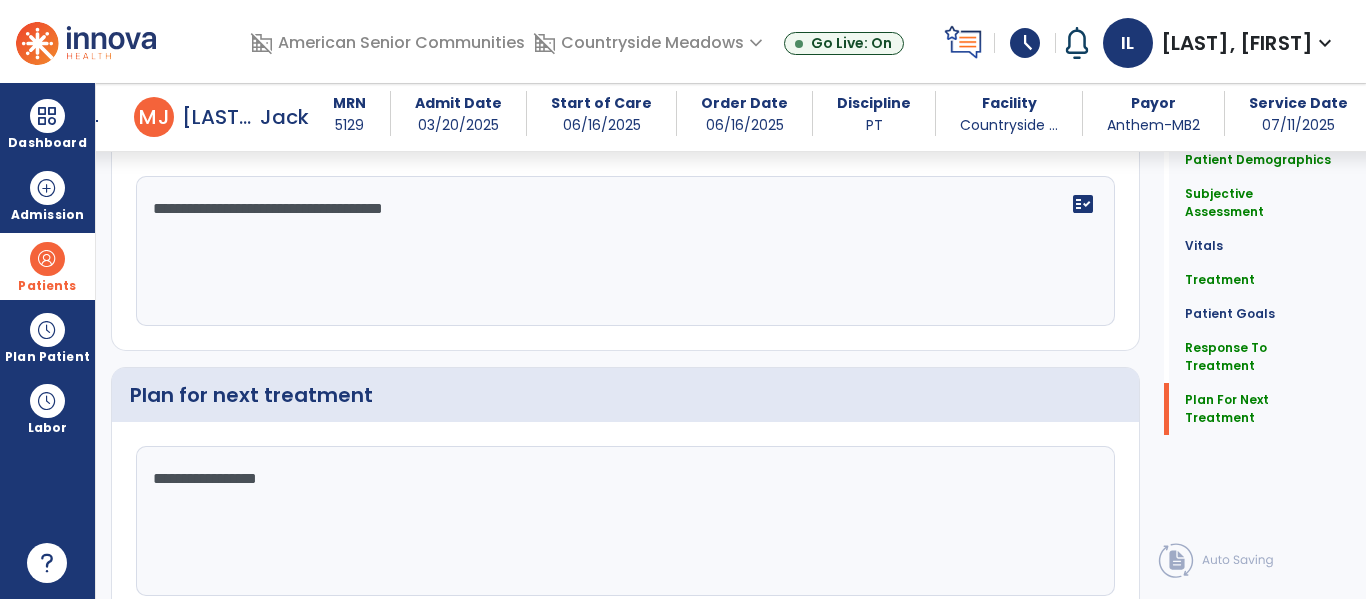 scroll, scrollTop: 2947, scrollLeft: 0, axis: vertical 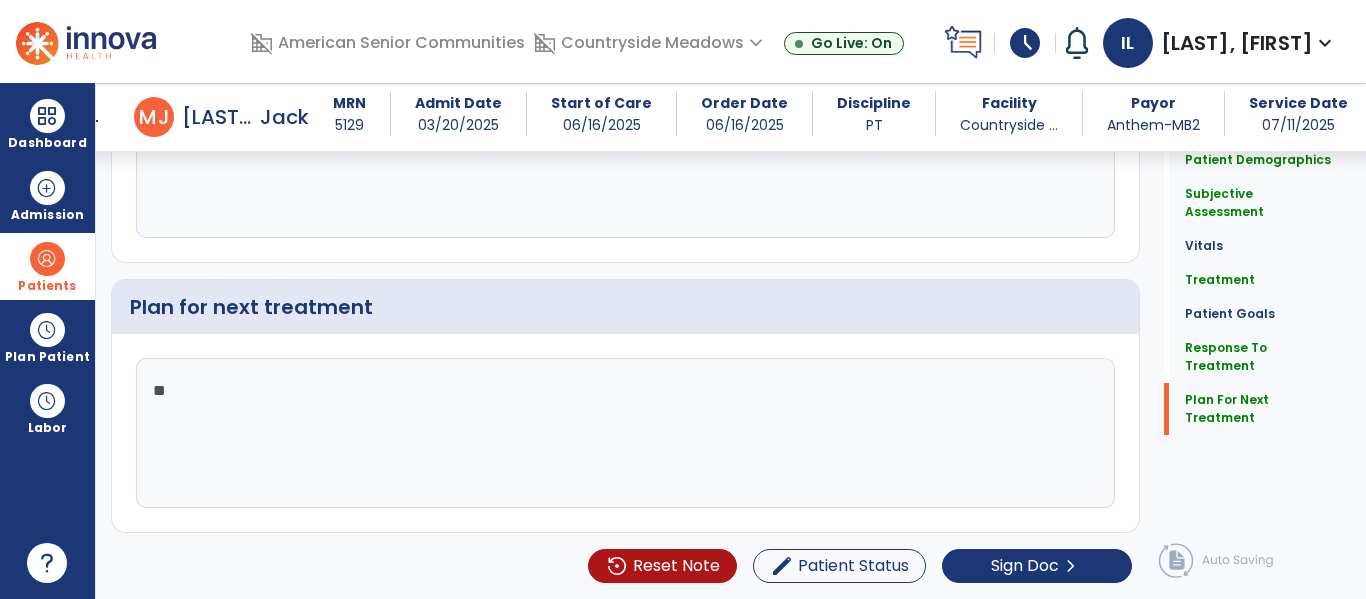 type on "*" 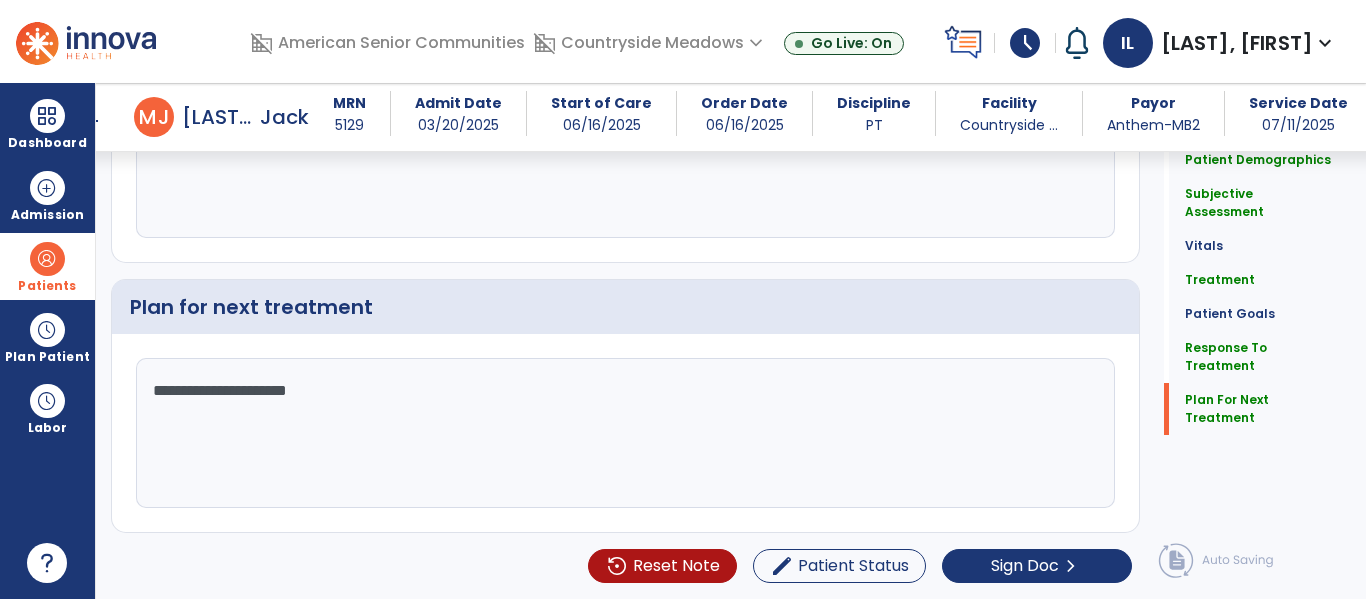 type on "**********" 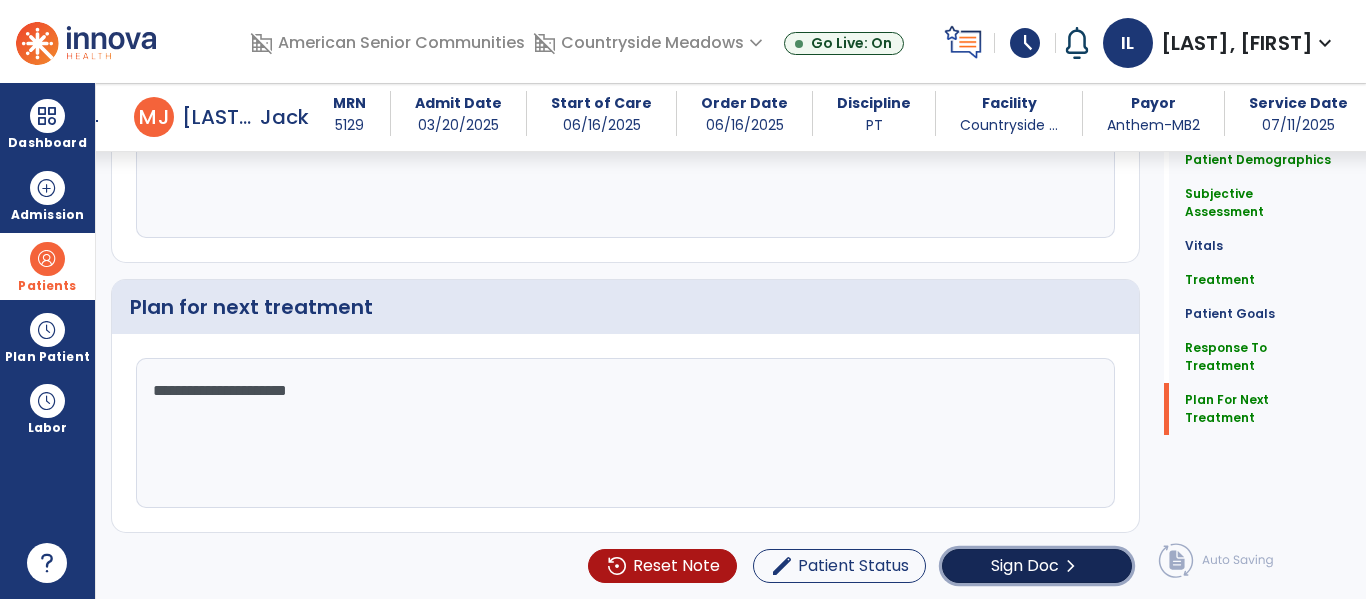 click on "chevron_right" 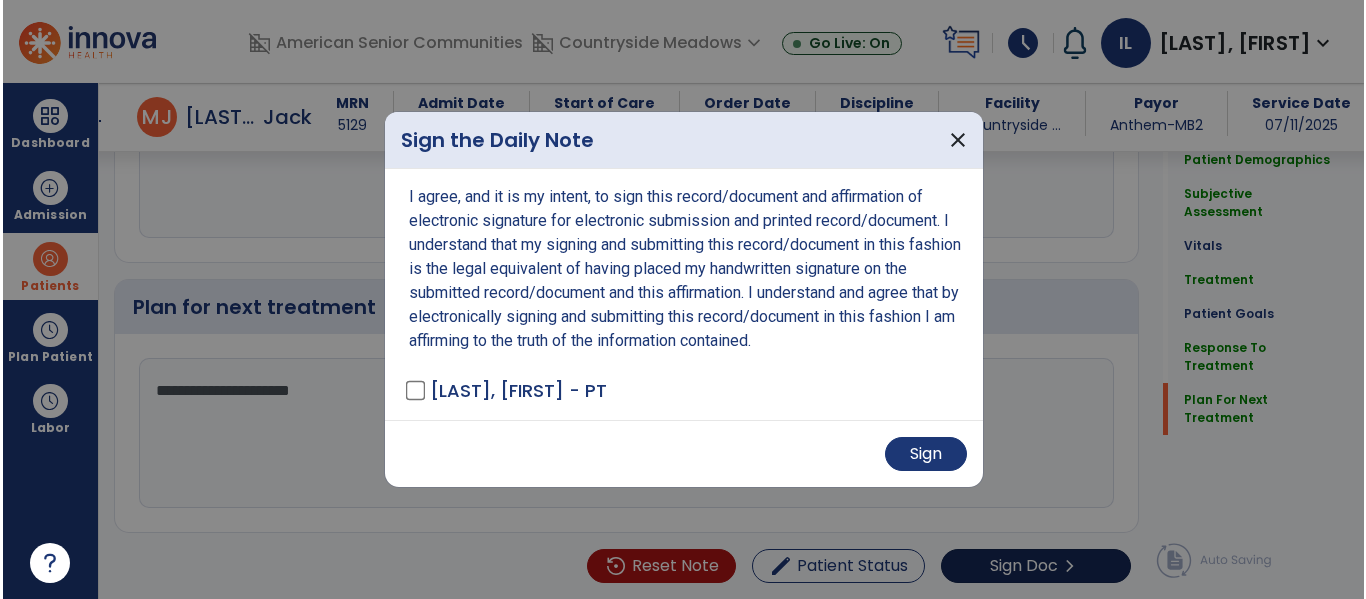 scroll, scrollTop: 2947, scrollLeft: 0, axis: vertical 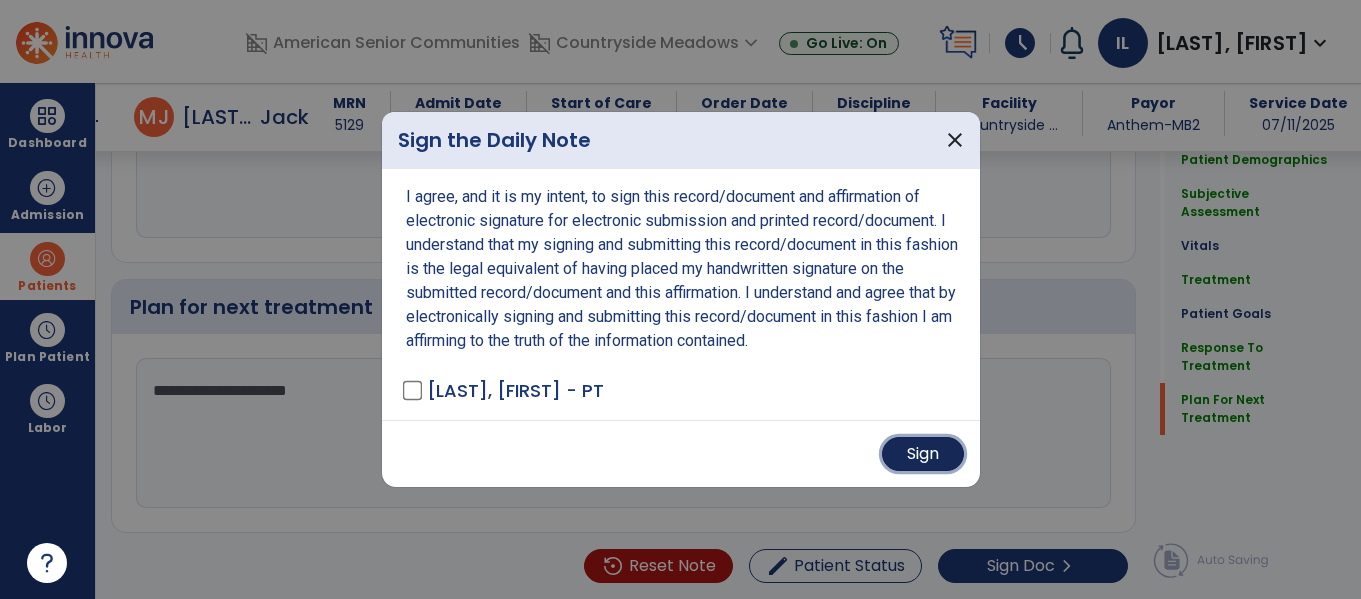 click on "Sign" at bounding box center (923, 454) 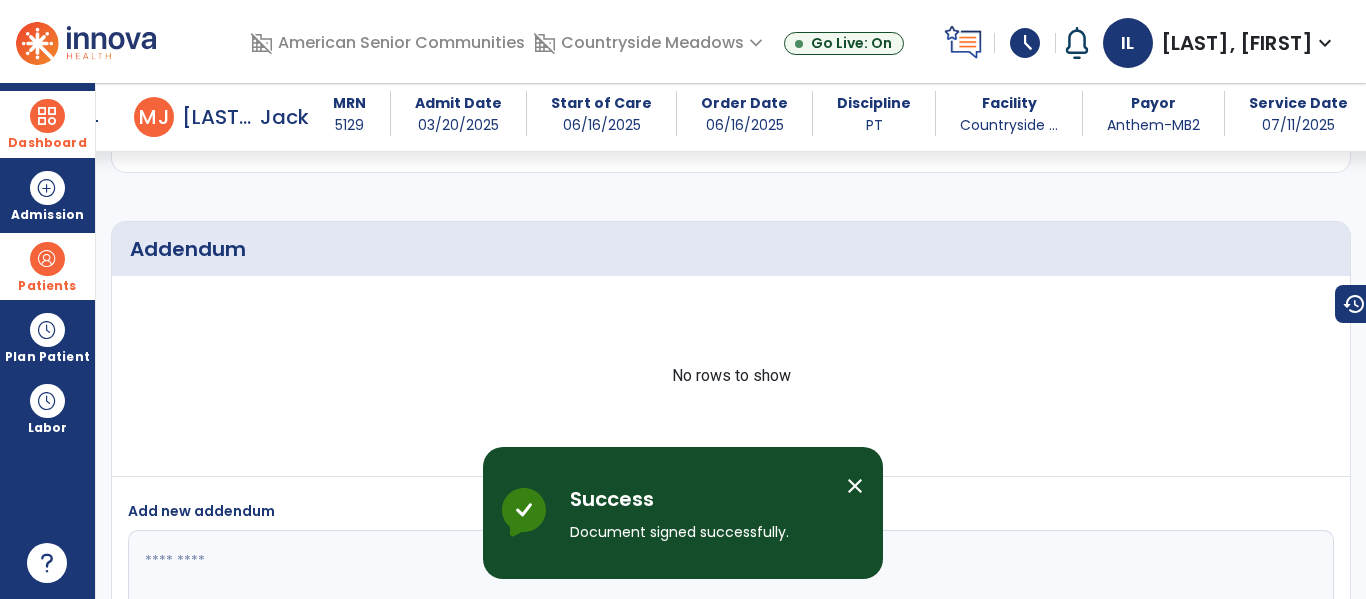 click at bounding box center (47, 116) 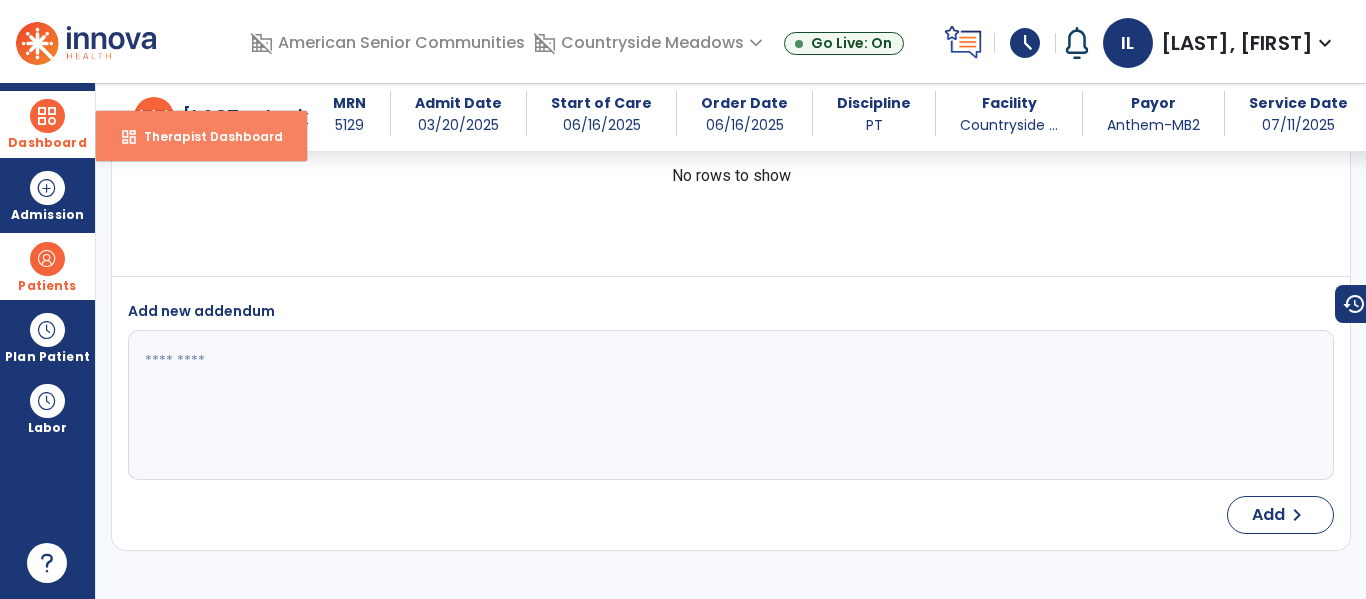 click on "Therapist Dashboard" at bounding box center [205, 136] 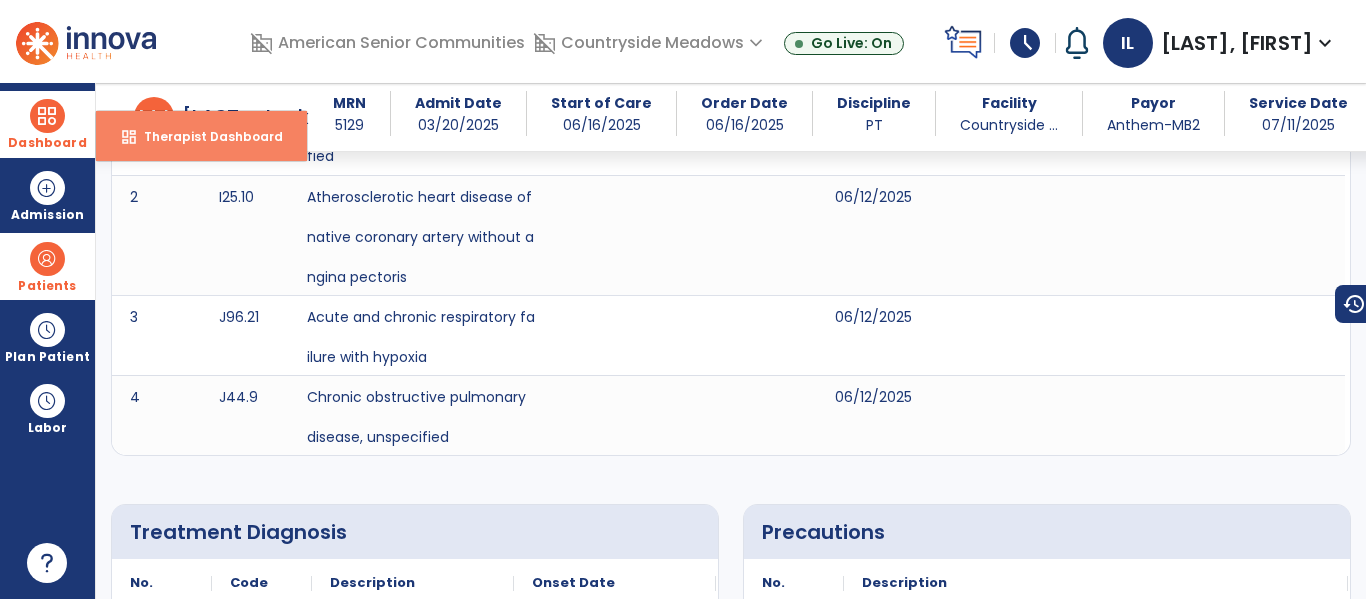 select on "****" 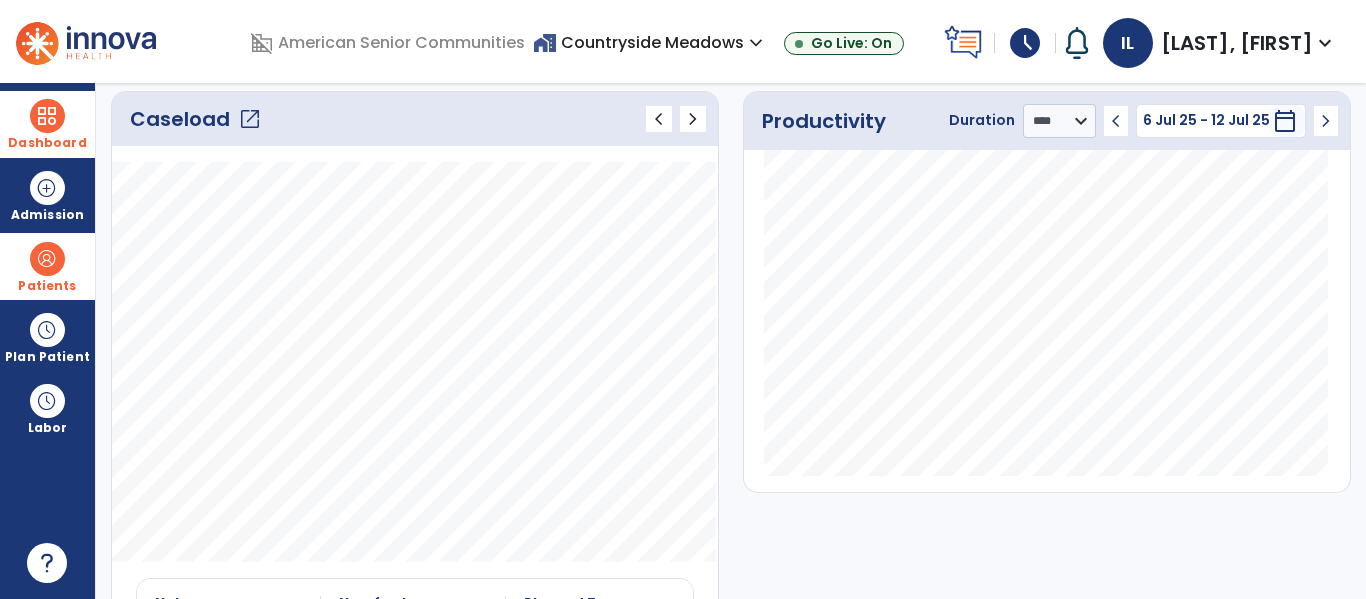 scroll, scrollTop: 0, scrollLeft: 0, axis: both 